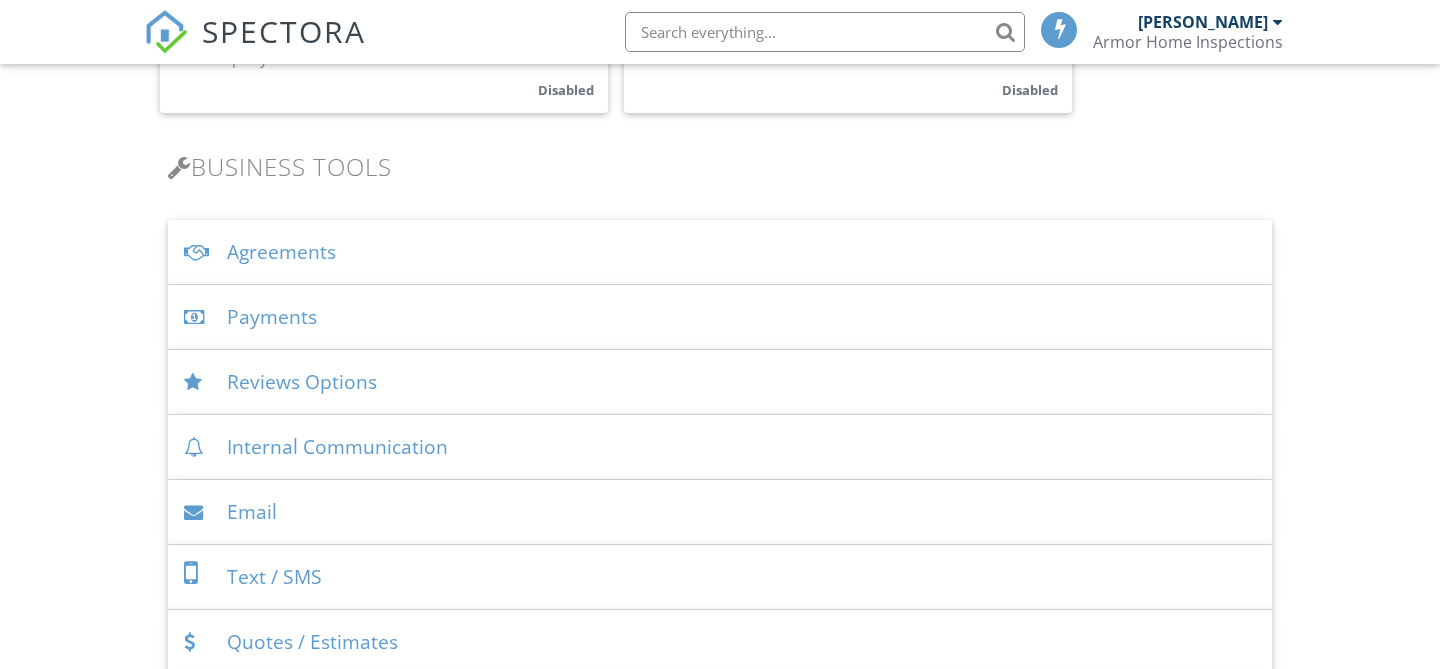 scroll, scrollTop: 604, scrollLeft: 0, axis: vertical 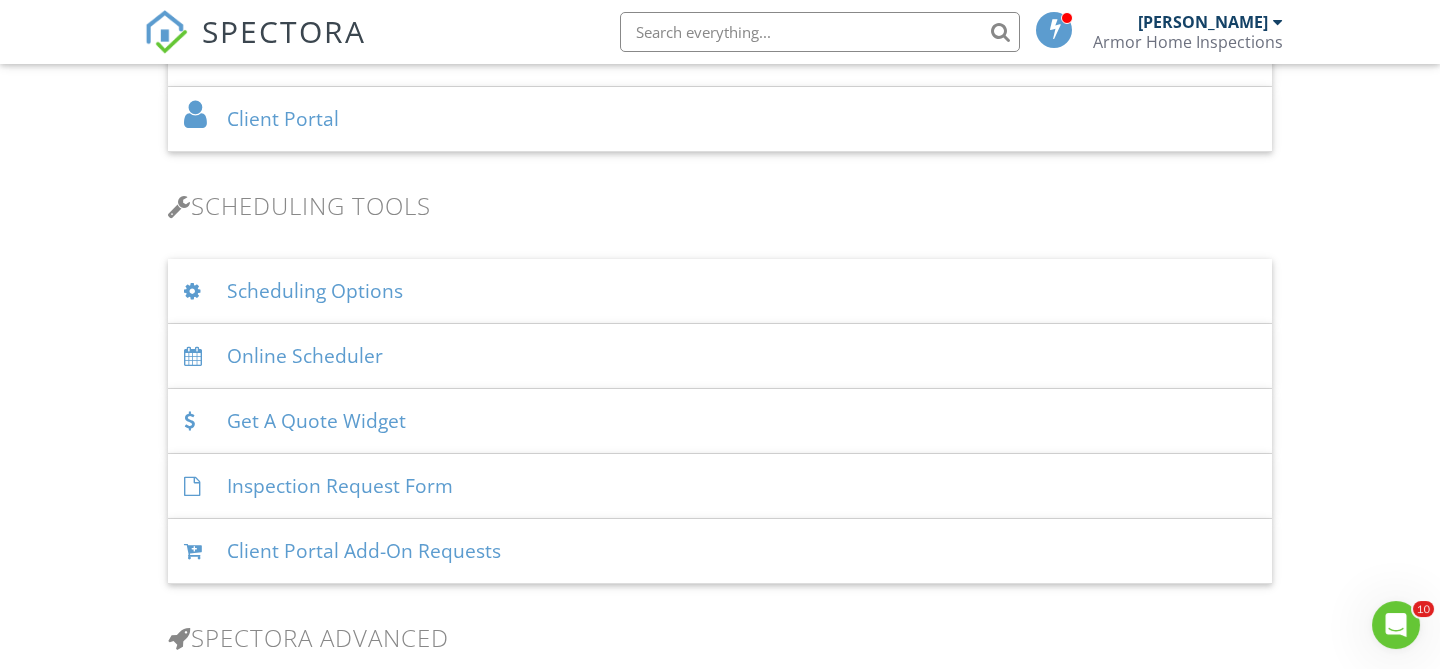 click on "Scheduling Options" at bounding box center [720, 291] 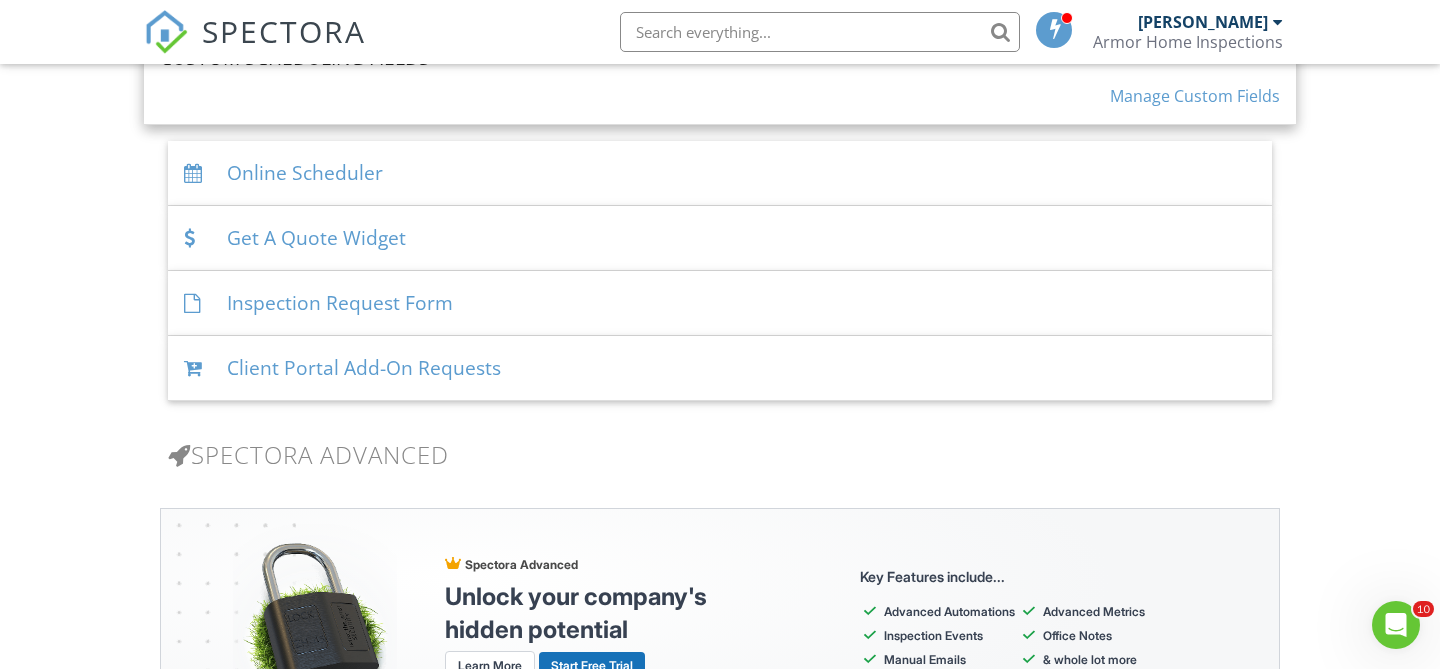 scroll, scrollTop: 2234, scrollLeft: 0, axis: vertical 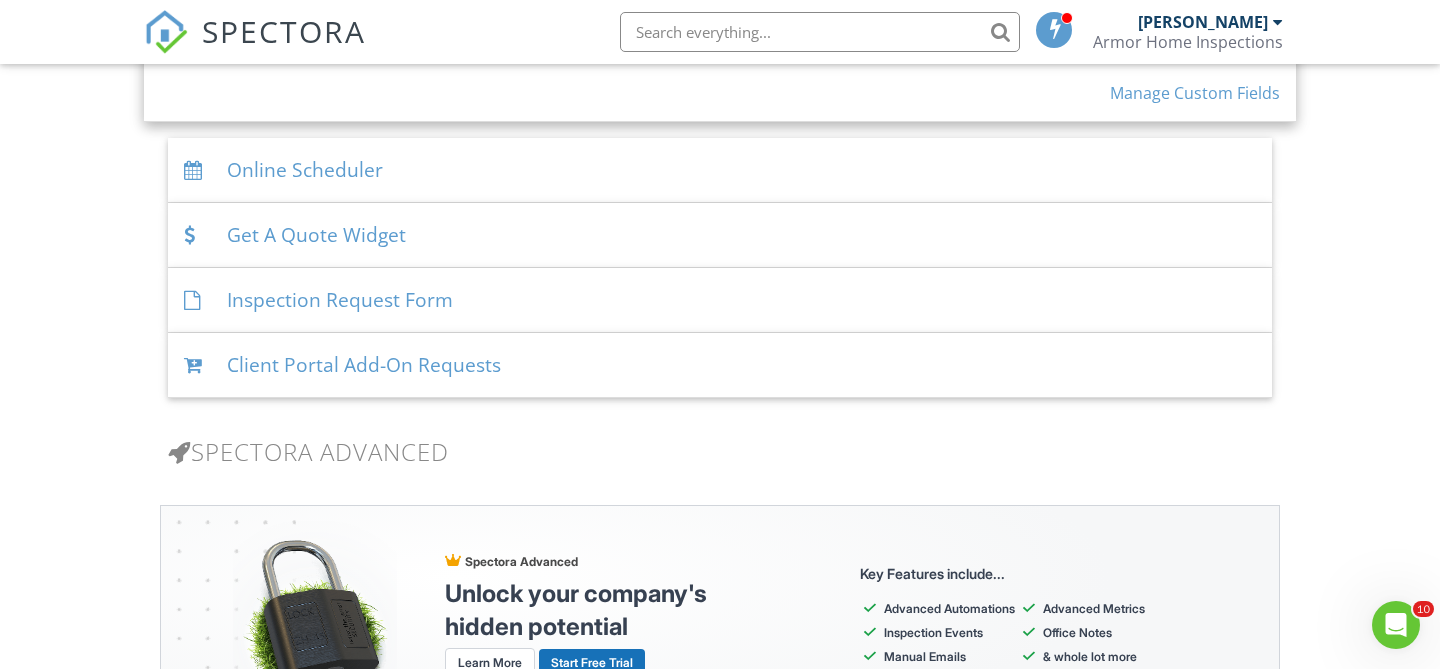 click on "Online Scheduler" at bounding box center (720, 170) 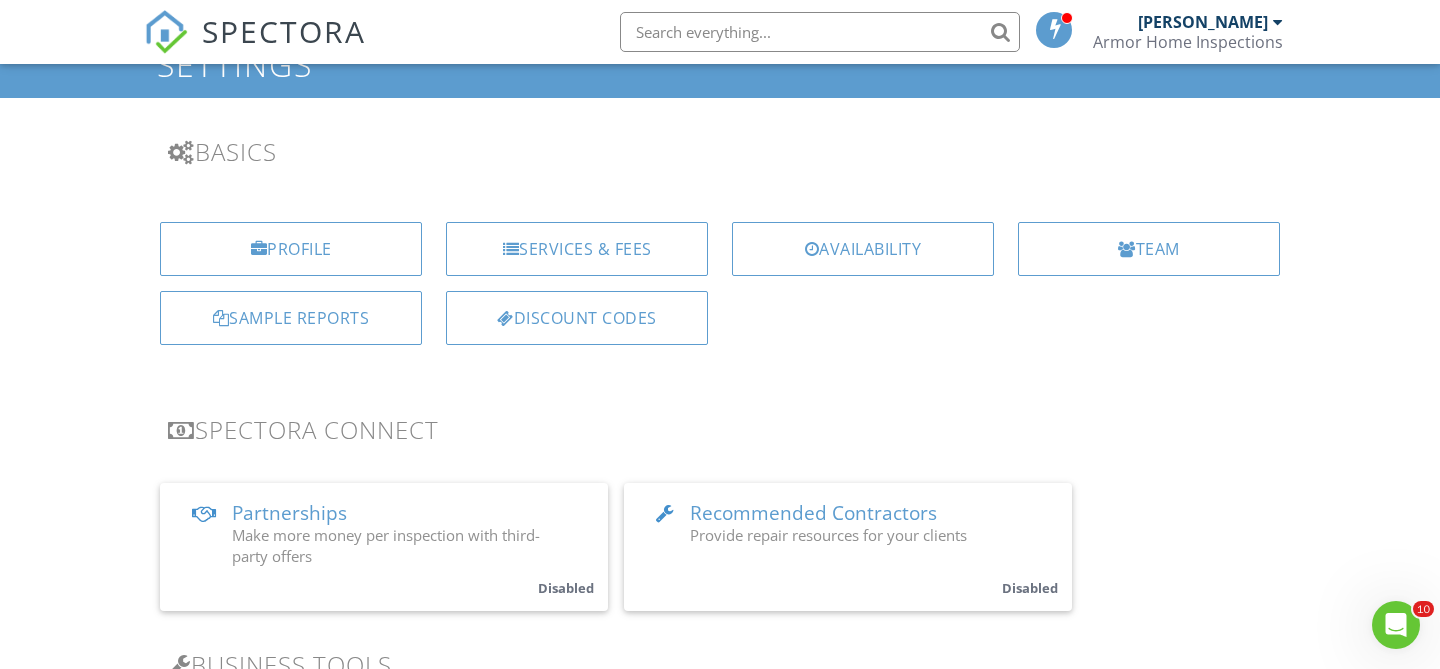 scroll, scrollTop: 0, scrollLeft: 0, axis: both 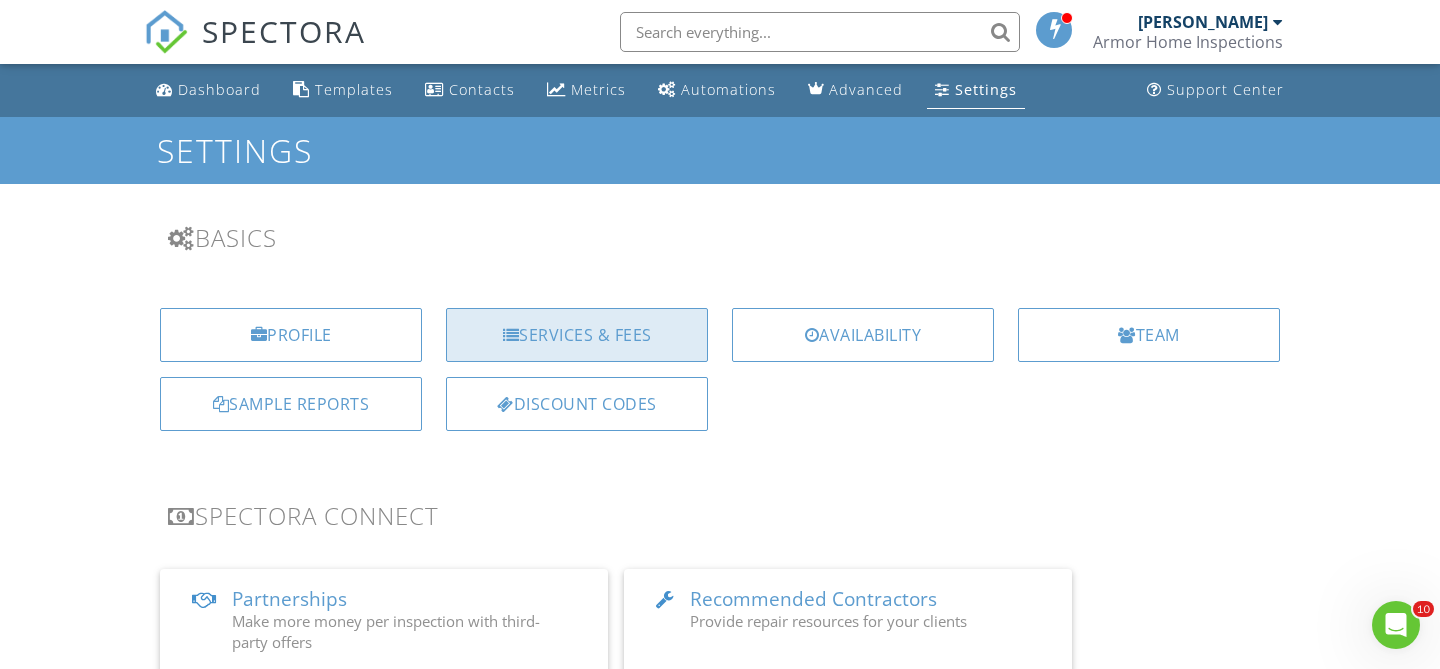 click on "Services & Fees" at bounding box center [577, 335] 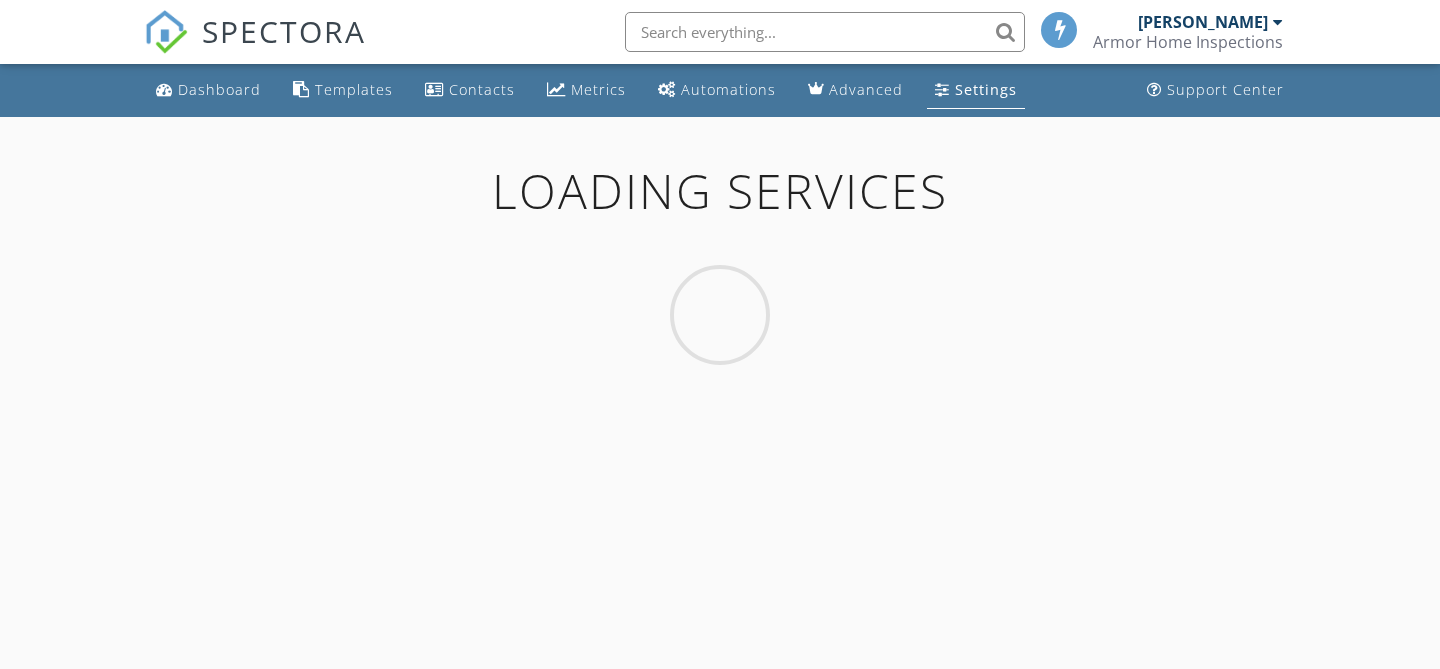 scroll, scrollTop: 0, scrollLeft: 0, axis: both 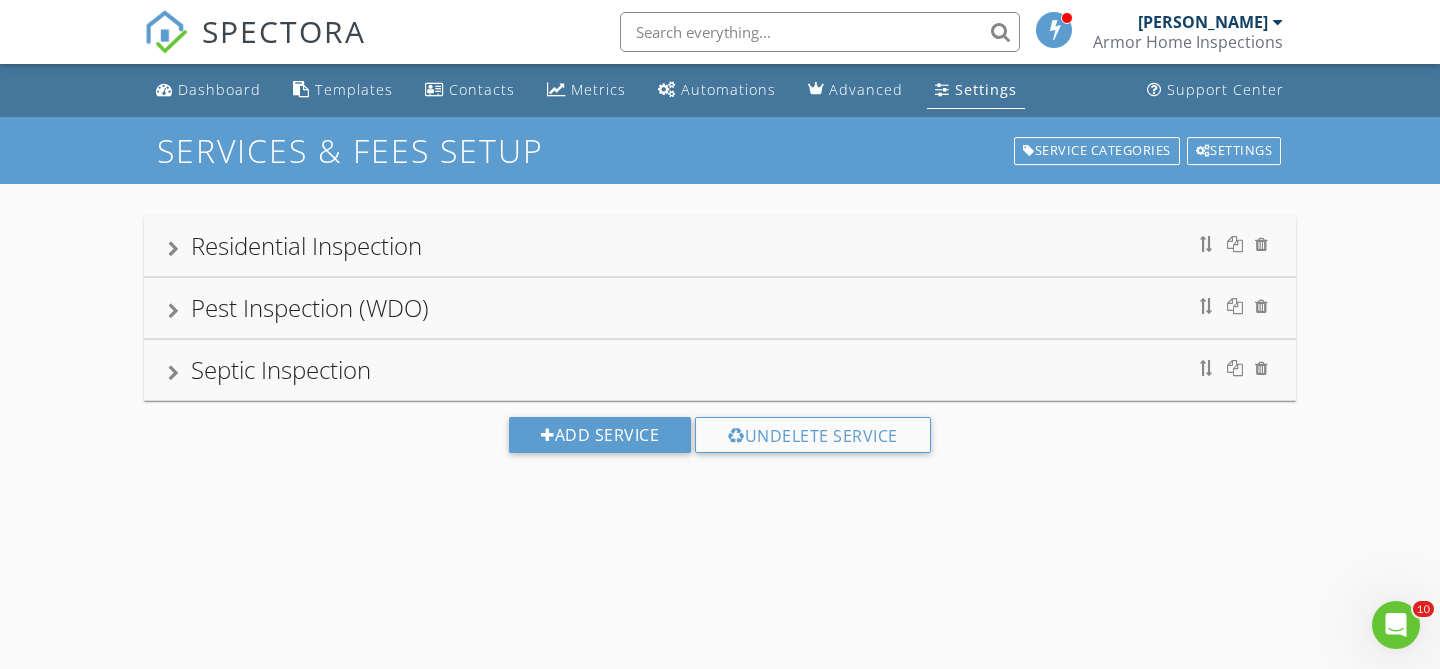 click on "Residential Inspection" at bounding box center (720, 246) 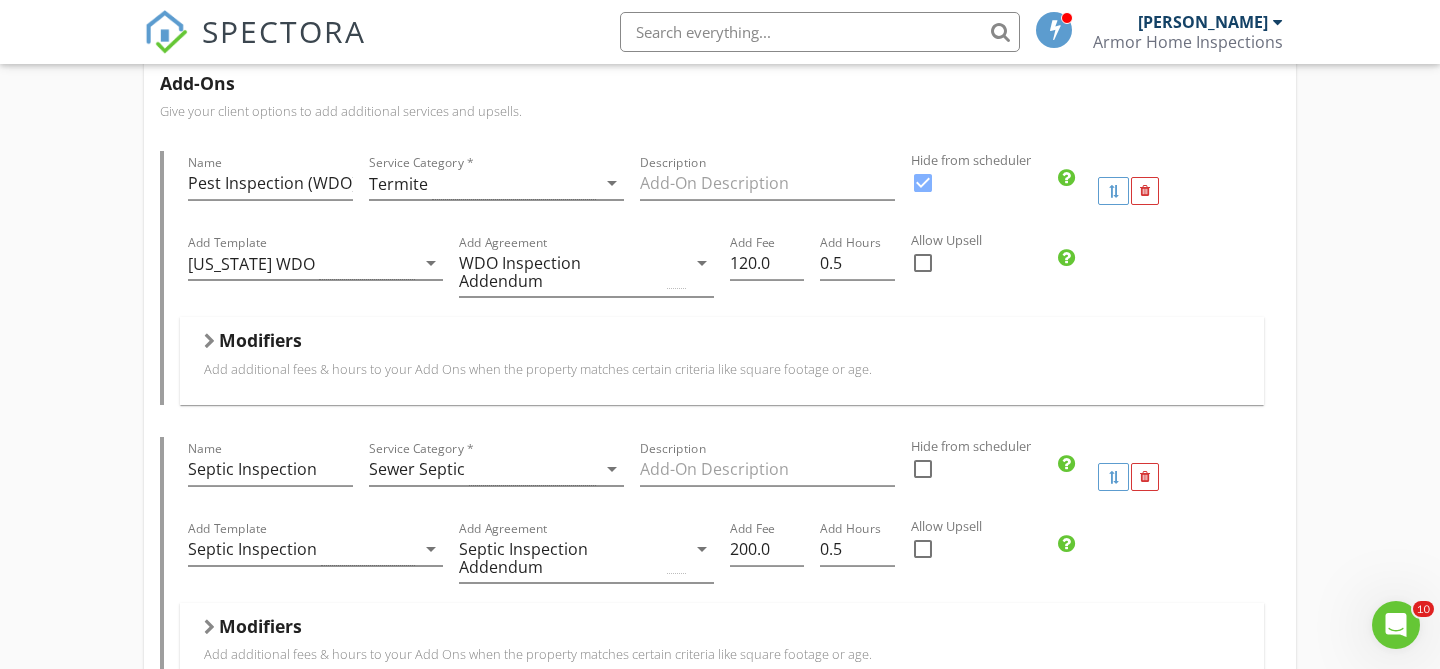 scroll, scrollTop: 544, scrollLeft: 0, axis: vertical 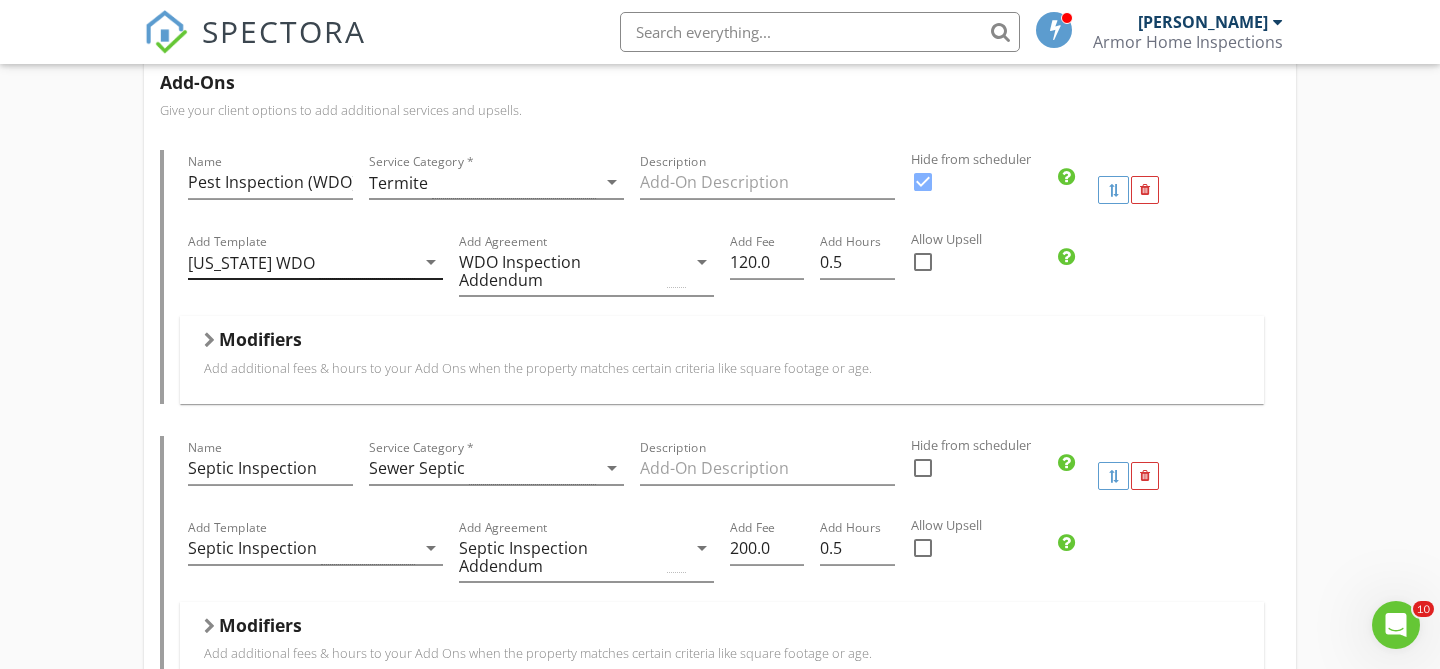 click on "arrow_drop_down" at bounding box center (431, 262) 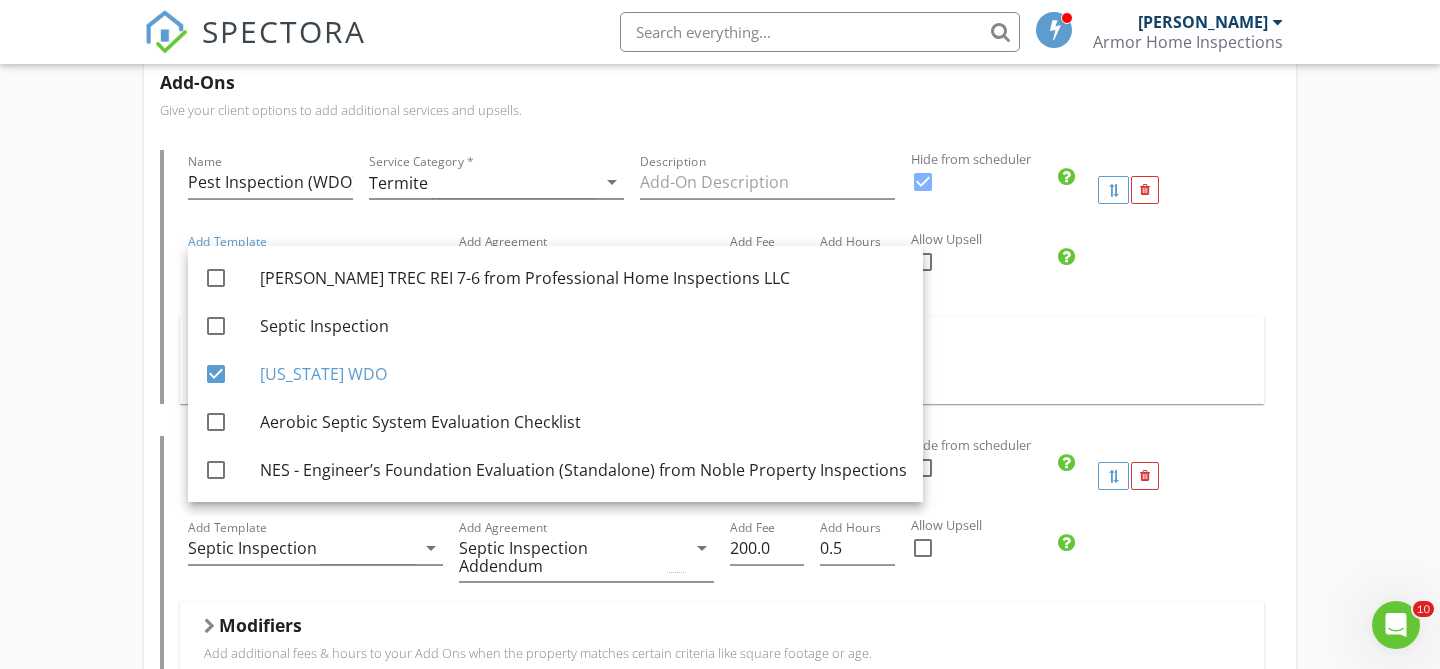 click on "Residential Inspection   Name Residential Inspection   Service Category * Residential arrow_drop_down   Description   Hidden from scheduler   check_box_outline_blank     Template(s) KC Bartley TREC REI 7-6 from Professional Home Inspections LLC arrow_drop_down   Agreement(s) Inspection Agreement arrow_drop_down   $   Base Cost 375.0   Base Duration (HRs) 2.5               Modifiers
Add additional fees & hours to your service when the
property matches certain criteria like square footage or age.
When Foundation arrow_drop_down   Equals Crawlspace arrow_drop_down         Add Fee 50.0   Add Hours 0   When Sq. Ft. arrow_drop_down   Type Range arrow_drop_down   Greater than (>) 1499   Less than or Equal to (<=) 1999       Add Fee 25.0   Add Hours 0   When Sq. Ft. arrow_drop_down   Type Range arrow_drop_down   Greater than (>) 1999   Less than or Equal to (<=) 2499       Add Fee 50.0   Add Hours 0.5   When Sq. Ft. arrow_drop_down   Type Range   2499" at bounding box center [720, 478] 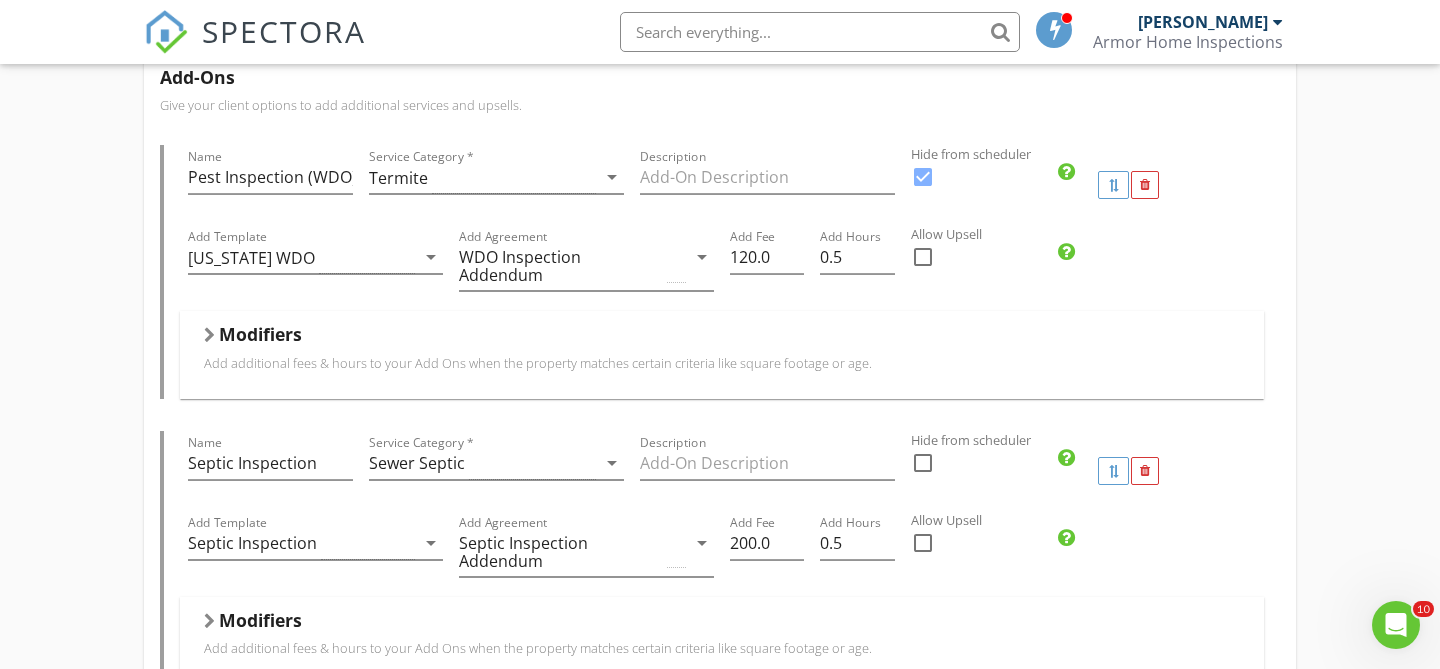 scroll, scrollTop: 550, scrollLeft: 0, axis: vertical 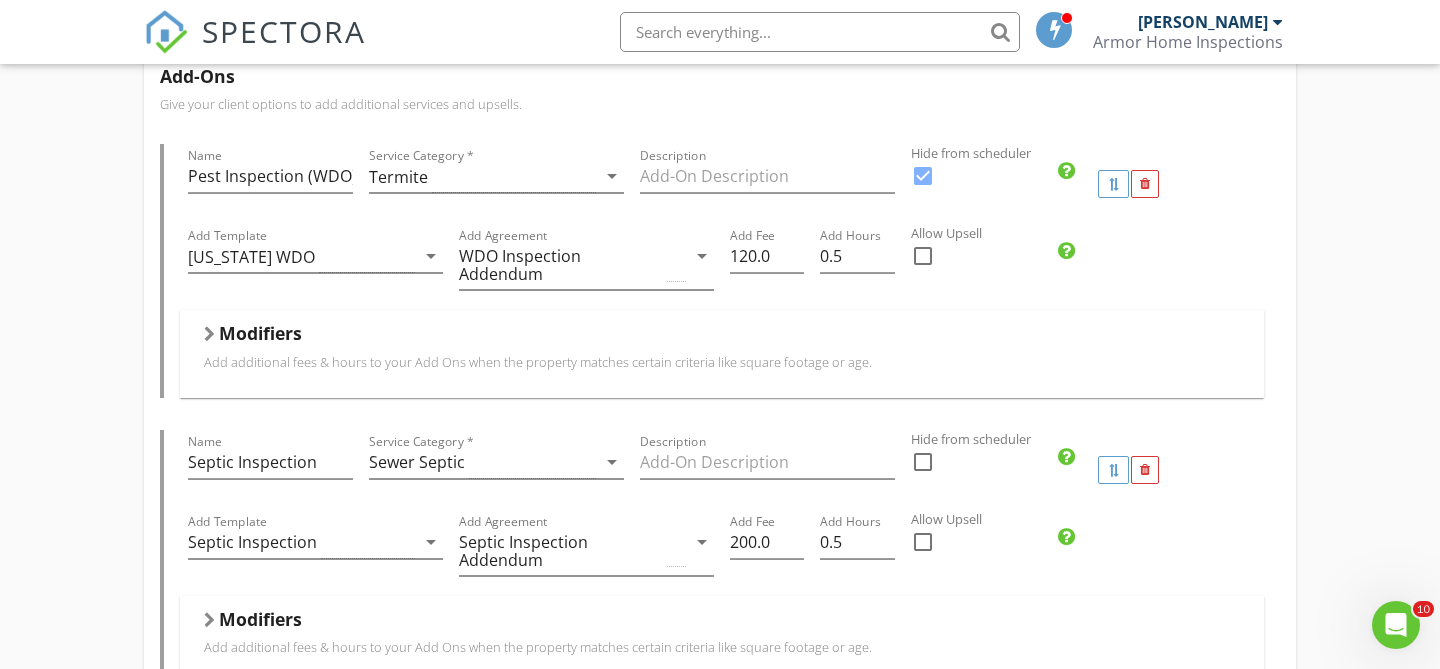 click at bounding box center (923, 176) 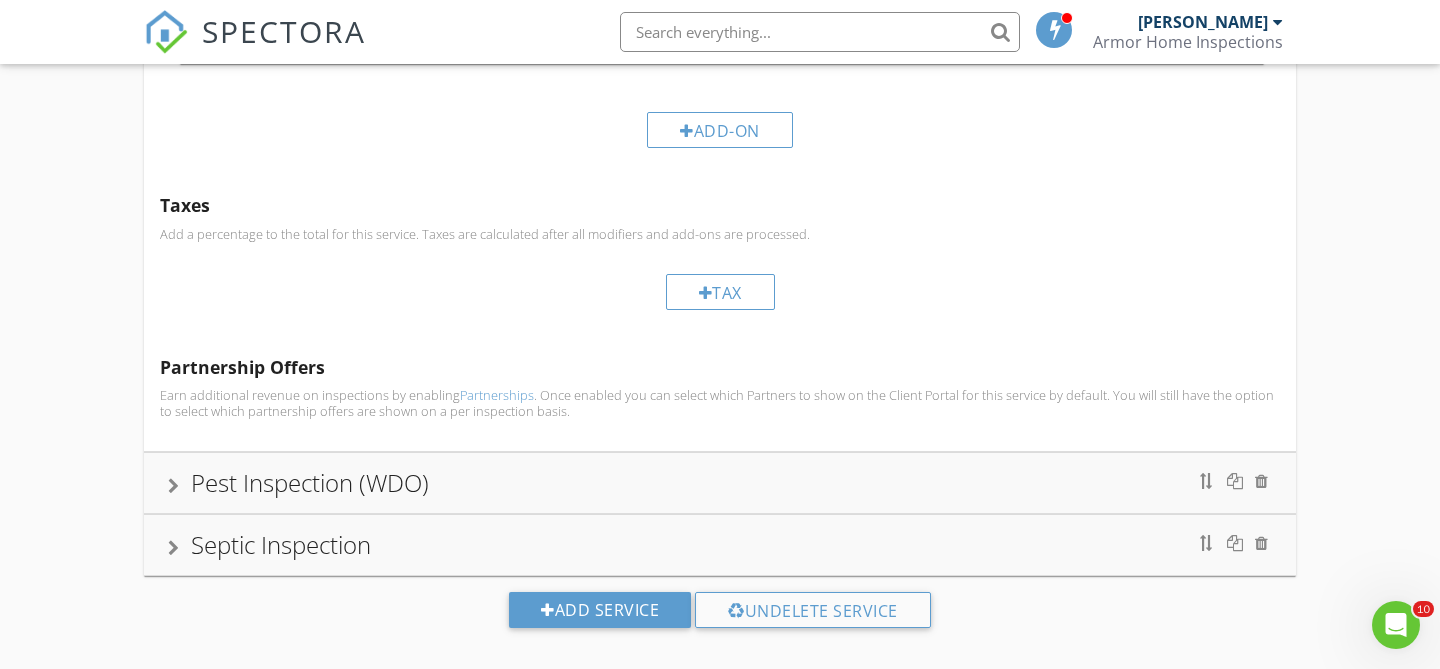 scroll, scrollTop: 1172, scrollLeft: 0, axis: vertical 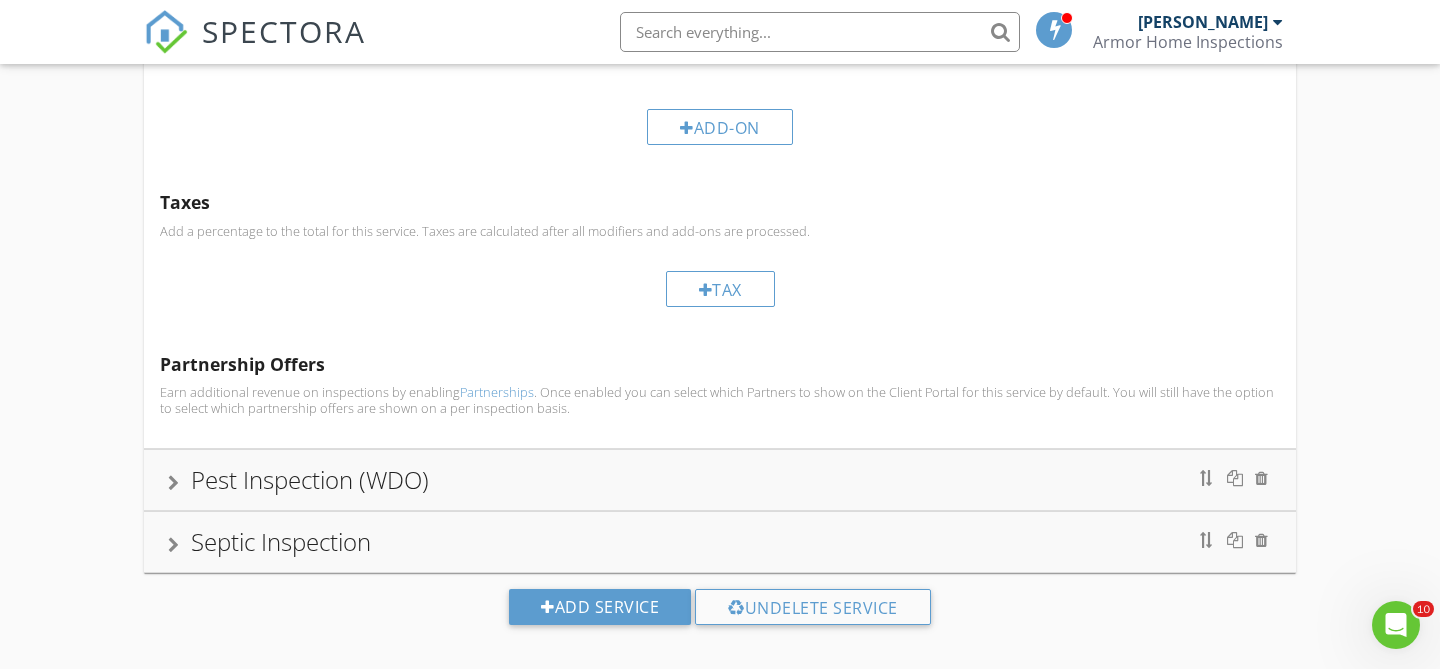 click on "Pest Inspection (WDO)" at bounding box center (720, 480) 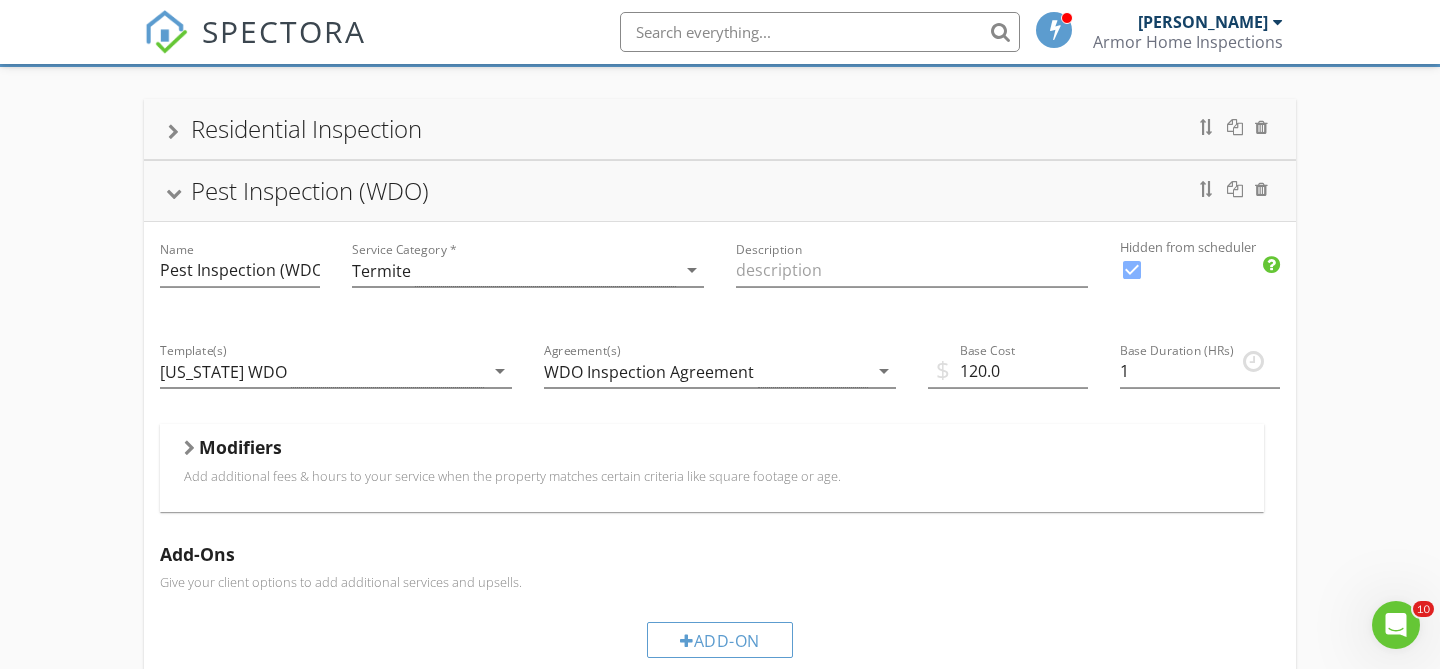 scroll, scrollTop: 152, scrollLeft: 0, axis: vertical 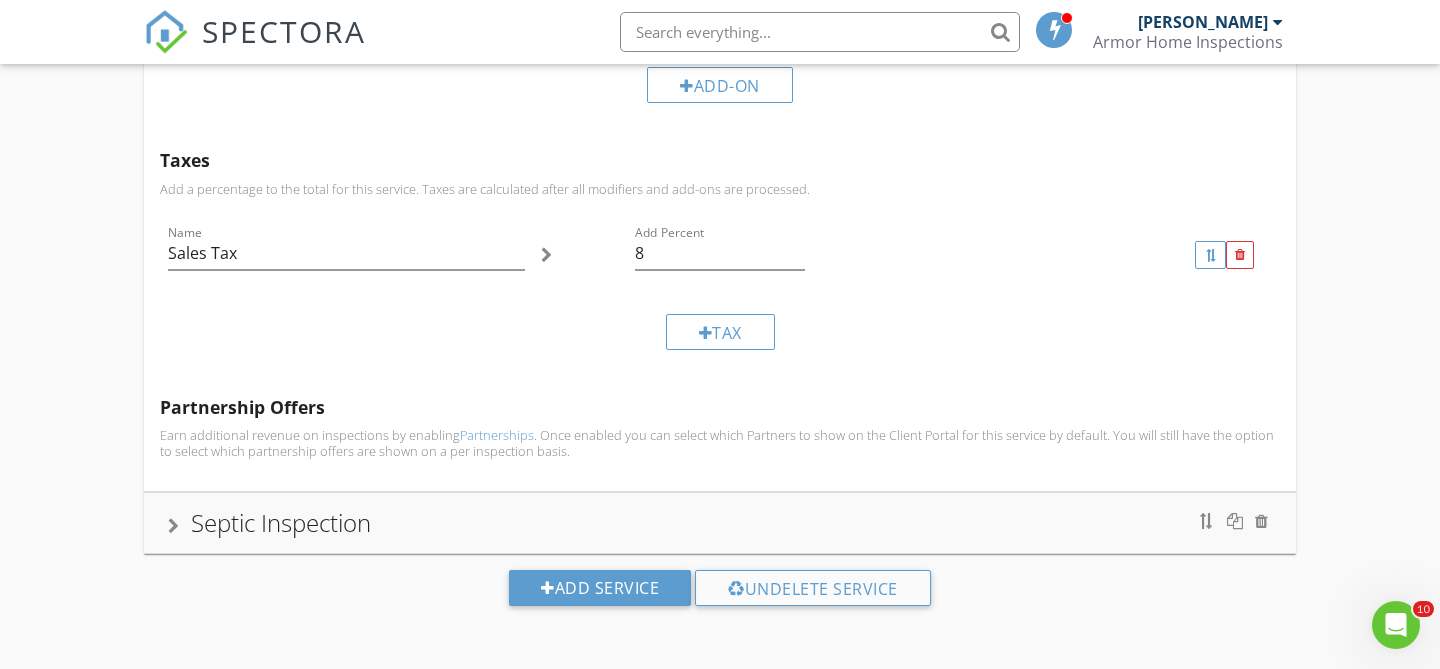 click on "Septic Inspection" at bounding box center [720, 523] 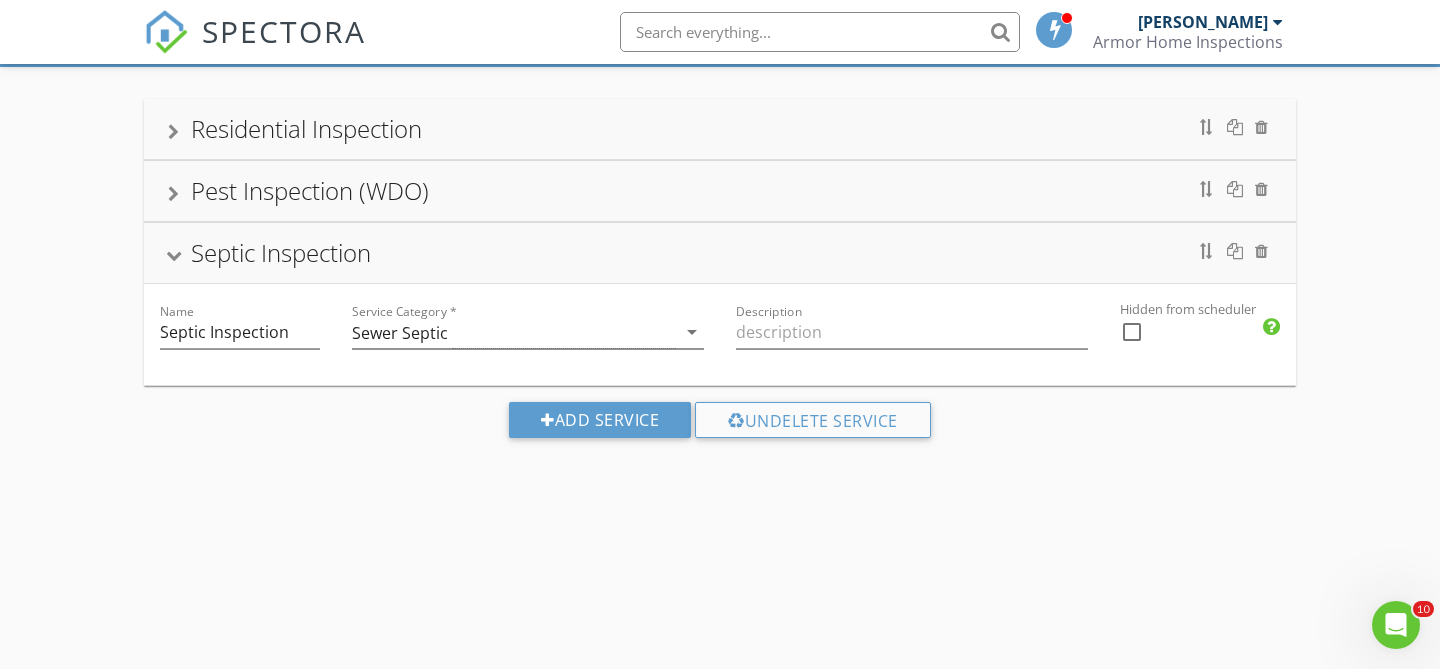 scroll, scrollTop: 206, scrollLeft: 0, axis: vertical 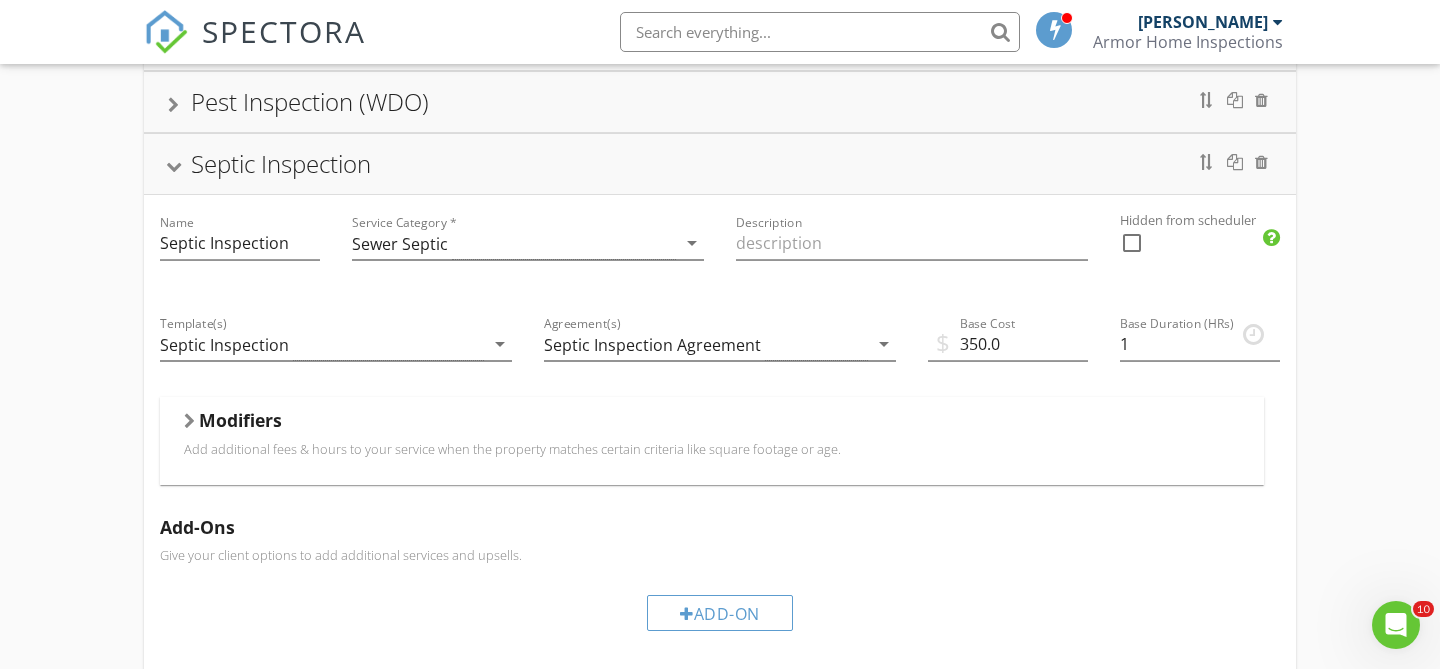 click at bounding box center (1132, 243) 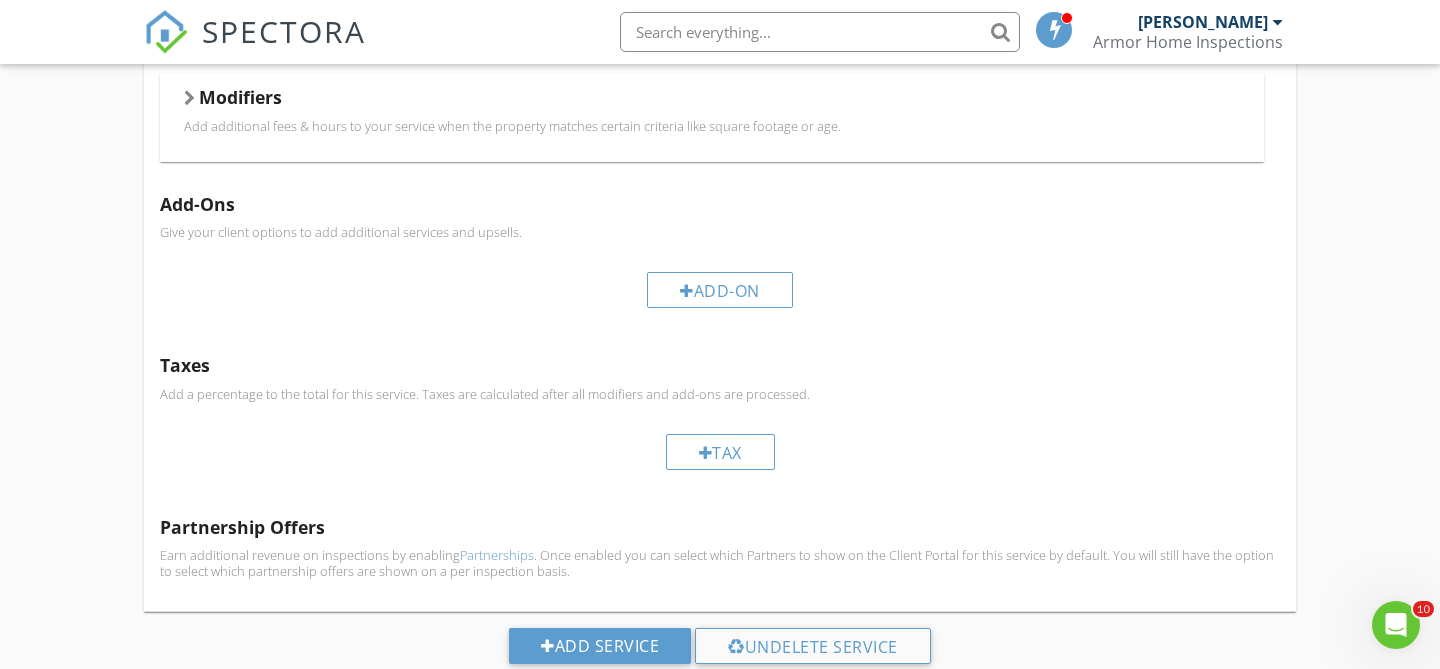 scroll, scrollTop: 528, scrollLeft: 0, axis: vertical 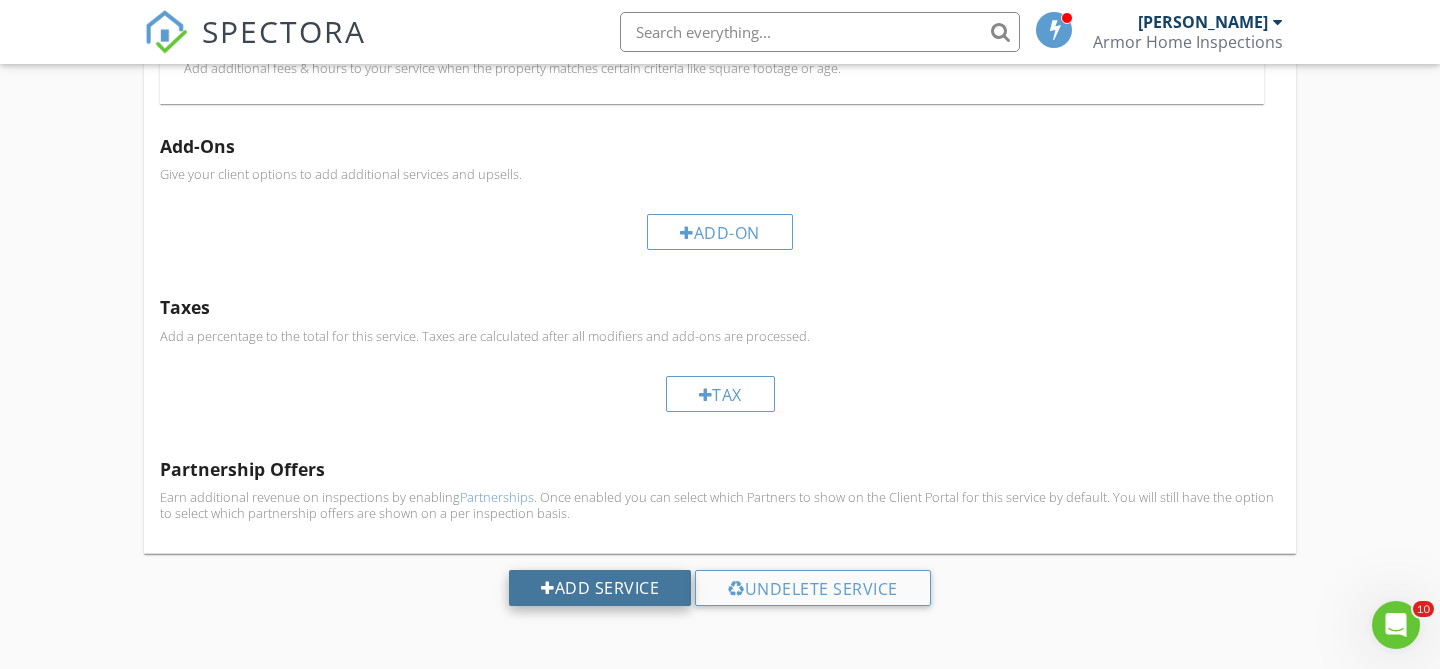 click on "Add Service" at bounding box center (600, 588) 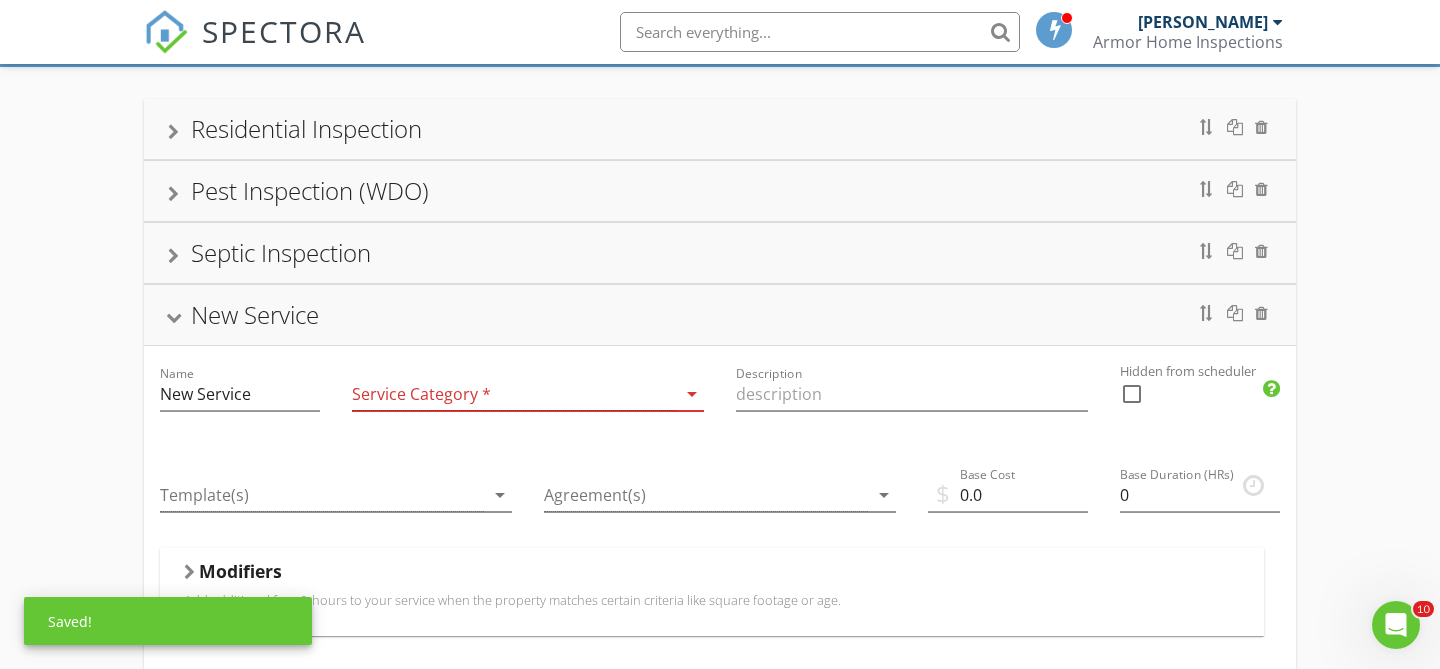scroll, scrollTop: 322, scrollLeft: 0, axis: vertical 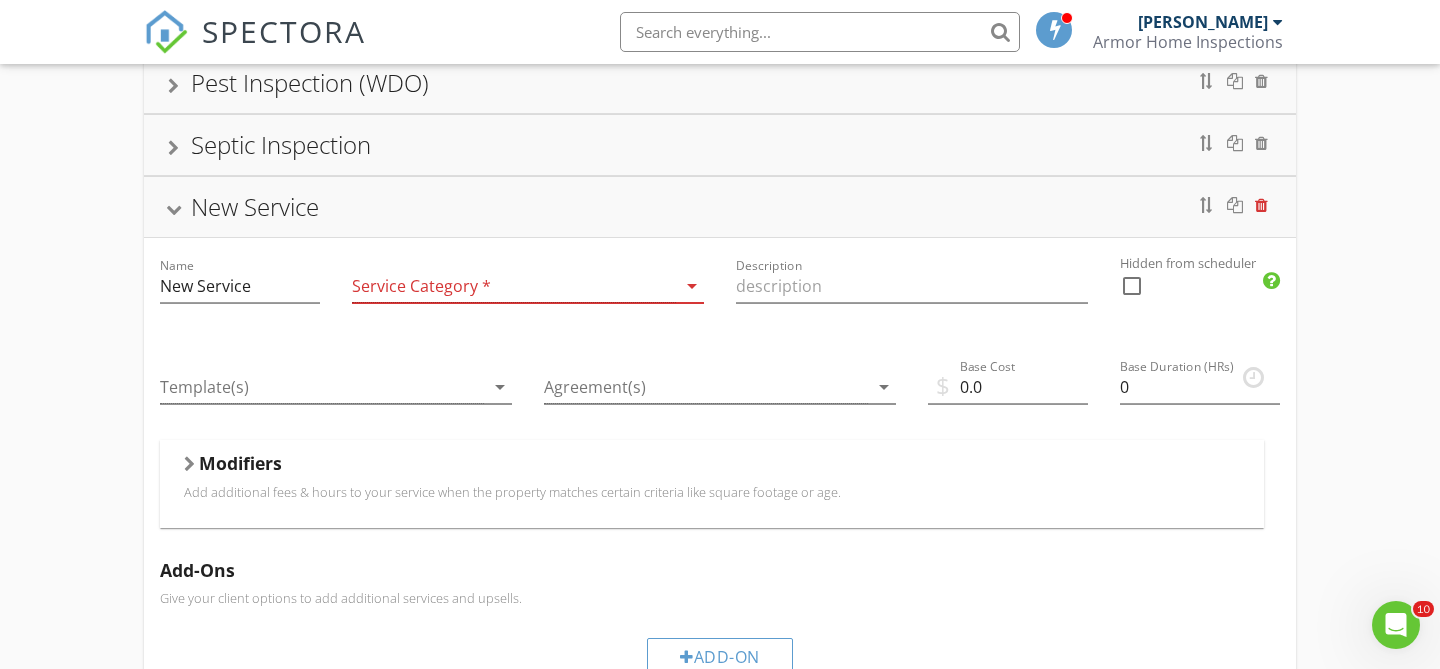 click at bounding box center (1261, 205) 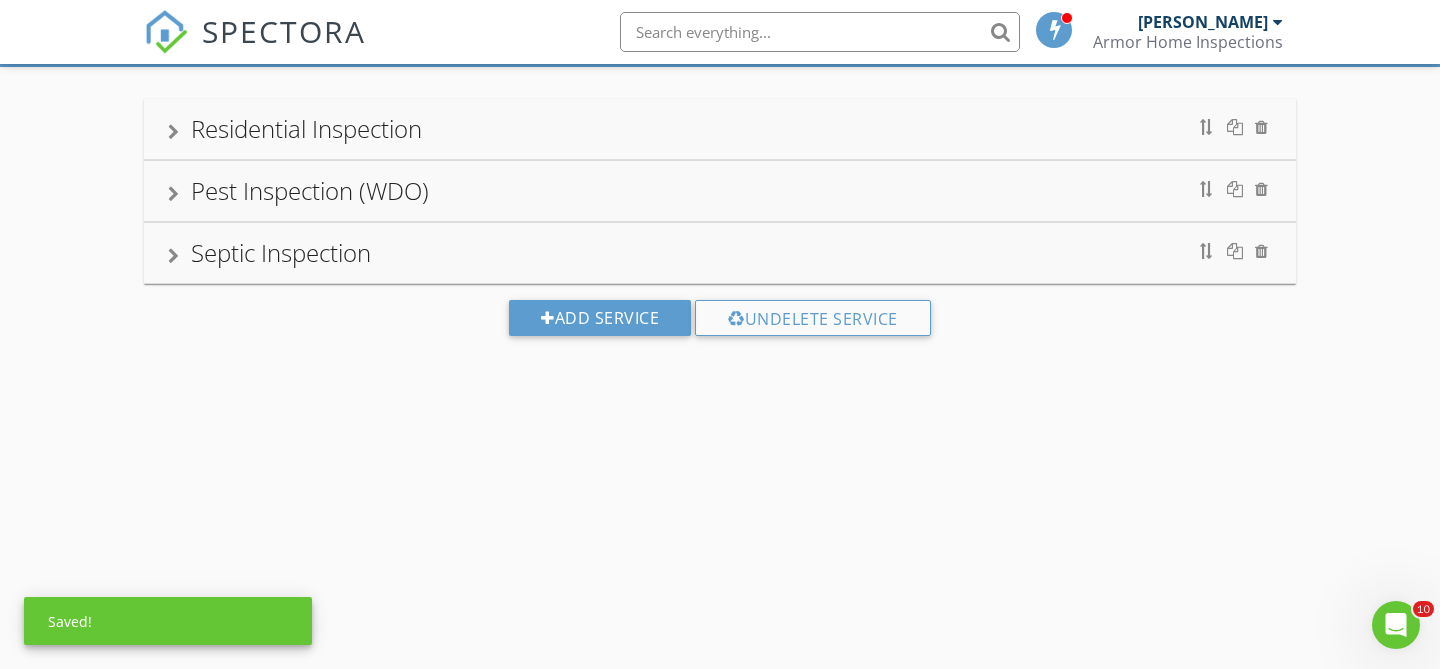 click at bounding box center [1229, 127] 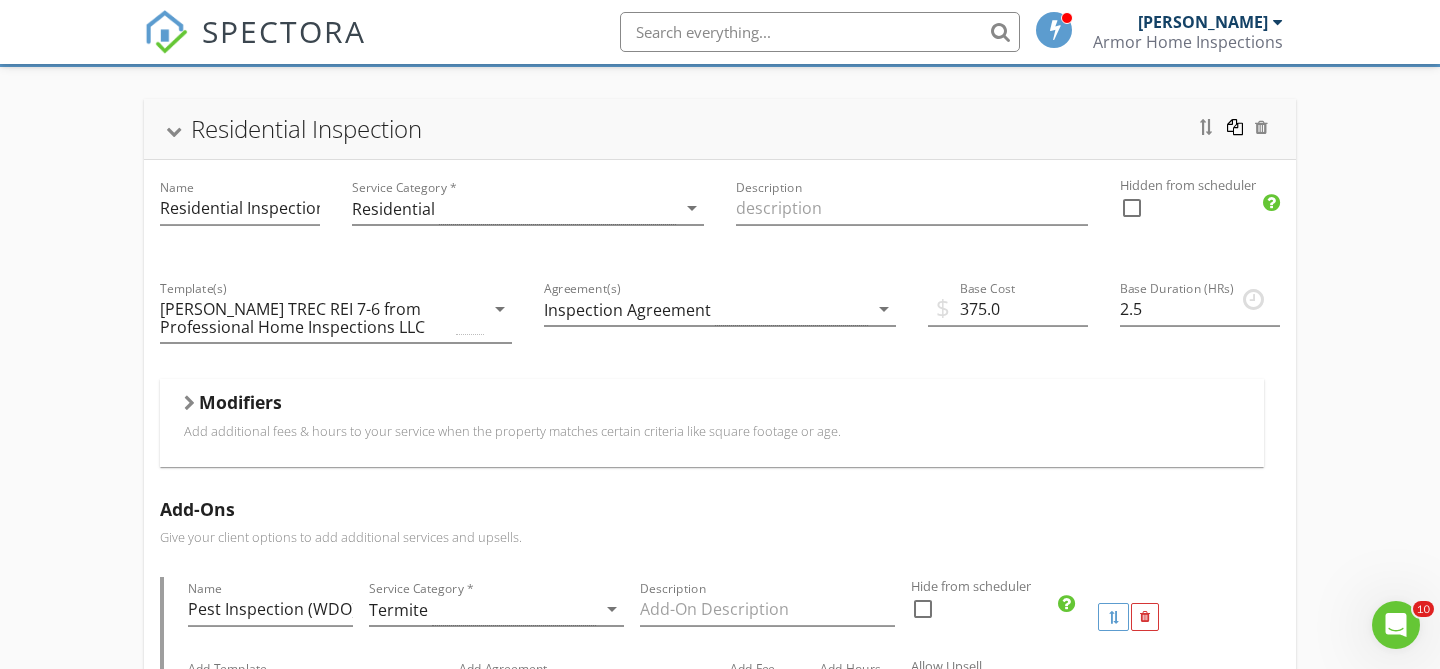 click at bounding box center [1235, 127] 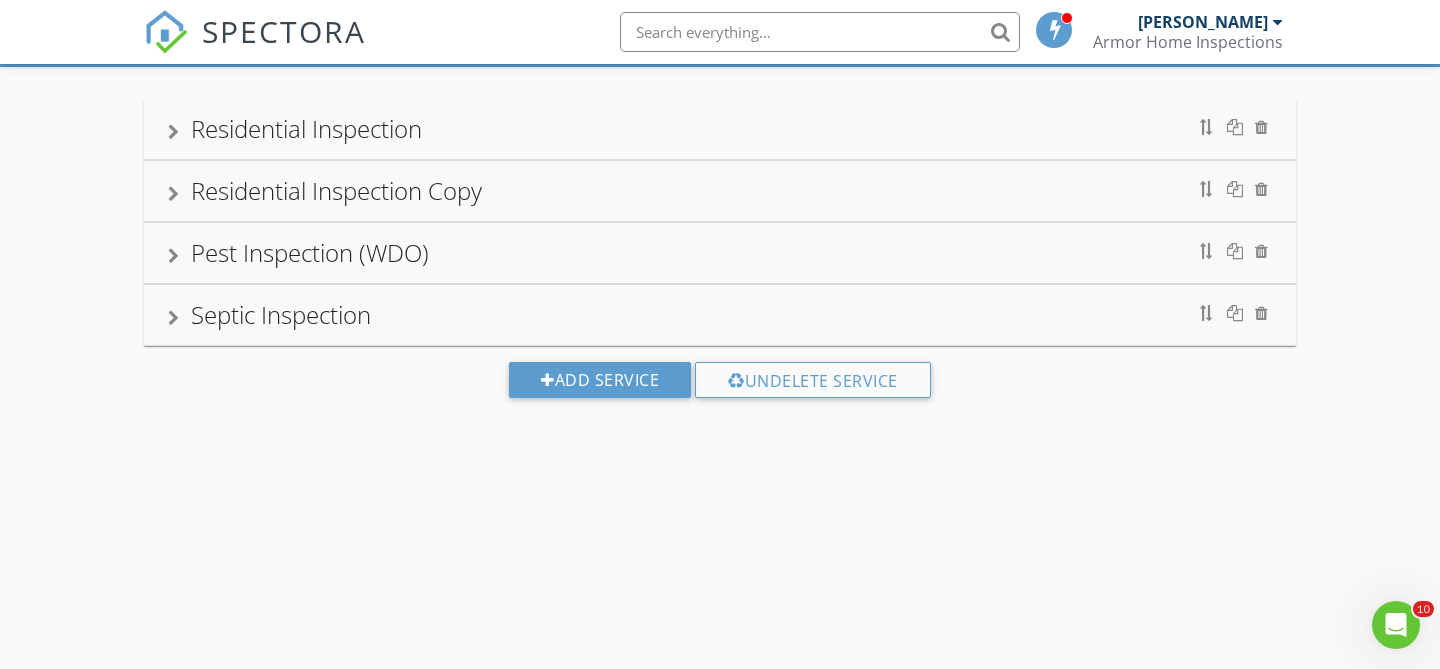click on "Residential Inspection Copy" at bounding box center [336, 190] 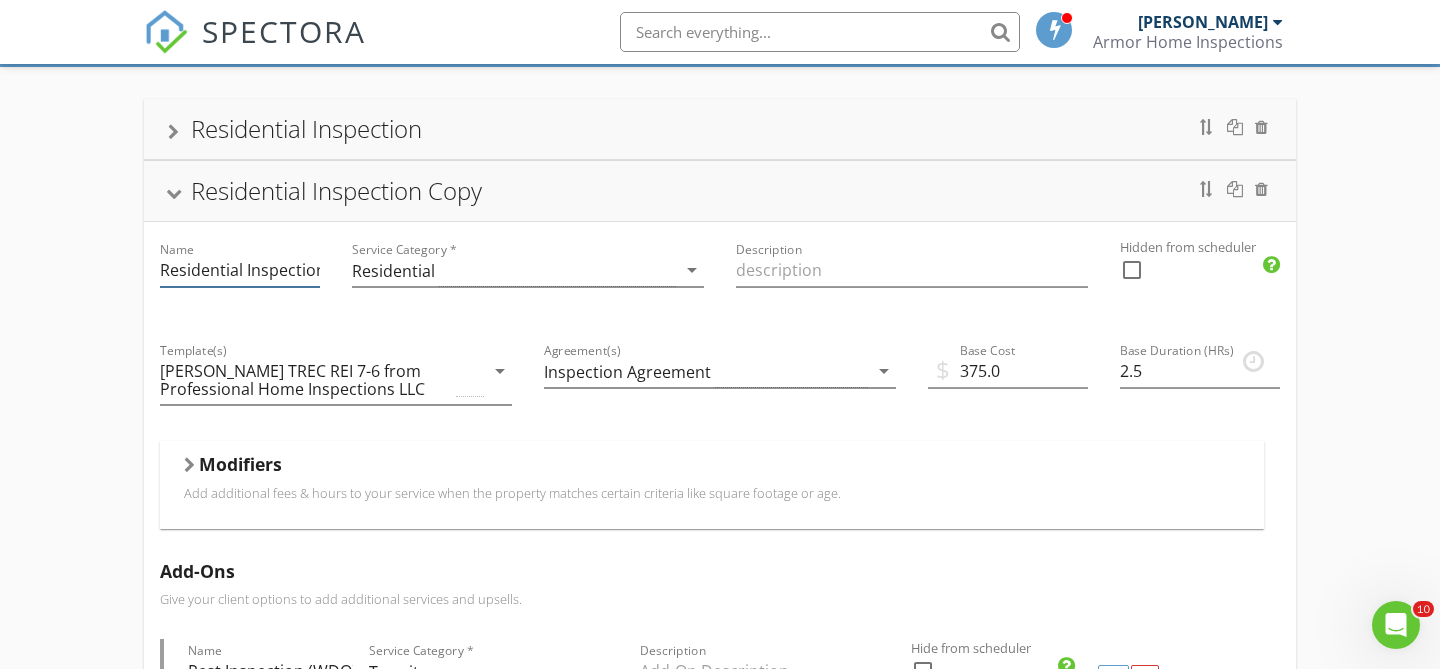 click on "Residential Inspection Copy" at bounding box center [240, 270] 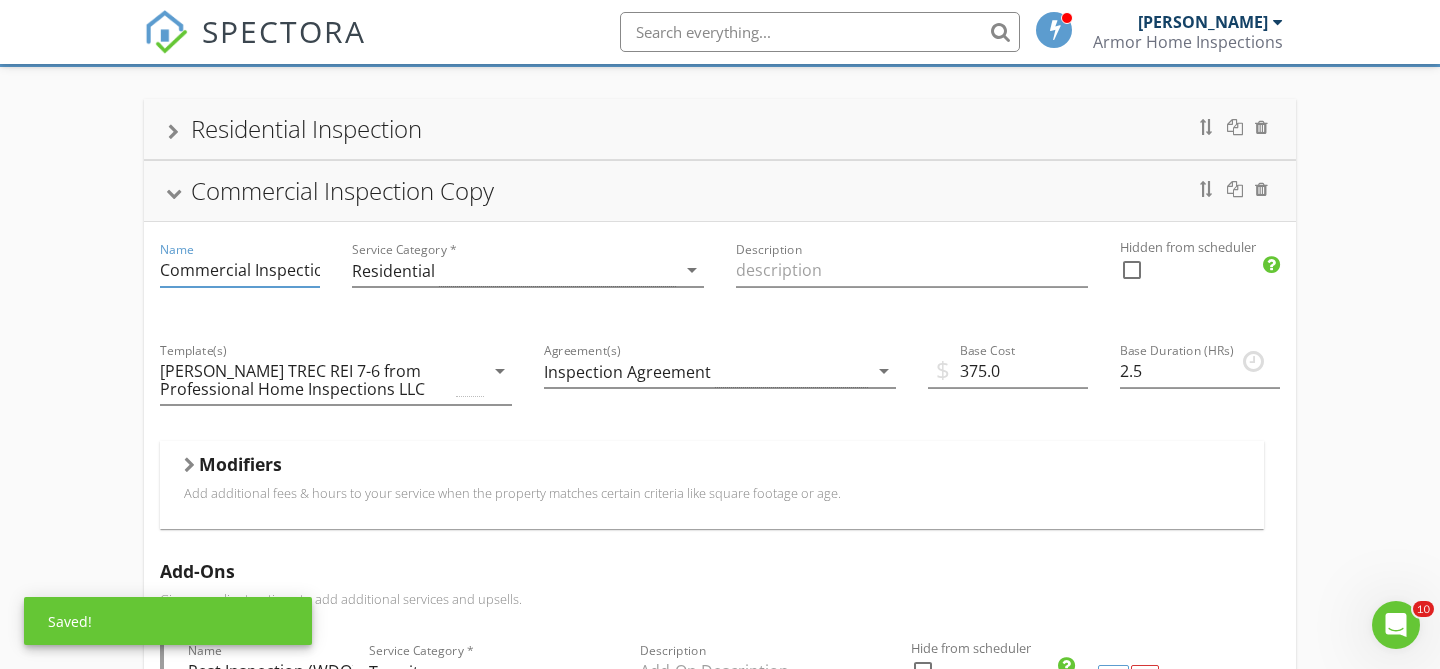 click on "Residential Inspection   Name Residential Inspection   Service Category * Residential arrow_drop_down   Description   Hidden from scheduler   check_box_outline_blank             Commercial Inspection Copy   Name Commercial Inspection Copy   Service Category * Residential arrow_drop_down   Description   Hidden from scheduler   check_box_outline_blank     Template(s) KC Bartley TREC REI 7-6 from Professional Home Inspections LLC arrow_drop_down   Agreement(s) Inspection Agreement arrow_drop_down   $   Base Cost 375.0   Base Duration (HRs) 2.5               Modifiers
Add additional fees & hours to your service when the
property matches certain criteria like square footage or age.
When Foundation arrow_drop_down   Equals Crawlspace arrow_drop_down         Add Fee 50.0   Add Hours 0   When Sq. Ft. arrow_drop_down   Type Range arrow_drop_down   Greater than (>) 1499   Less than or Equal to (<=) 1999       Add Fee 25.0   Add Hours 0   When Sq. Ft.   Type" at bounding box center [720, 936] 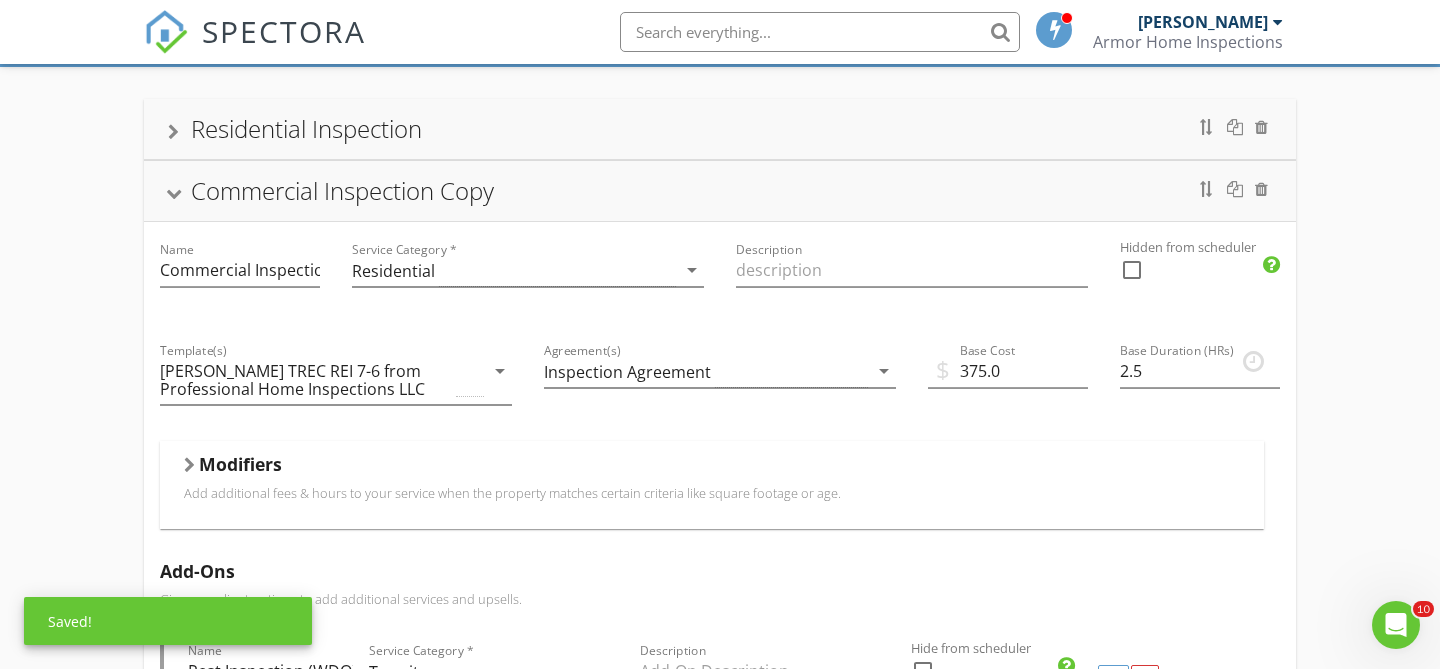 click on "Commercial Inspection Copy" at bounding box center [342, 190] 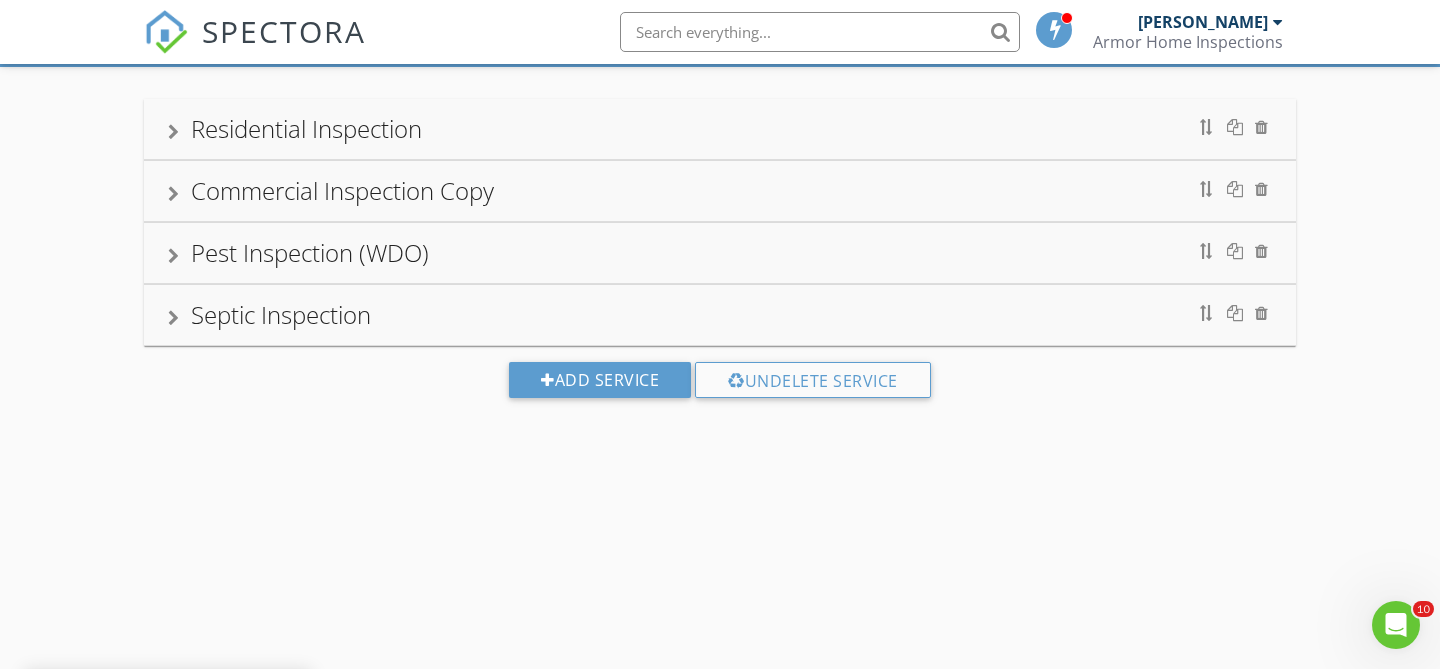click on "Commercial Inspection Copy" at bounding box center [342, 190] 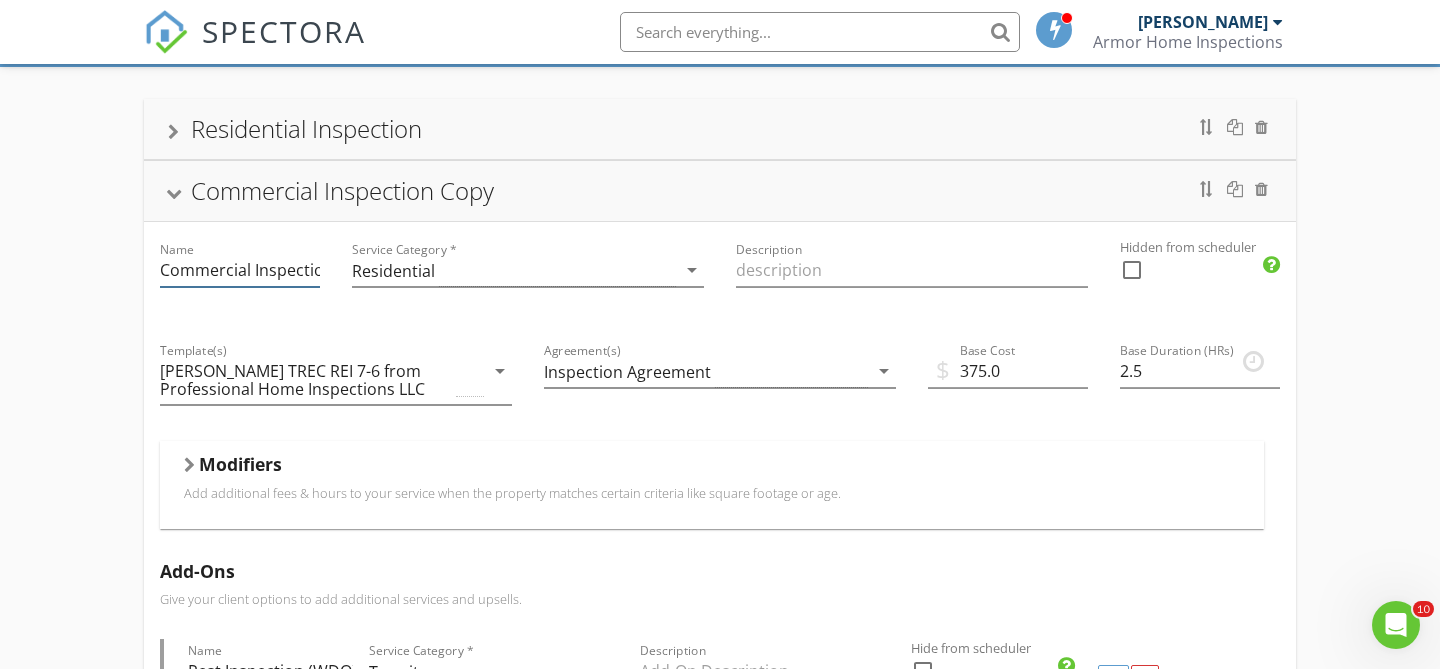click on "Commercial Inspection Copy" at bounding box center (240, 270) 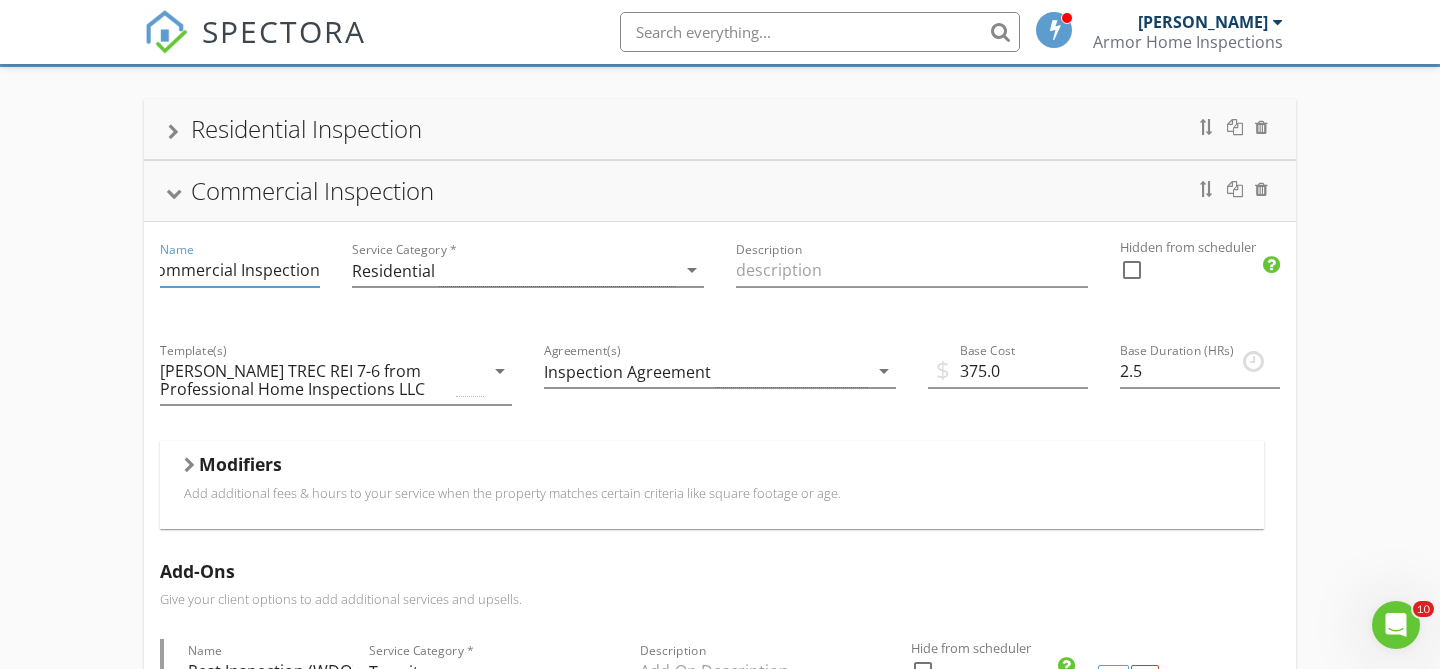 scroll, scrollTop: 0, scrollLeft: 11, axis: horizontal 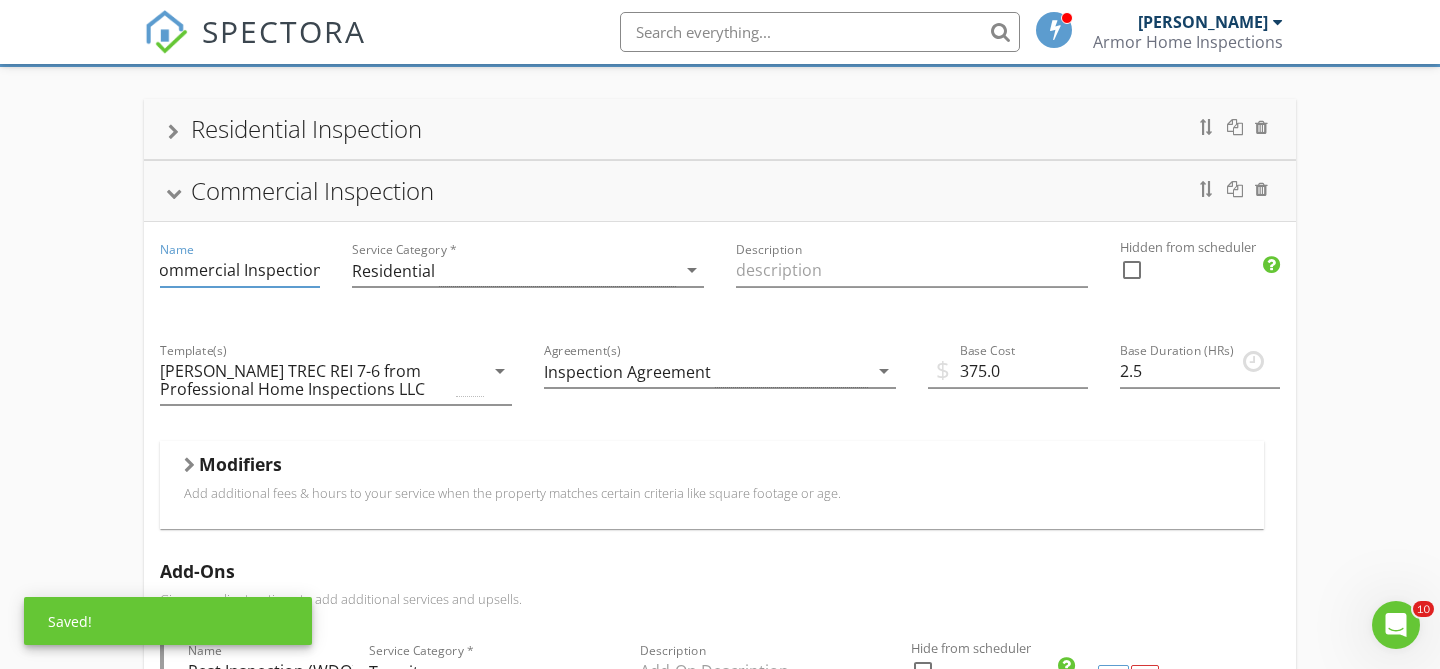 type on "Commercial Inspection" 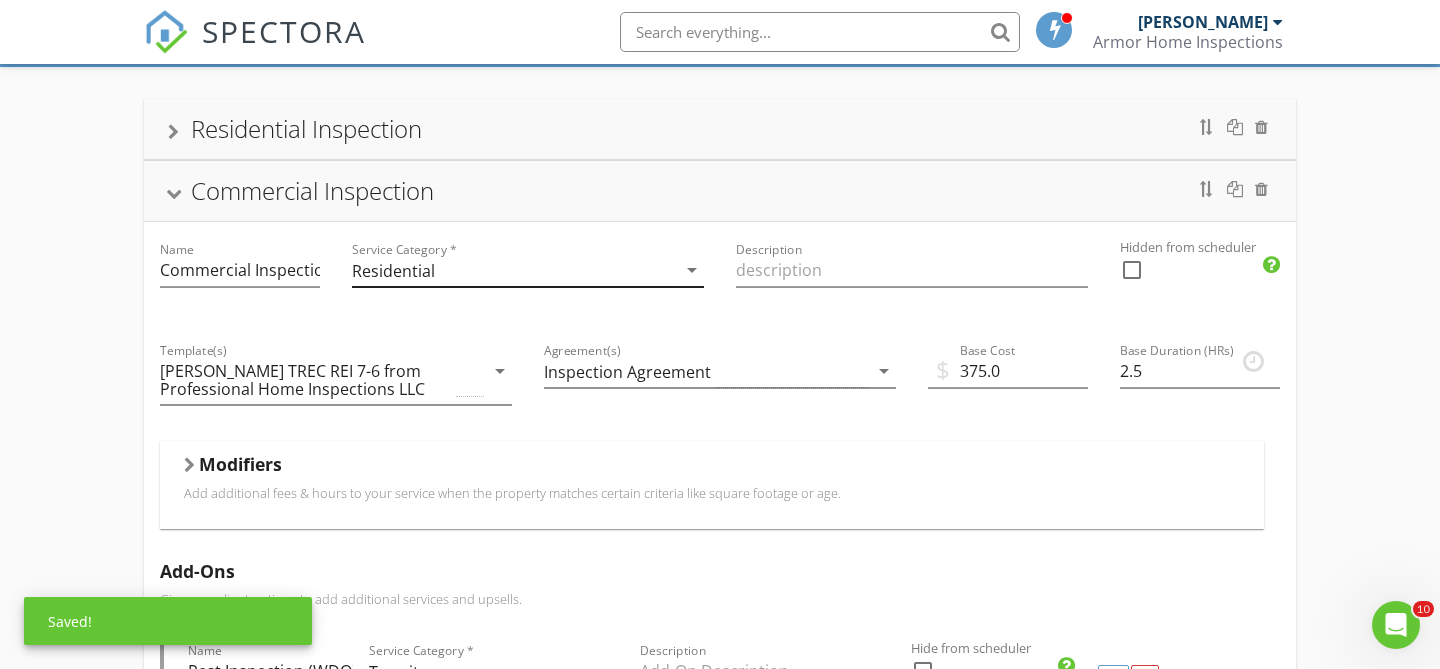 click on "Residential" at bounding box center (393, 271) 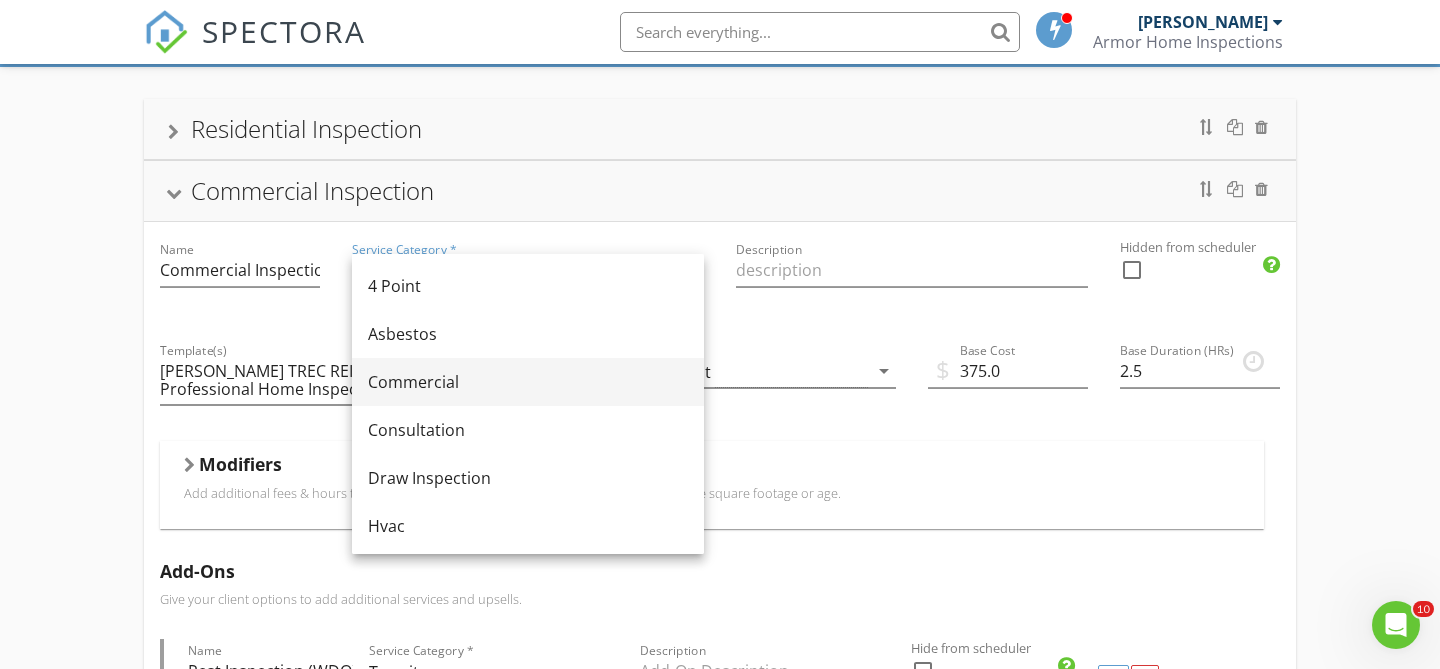 click on "Commercial" at bounding box center [528, 382] 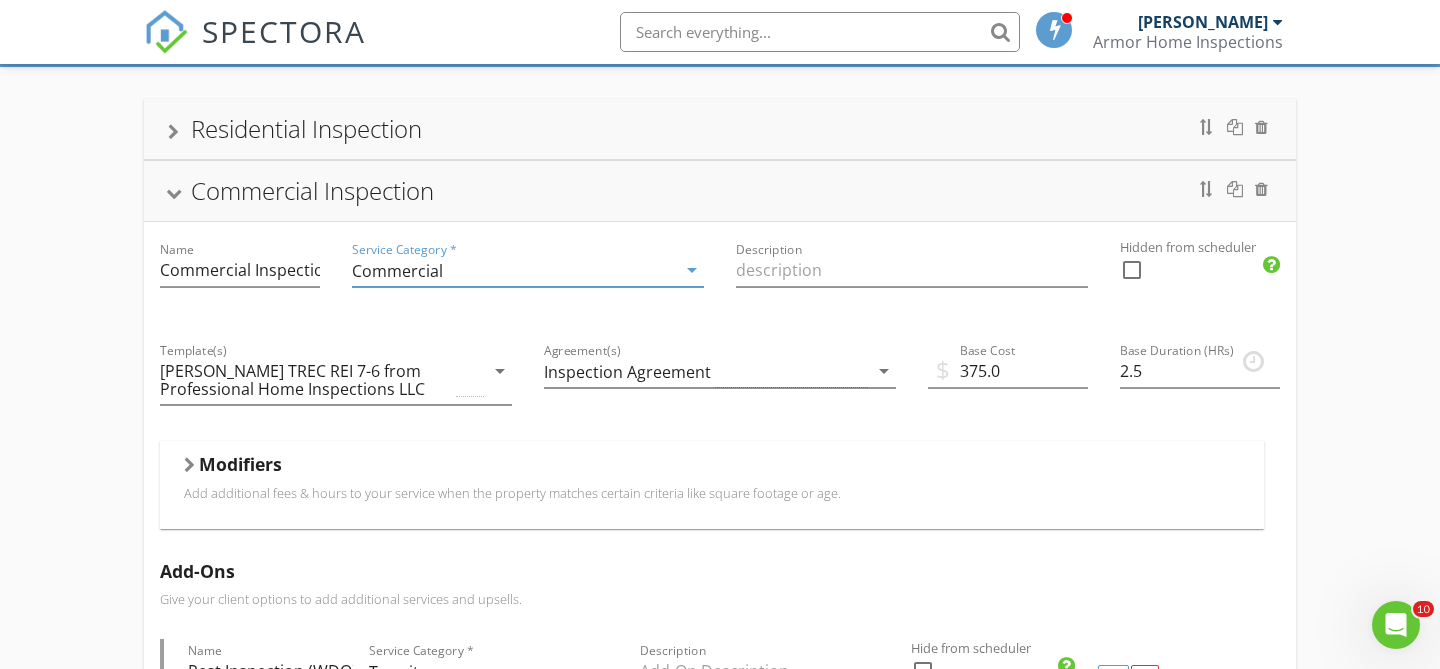 click at bounding box center [1132, 270] 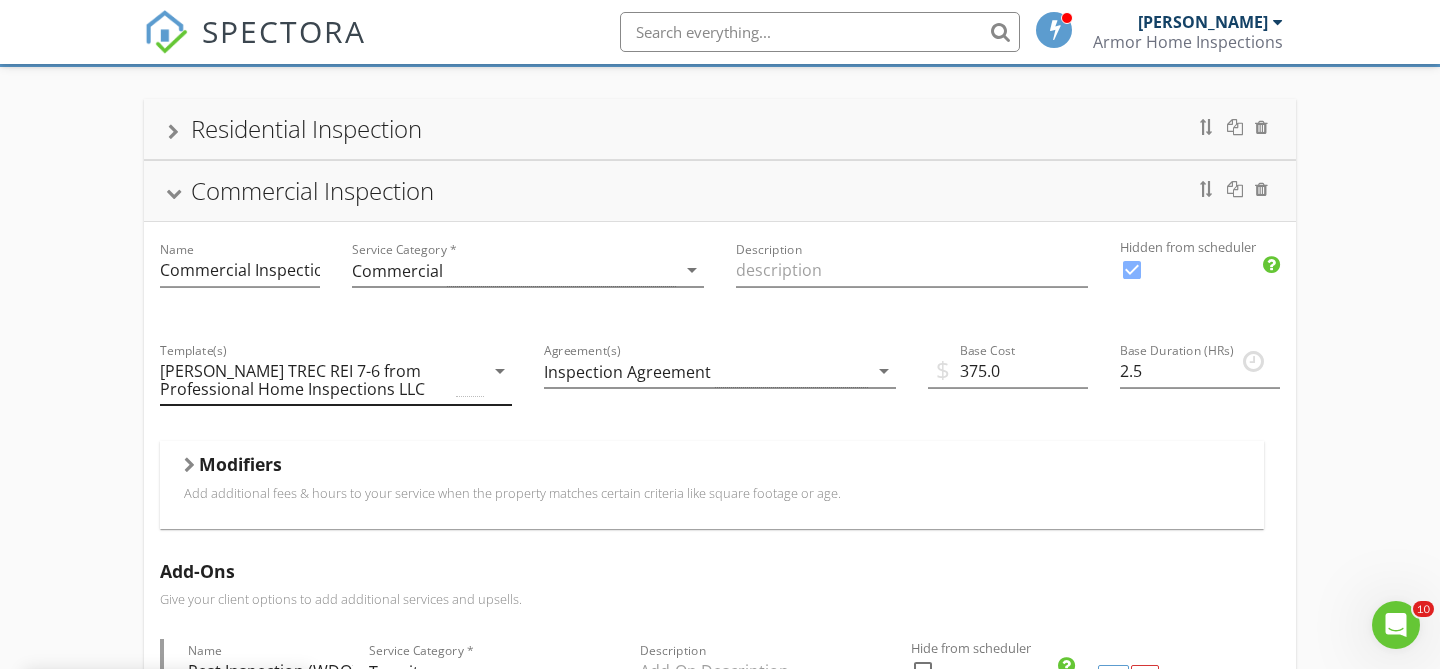 click on "[PERSON_NAME] TREC REI 7-6 from Professional Home Inspections LLC" at bounding box center [322, 380] 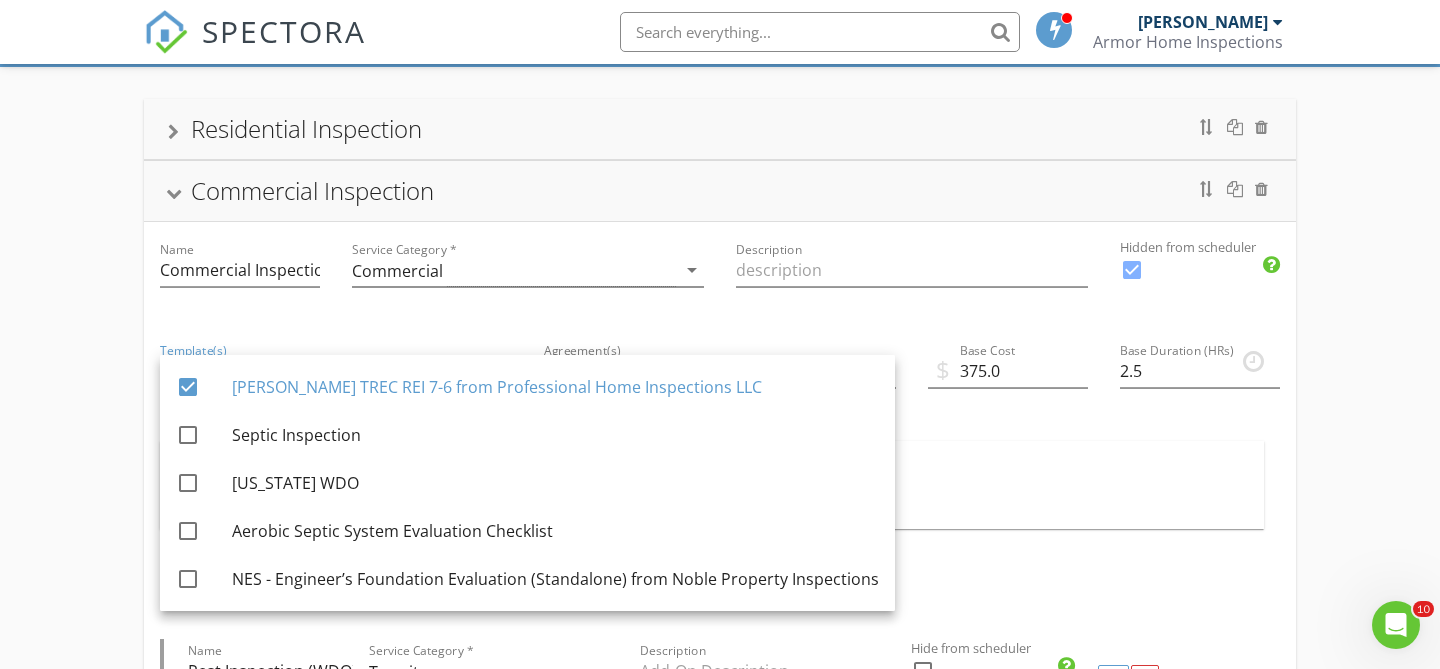 click on "Residential Inspection   Name Residential Inspection   Service Category * Residential arrow_drop_down   Description   Hidden from scheduler   check_box_outline_blank             Commercial Inspection   Name Commercial Inspection   Service Category * Commercial arrow_drop_down   Description   Hidden from scheduler   check_box     Template(s) KC Bartley TREC REI 7-6 from Professional Home Inspections LLC arrow_drop_down   Agreement(s) Inspection Agreement arrow_drop_down   $   Base Cost 375.0   Base Duration (HRs) 2.5               Modifiers
Add additional fees & hours to your service when the
property matches certain criteria like square footage or age.
When Foundation arrow_drop_down   Equals Crawlspace arrow_drop_down         Add Fee 50.0   Add Hours 0   When Sq. Ft. arrow_drop_down   Type Range arrow_drop_down   Greater than (>) 1499   Less than or Equal to (<=) 1999       Add Fee 25.0   Add Hours 0   When Sq. Ft. arrow_drop_down   Type Range" at bounding box center [720, 936] 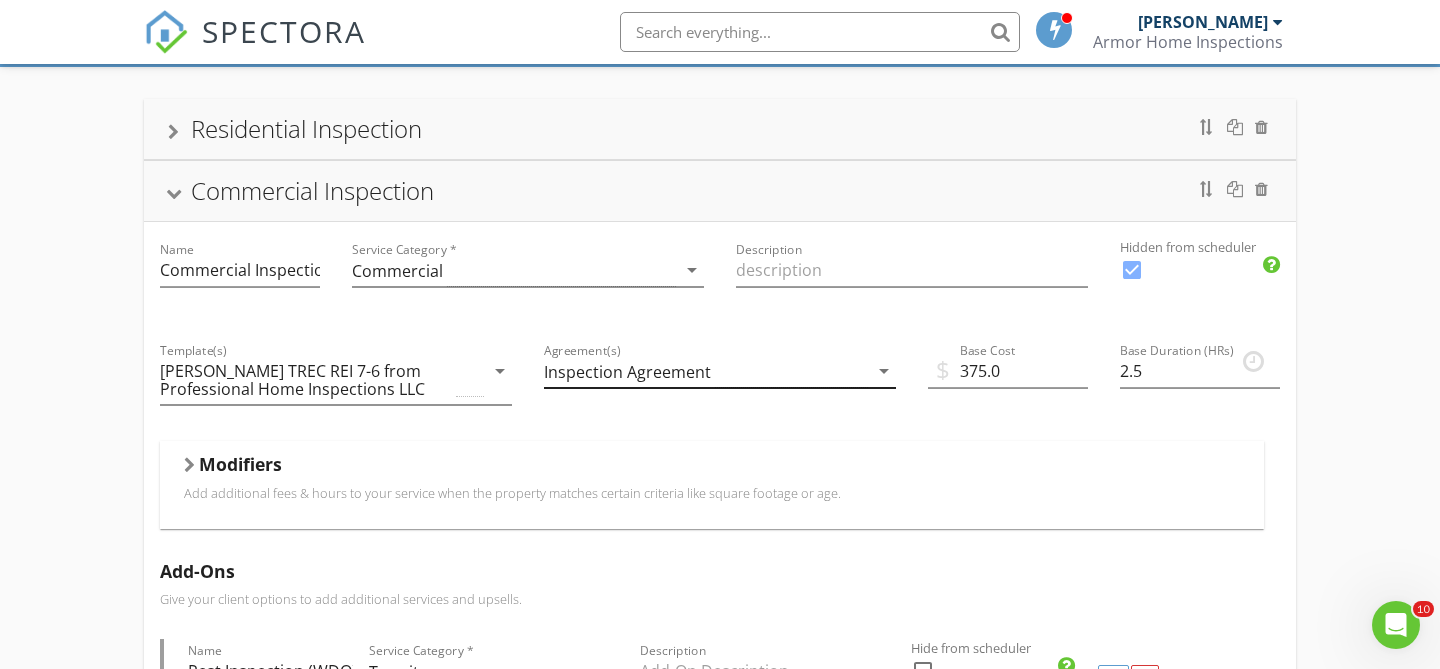 click on "Inspection Agreement" at bounding box center (706, 371) 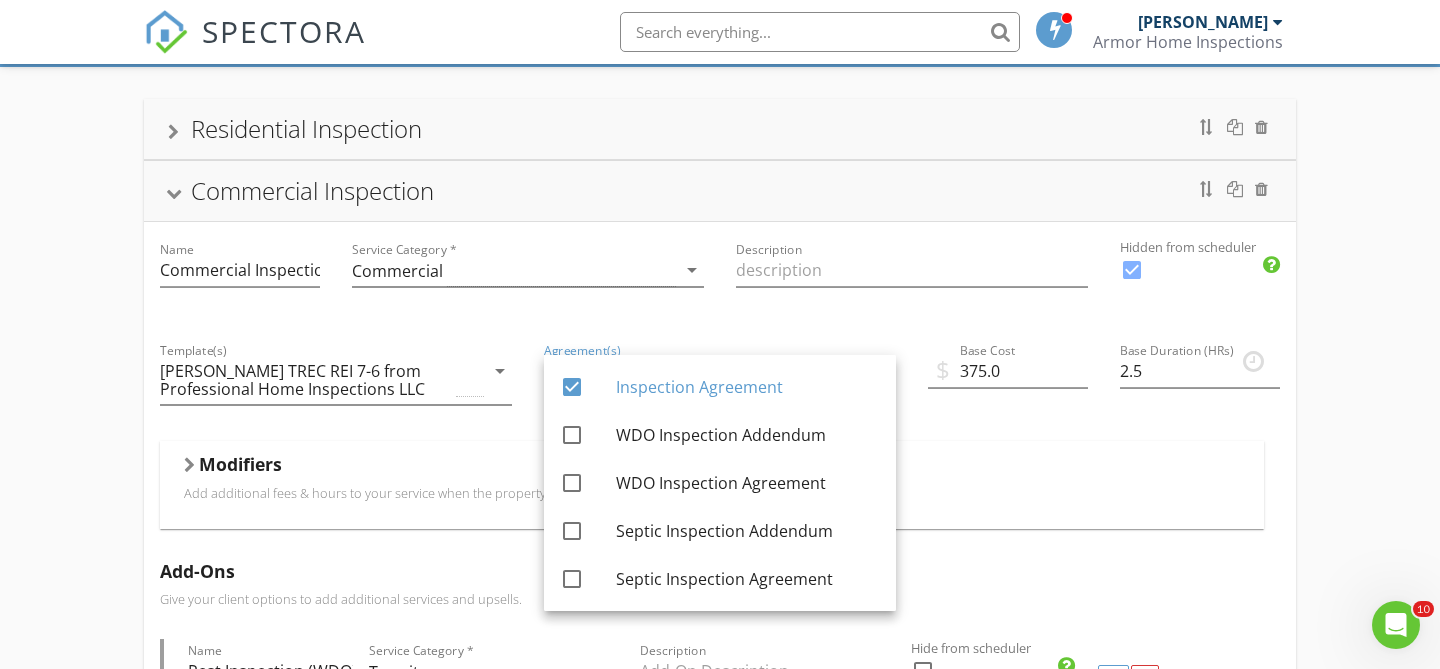click on "Residential Inspection   Name Residential Inspection   Service Category * Residential arrow_drop_down   Description   Hidden from scheduler   check_box_outline_blank             Commercial Inspection   Name Commercial Inspection   Service Category * Commercial arrow_drop_down   Description   Hidden from scheduler   check_box     Template(s) KC Bartley TREC REI 7-6 from Professional Home Inspections LLC arrow_drop_down   Agreement(s) Inspection Agreement arrow_drop_down   $   Base Cost 375.0   Base Duration (HRs) 2.5               Modifiers
Add additional fees & hours to your service when the
property matches certain criteria like square footage or age.
When Foundation arrow_drop_down   Equals Crawlspace arrow_drop_down         Add Fee 50.0   Add Hours 0   When Sq. Ft. arrow_drop_down   Type Range arrow_drop_down   Greater than (>) 1499   Less than or Equal to (<=) 1999       Add Fee 25.0   Add Hours 0   When Sq. Ft. arrow_drop_down   Type Range" at bounding box center [720, 936] 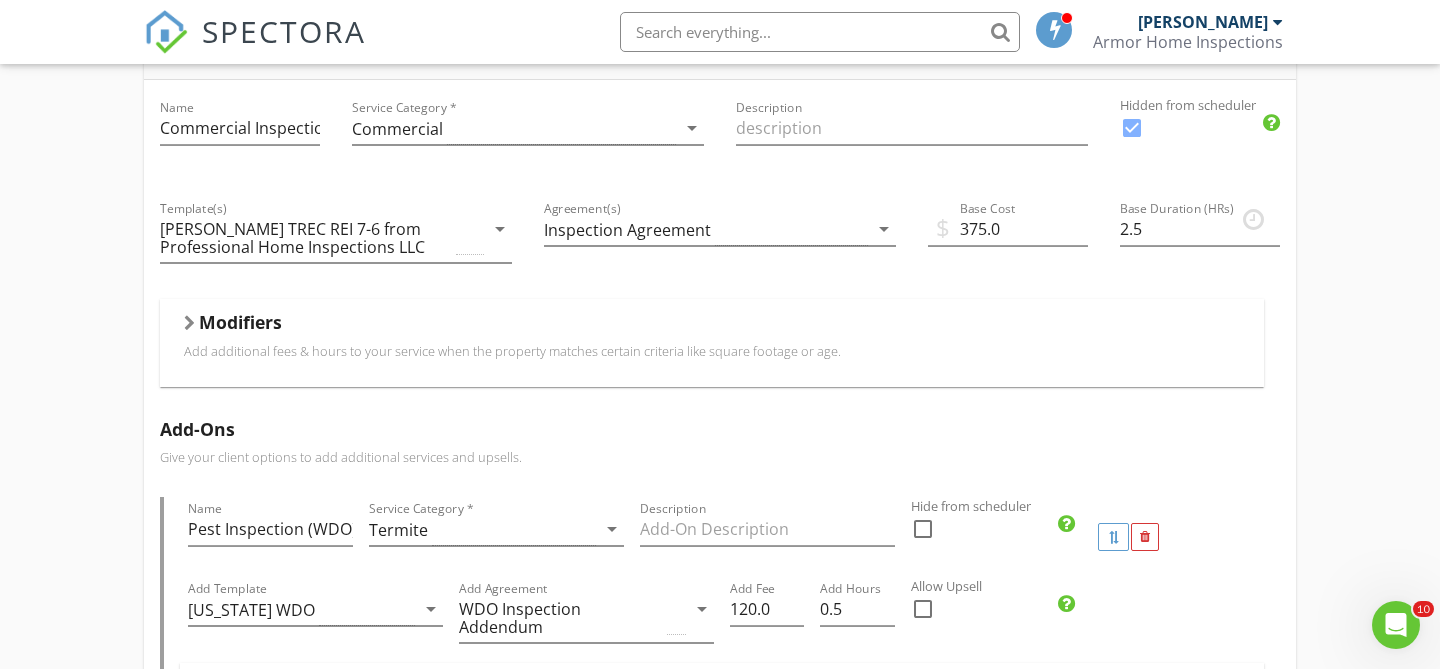 scroll, scrollTop: 249, scrollLeft: 0, axis: vertical 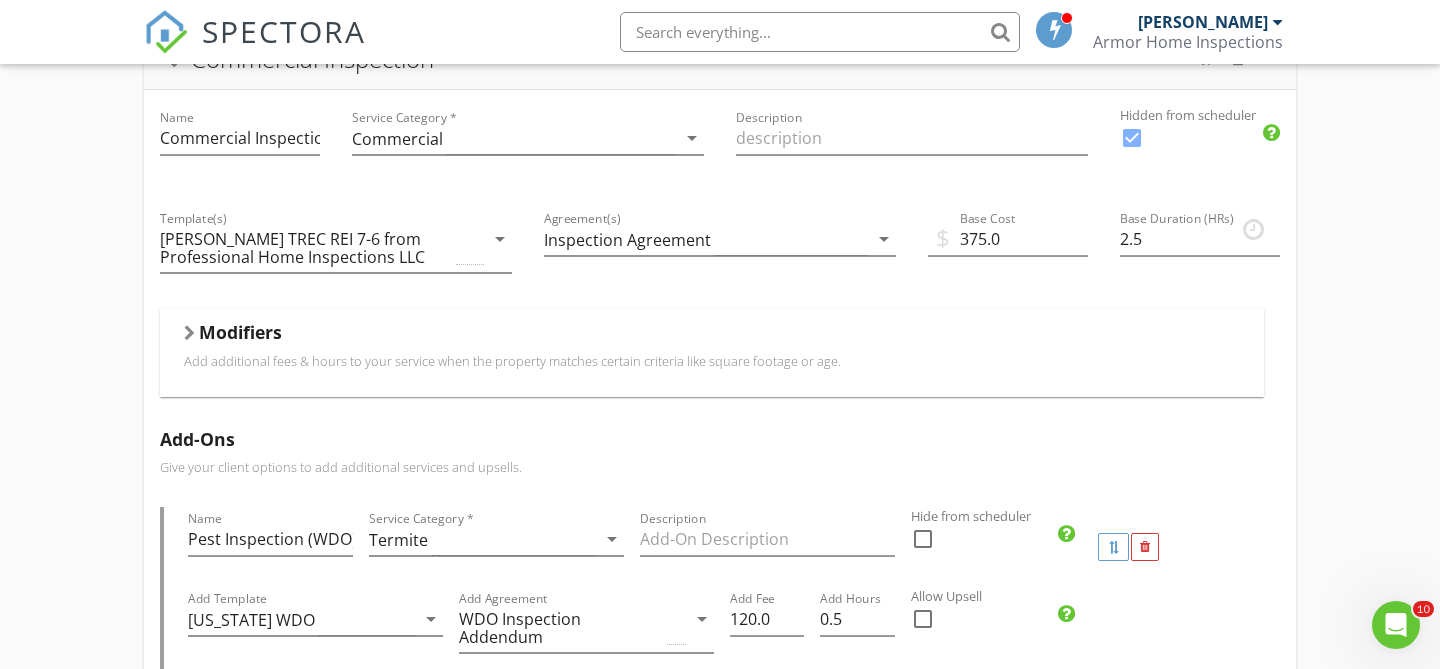 click on "Modifiers" at bounding box center (712, 336) 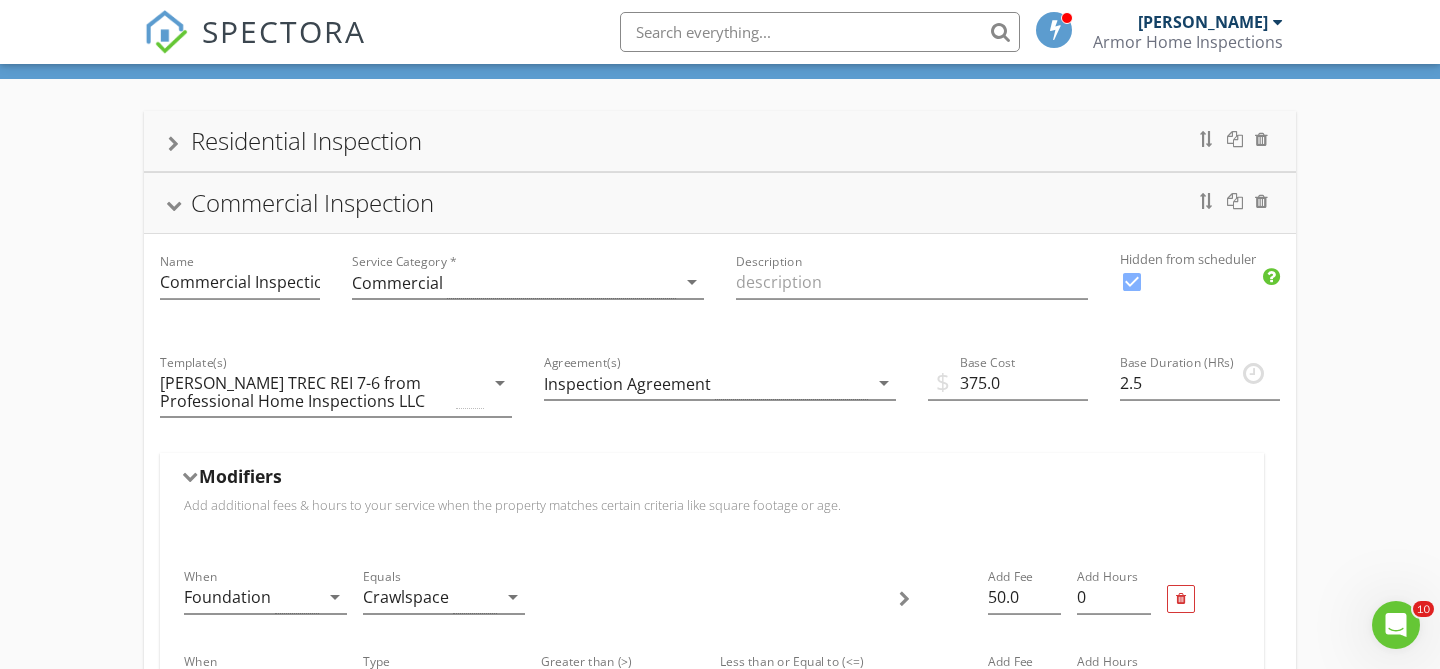 scroll, scrollTop: 0, scrollLeft: 0, axis: both 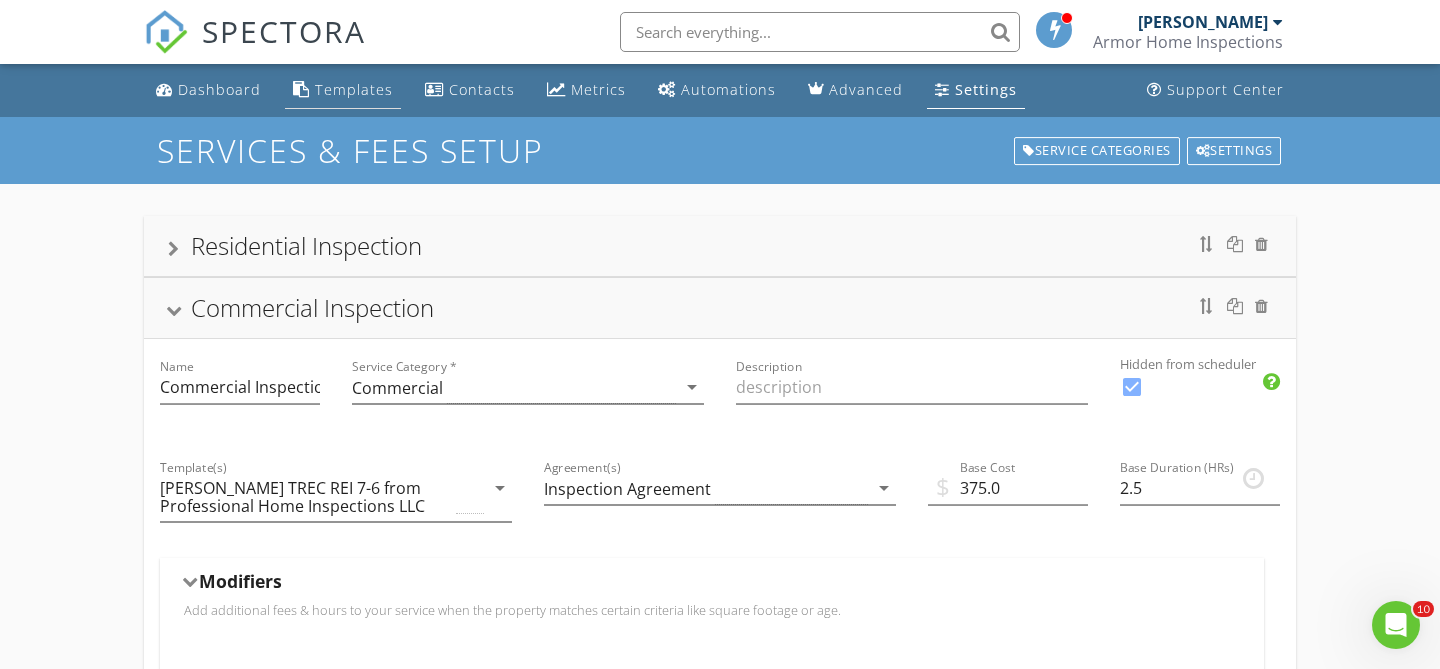 click on "Templates" at bounding box center (354, 89) 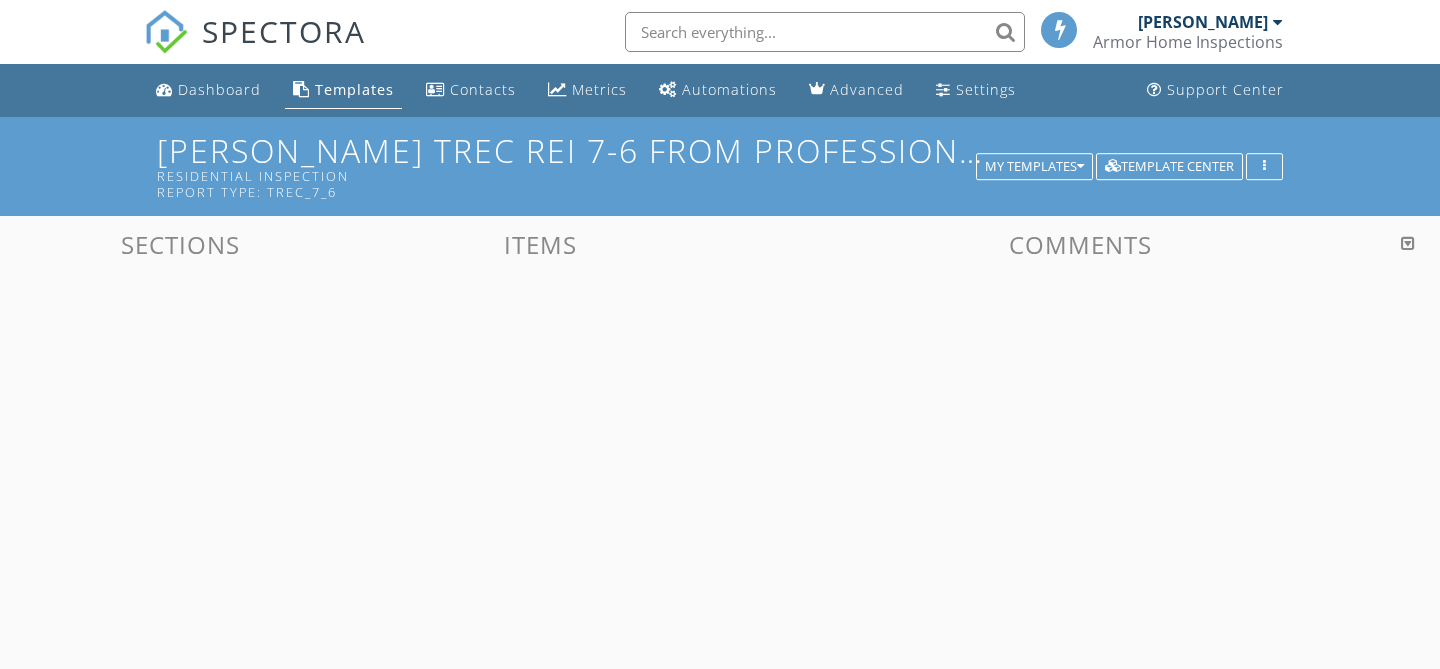 scroll, scrollTop: 0, scrollLeft: 0, axis: both 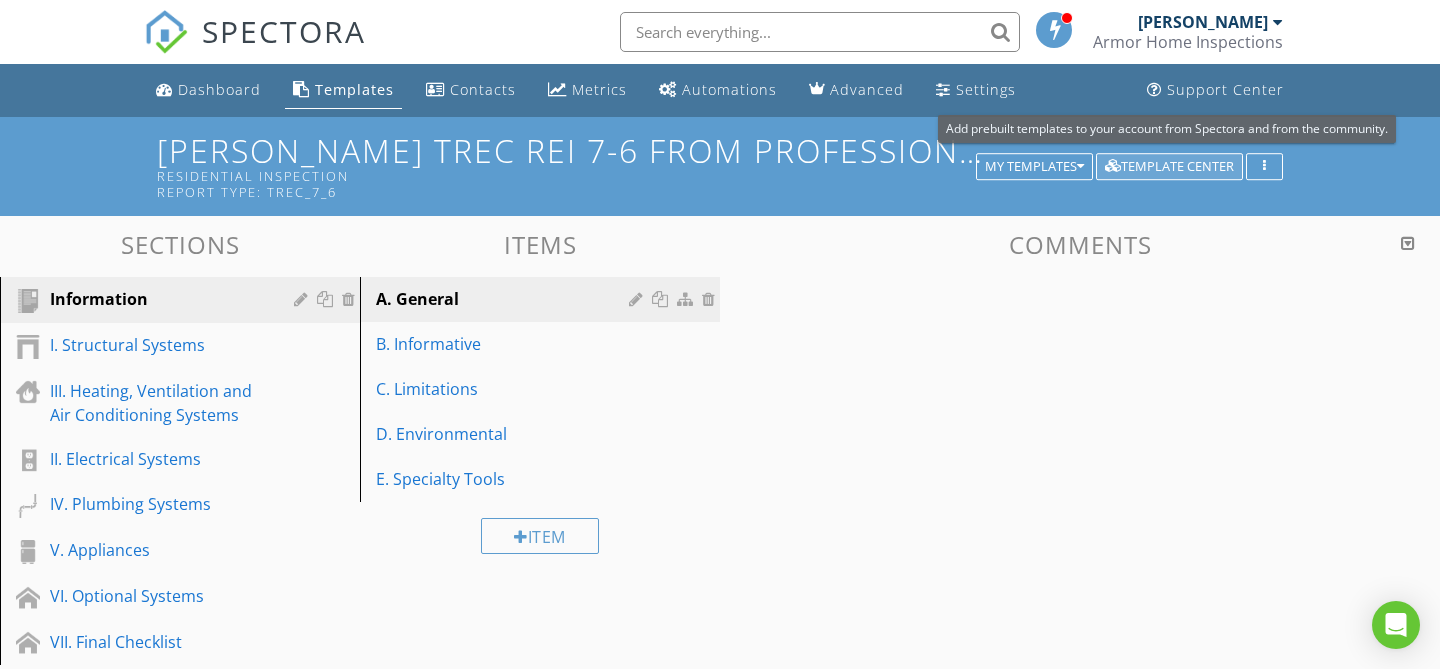 click on "Template Center" at bounding box center (1169, 167) 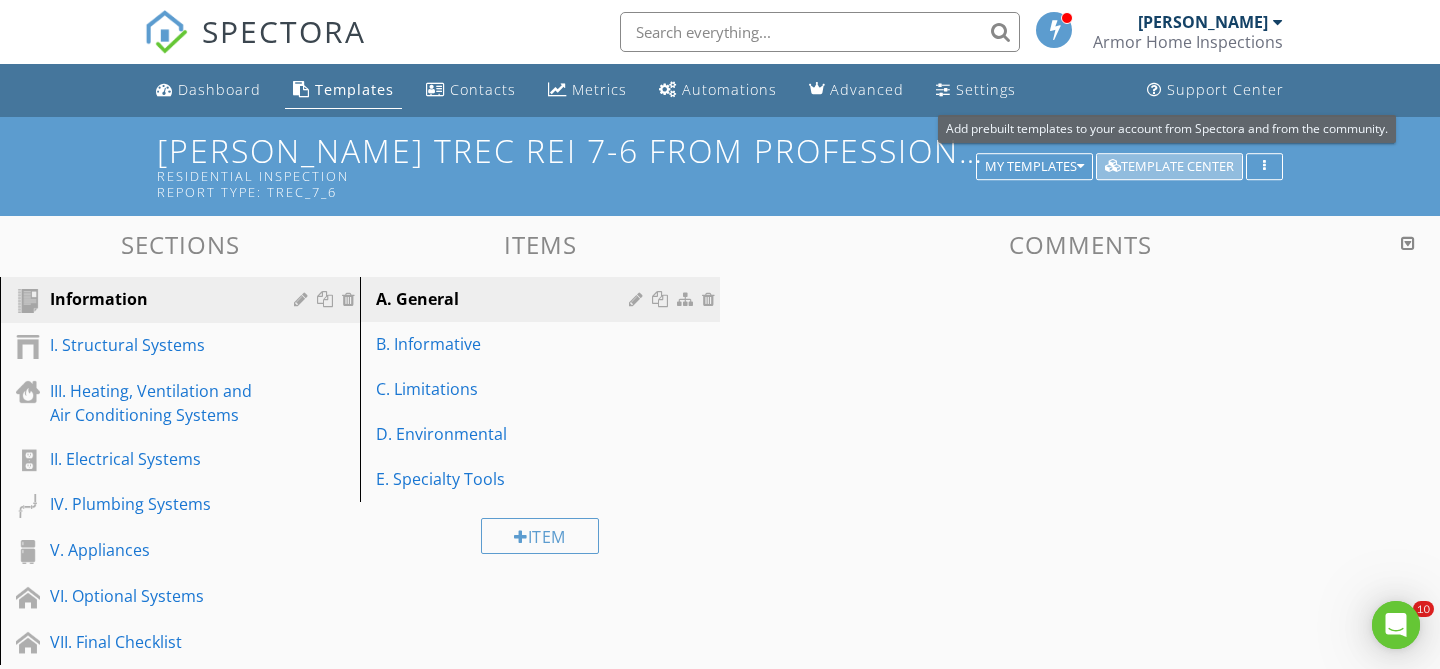 scroll, scrollTop: 0, scrollLeft: 0, axis: both 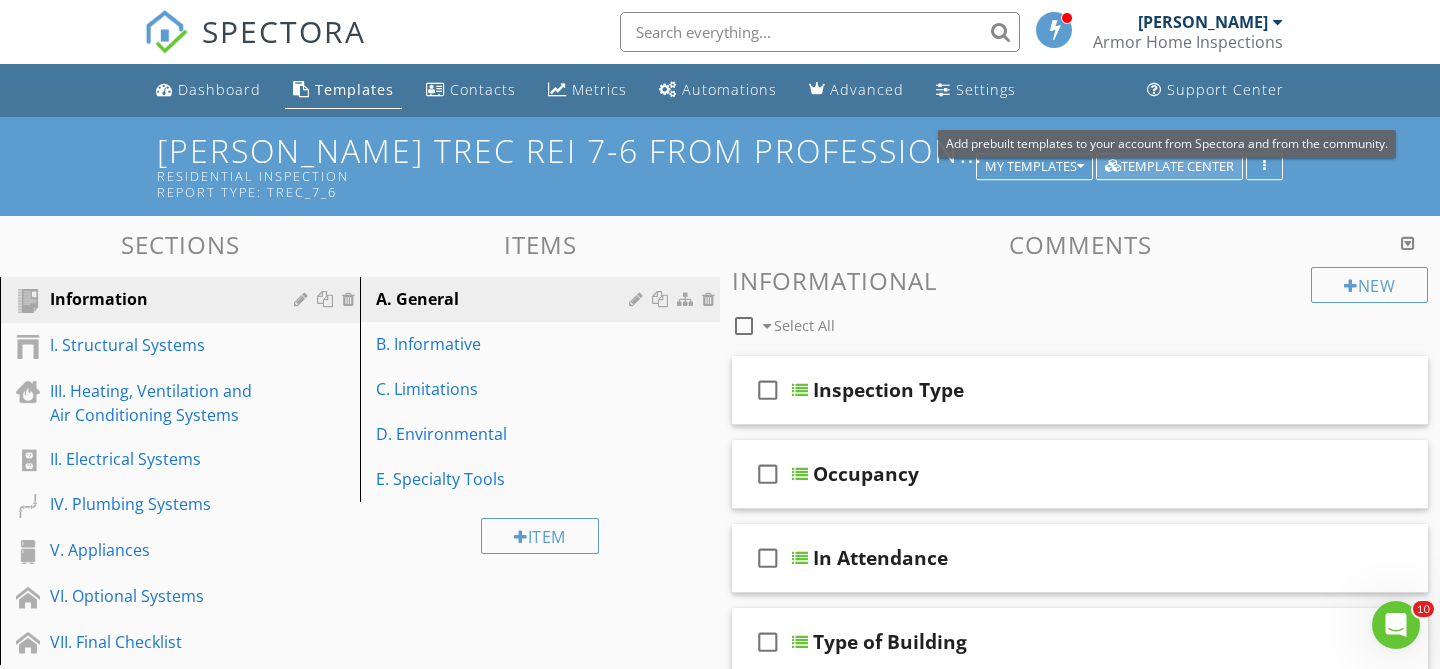 click on "Template Center" at bounding box center (1169, 167) 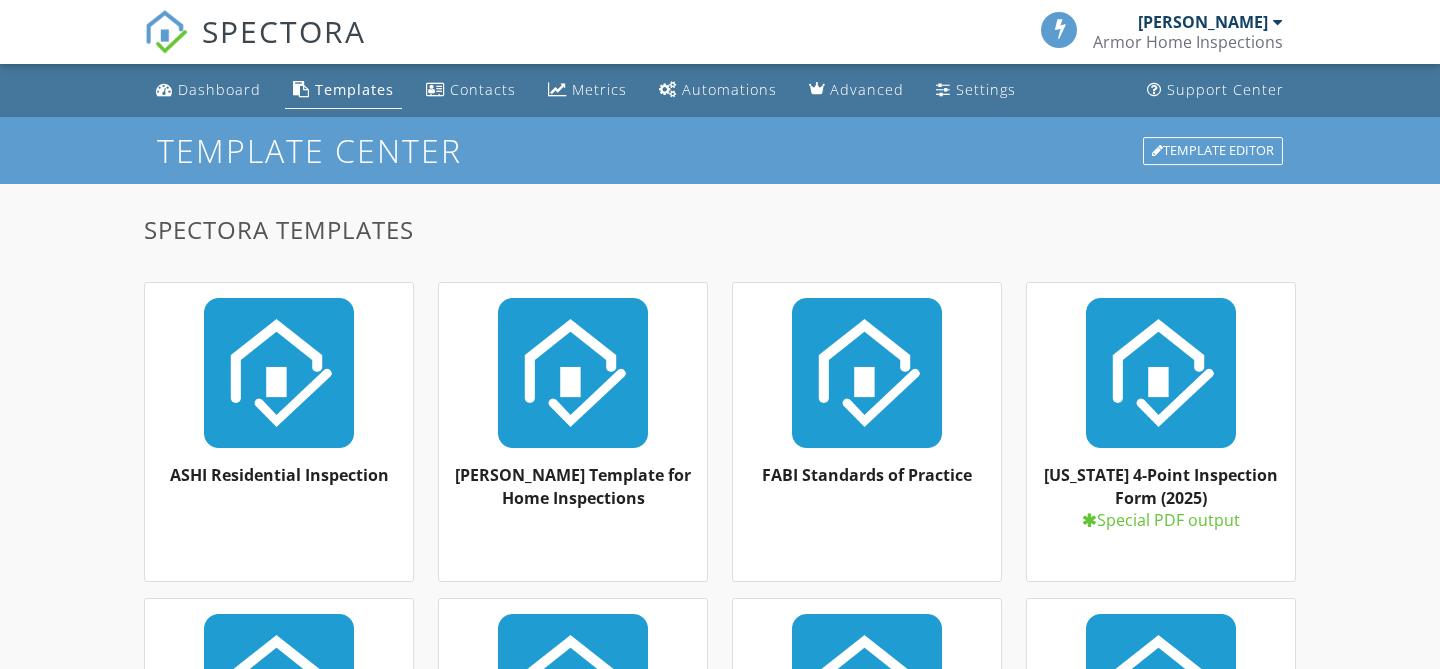 scroll, scrollTop: 0, scrollLeft: 0, axis: both 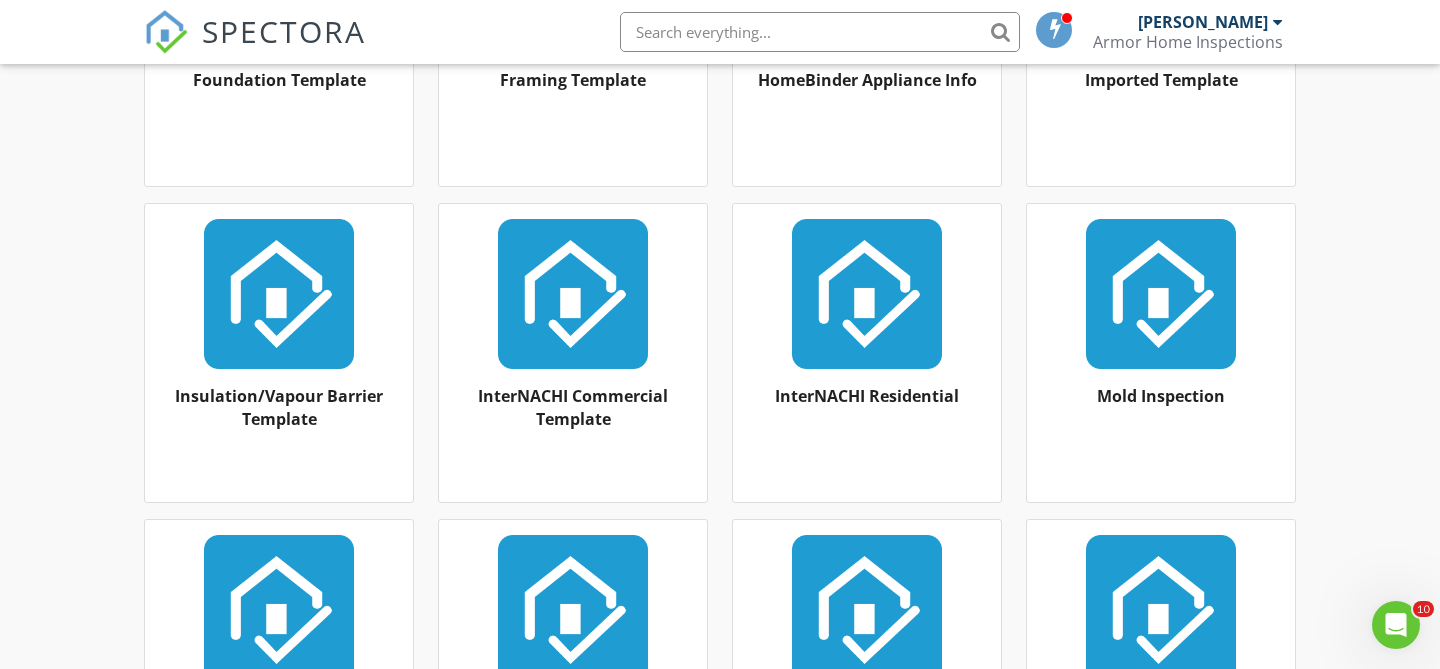 click at bounding box center [573, 294] 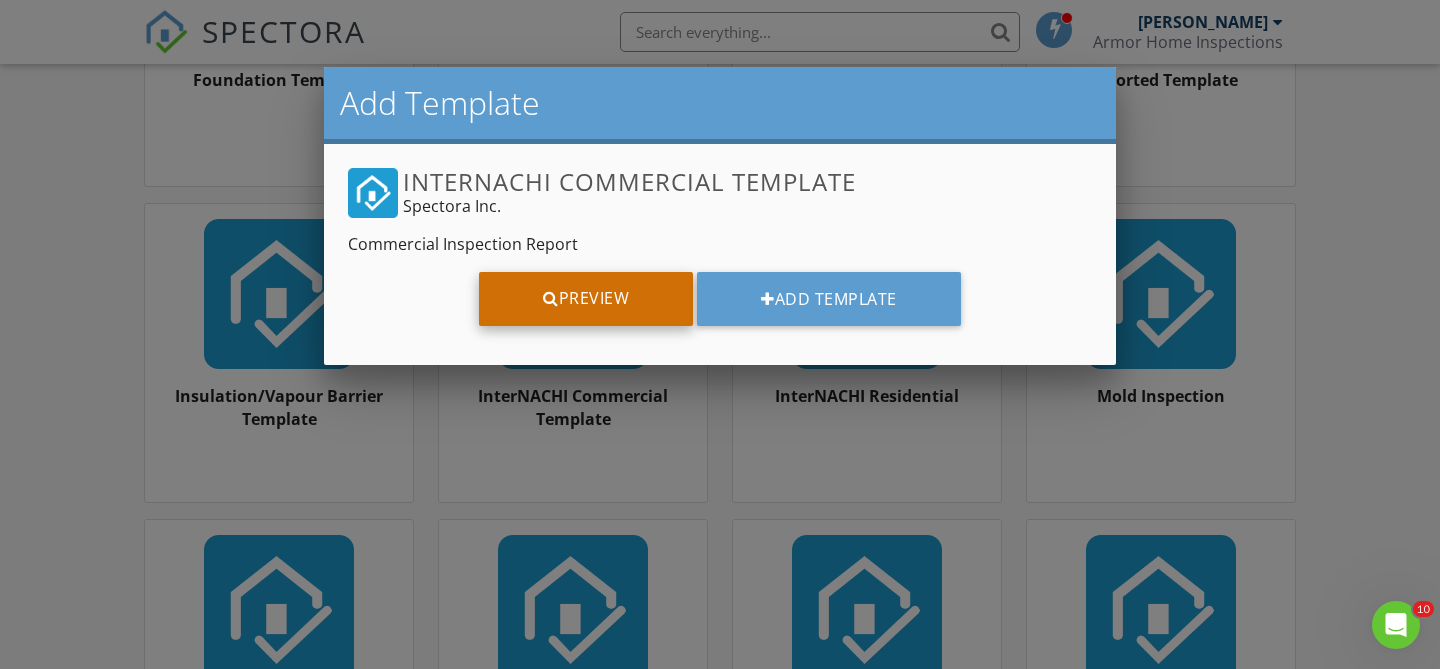 click on "Preview" at bounding box center [586, 299] 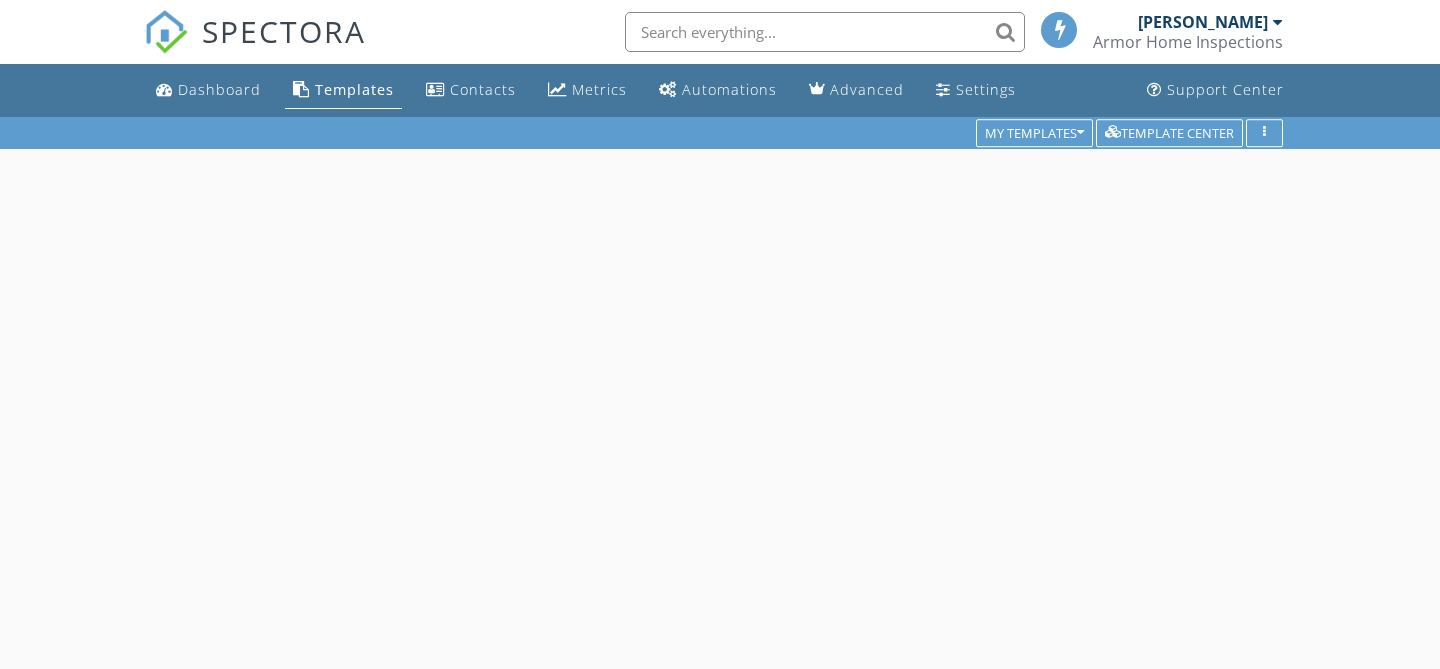 scroll, scrollTop: 0, scrollLeft: 0, axis: both 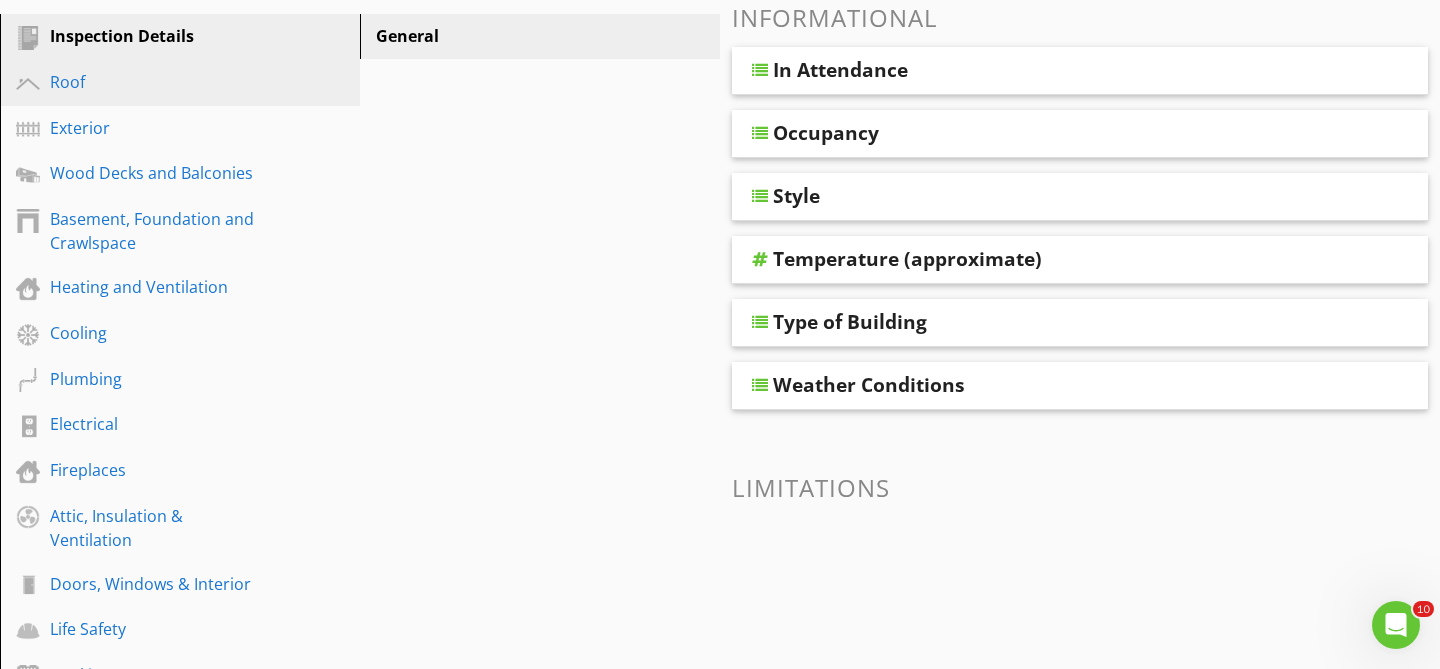 click on "Roof" at bounding box center [157, 82] 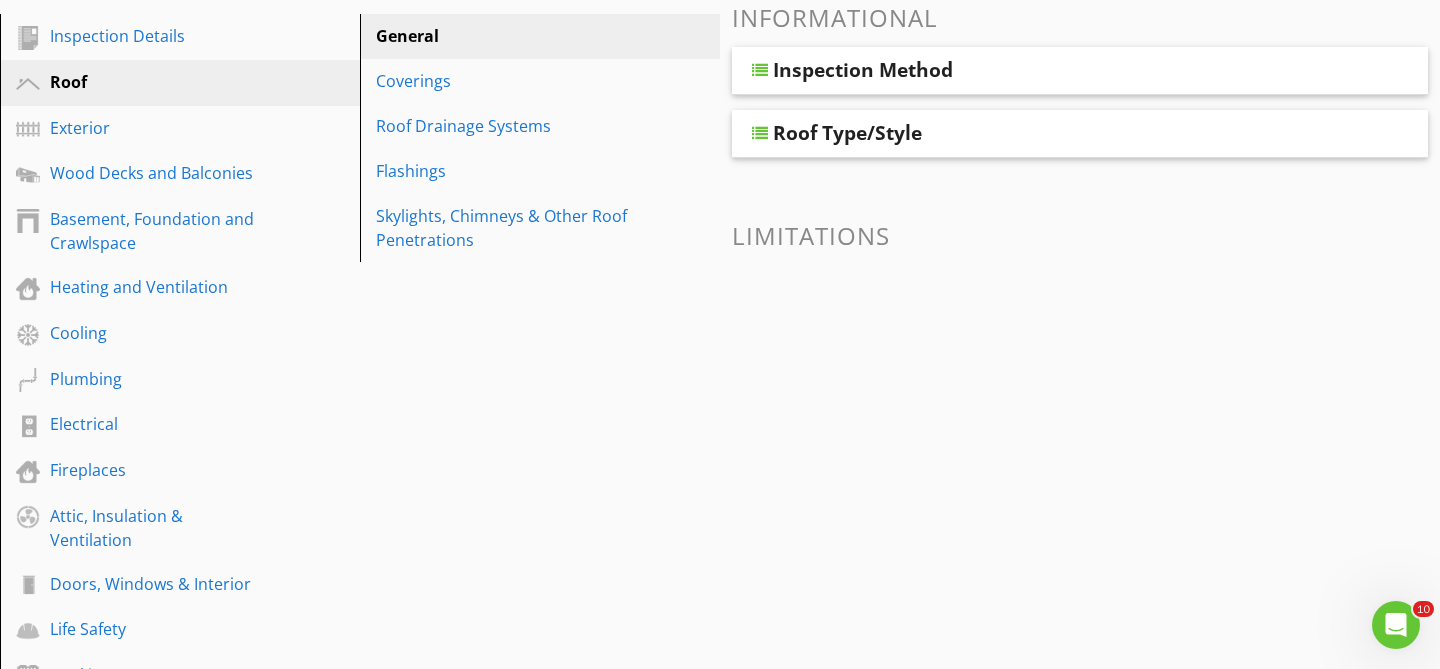 click on "Inspection Method" at bounding box center [1080, 71] 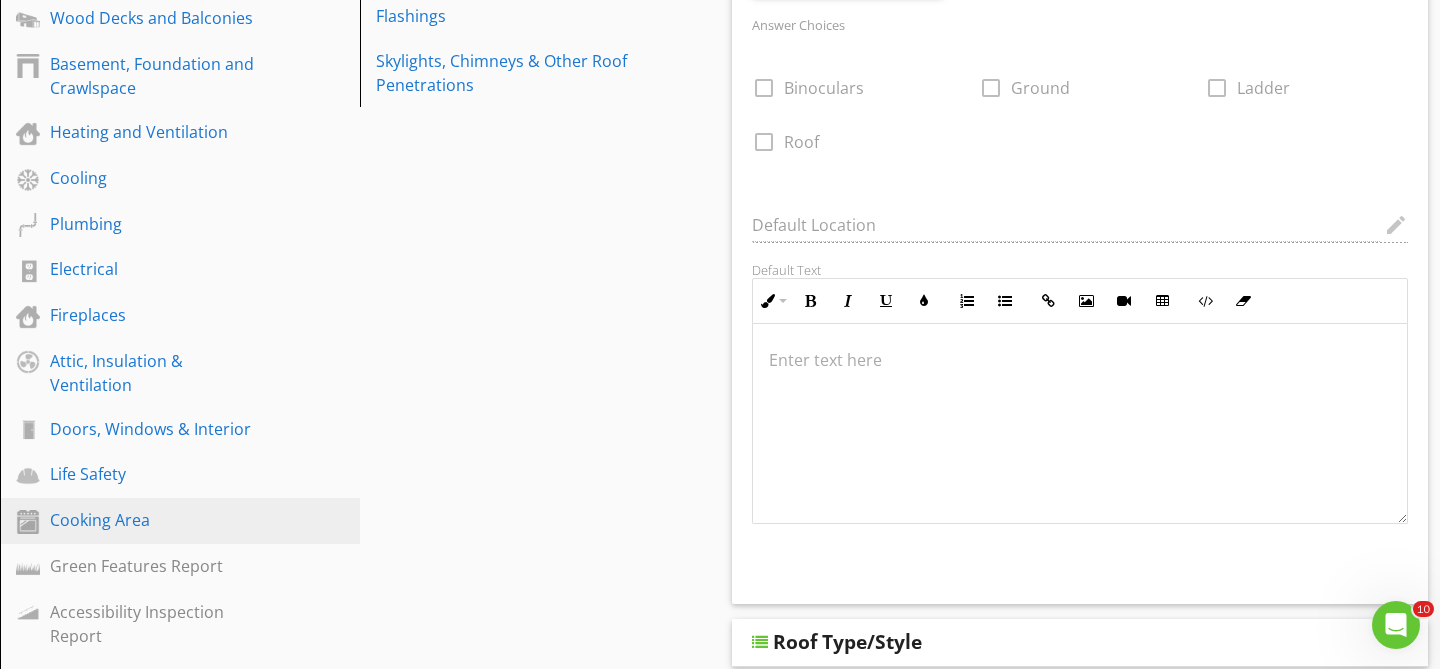 scroll, scrollTop: 0, scrollLeft: 0, axis: both 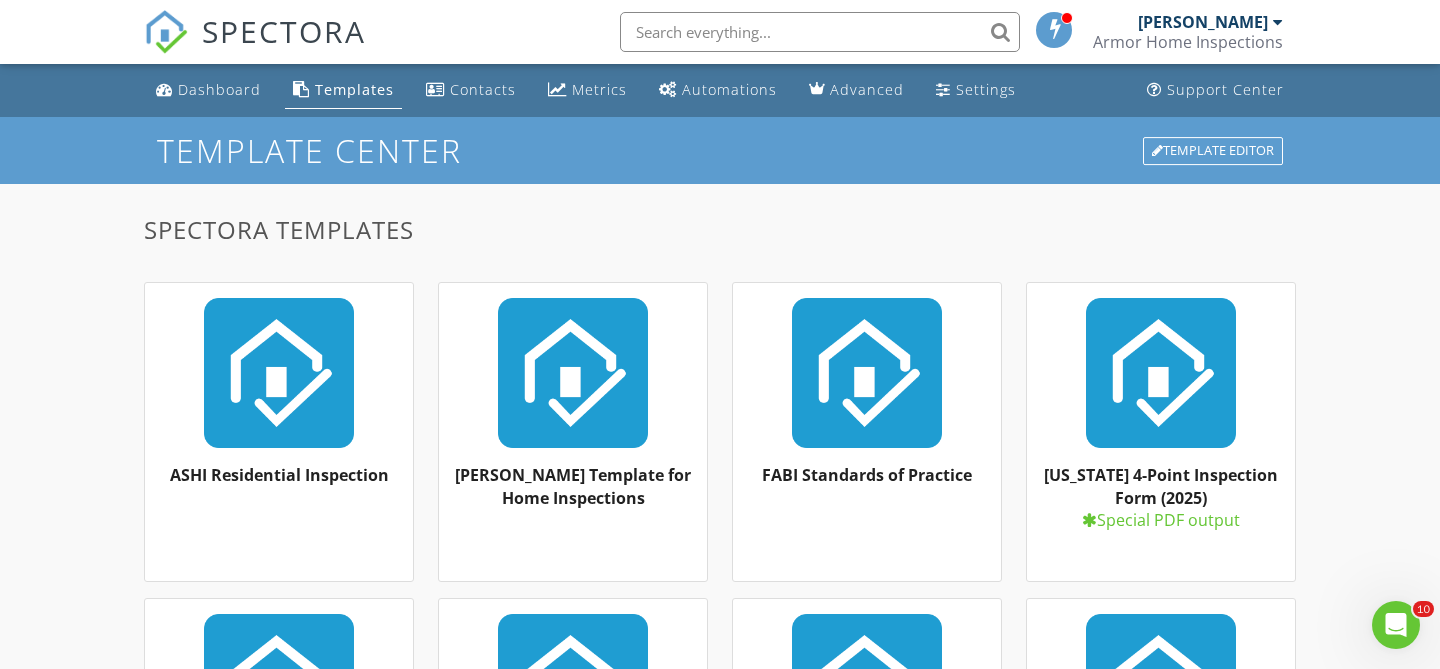 click on "Templates" at bounding box center (354, 89) 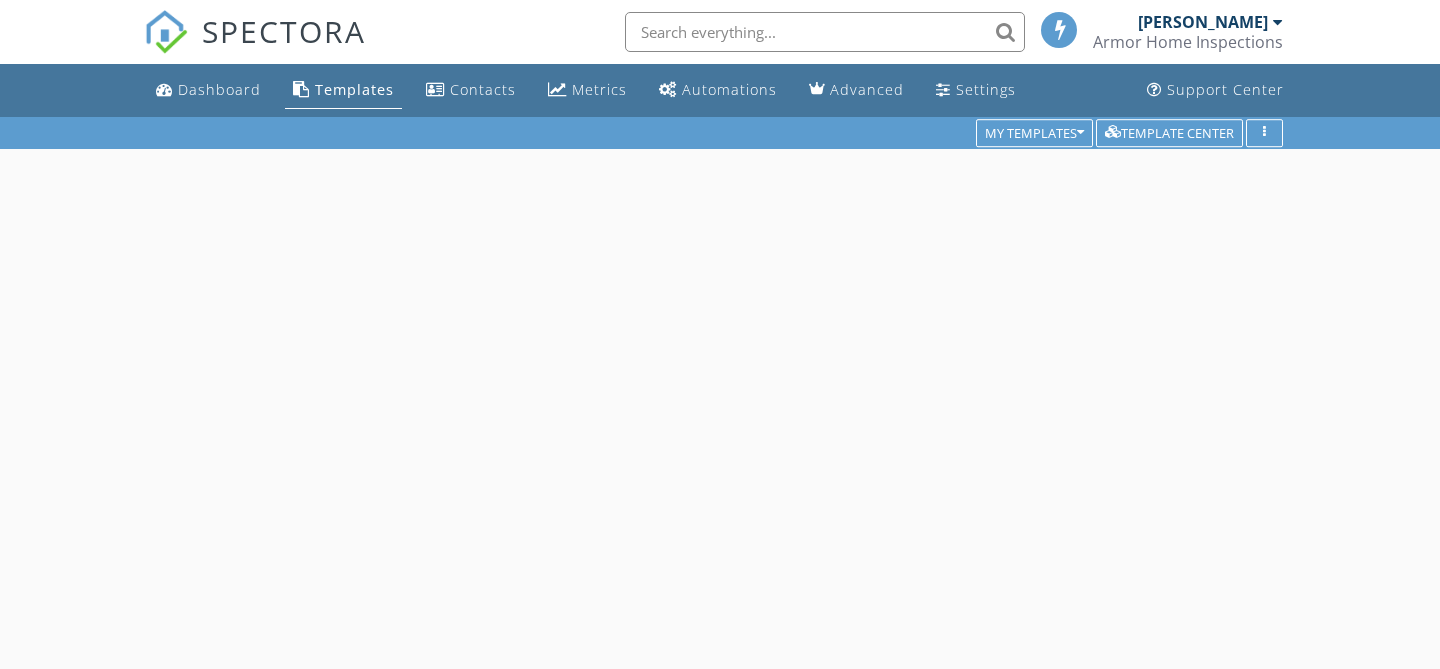 scroll, scrollTop: 0, scrollLeft: 0, axis: both 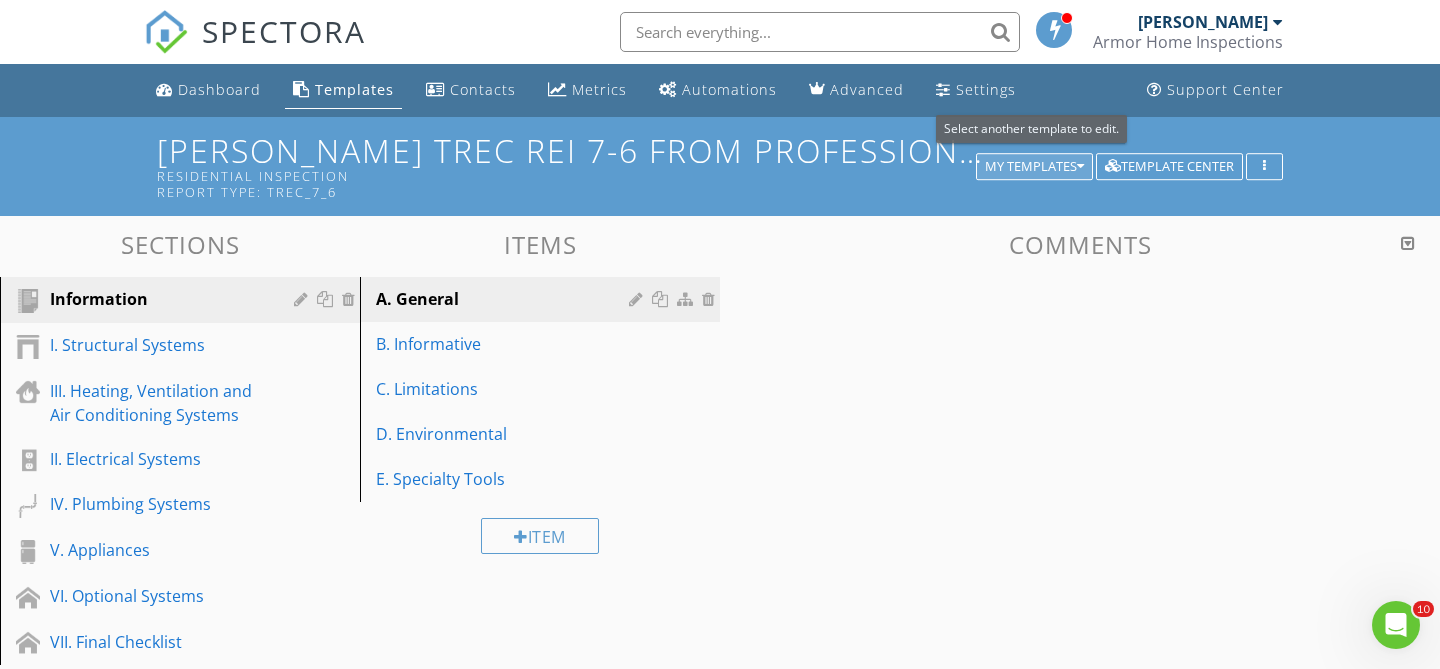 click on "My Templates" at bounding box center [1034, 167] 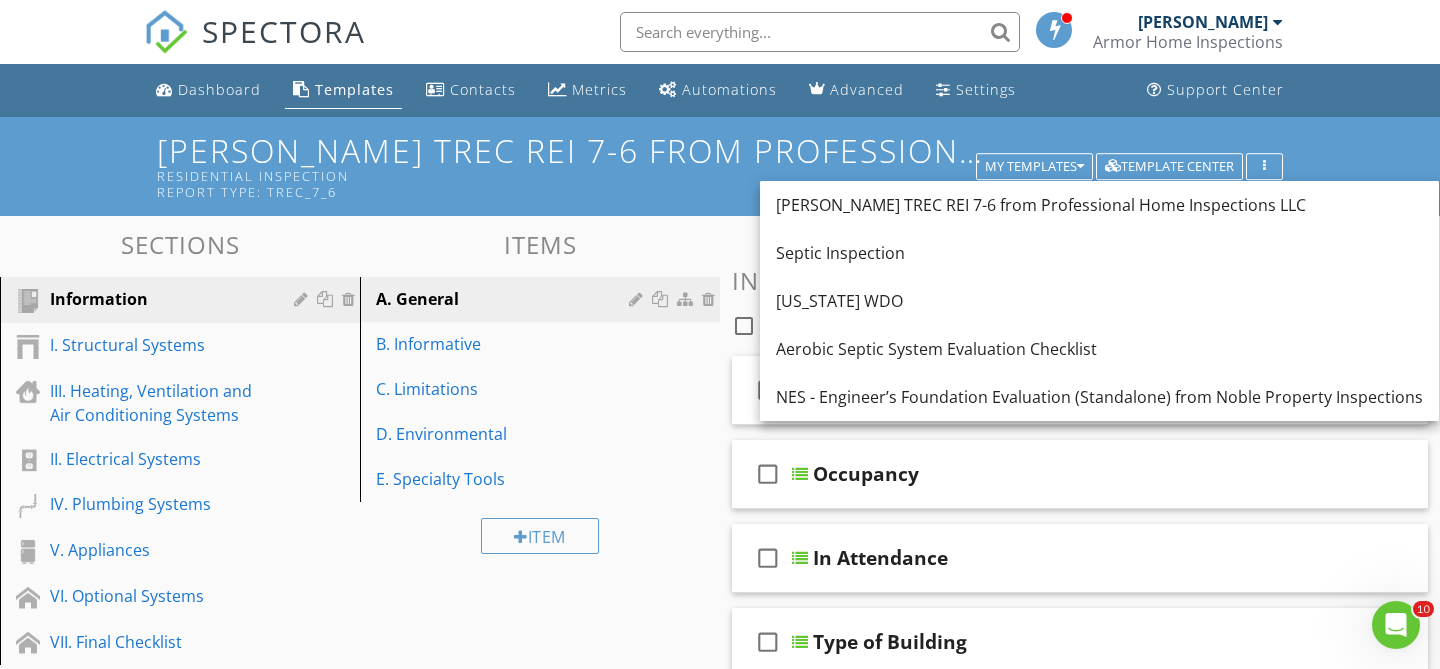 click on "KC Bartley TREC REI 7-6 from Professional Home Inspections LLC
Residential Inspection
Report Type: TREC_7_6" at bounding box center [720, 166] 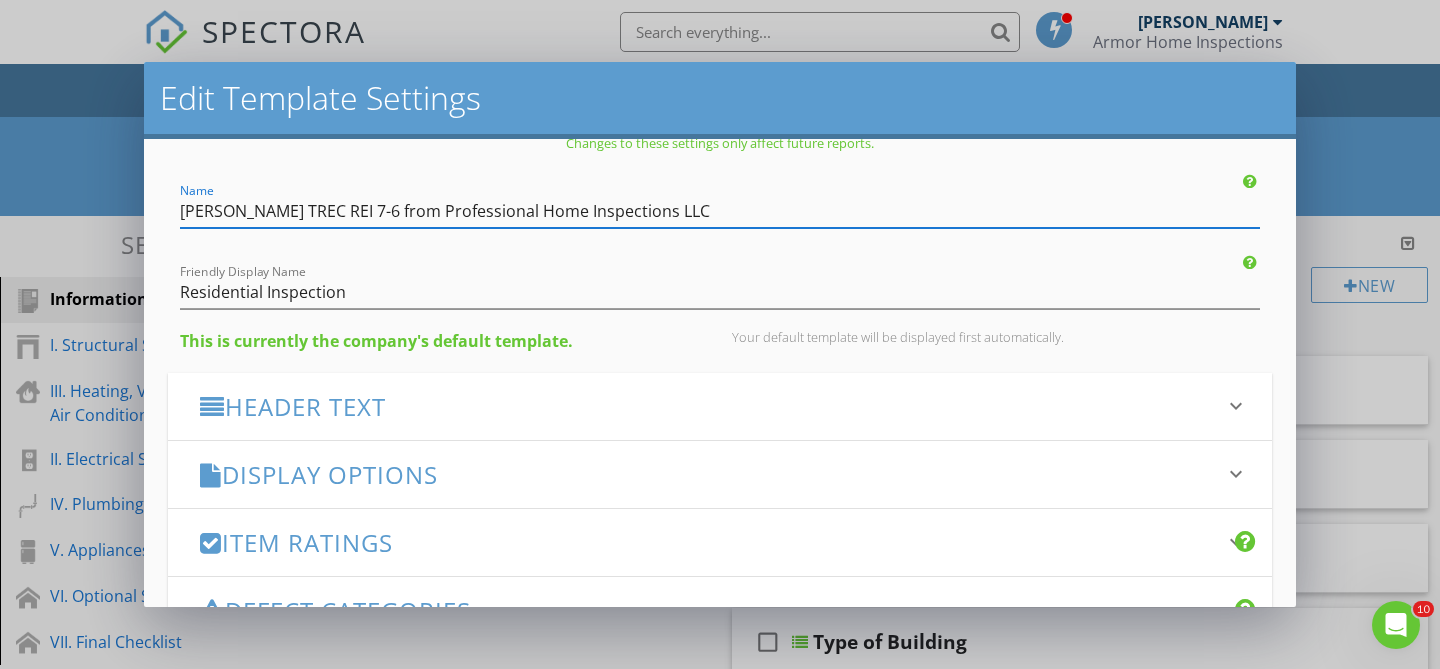 scroll, scrollTop: 31, scrollLeft: 0, axis: vertical 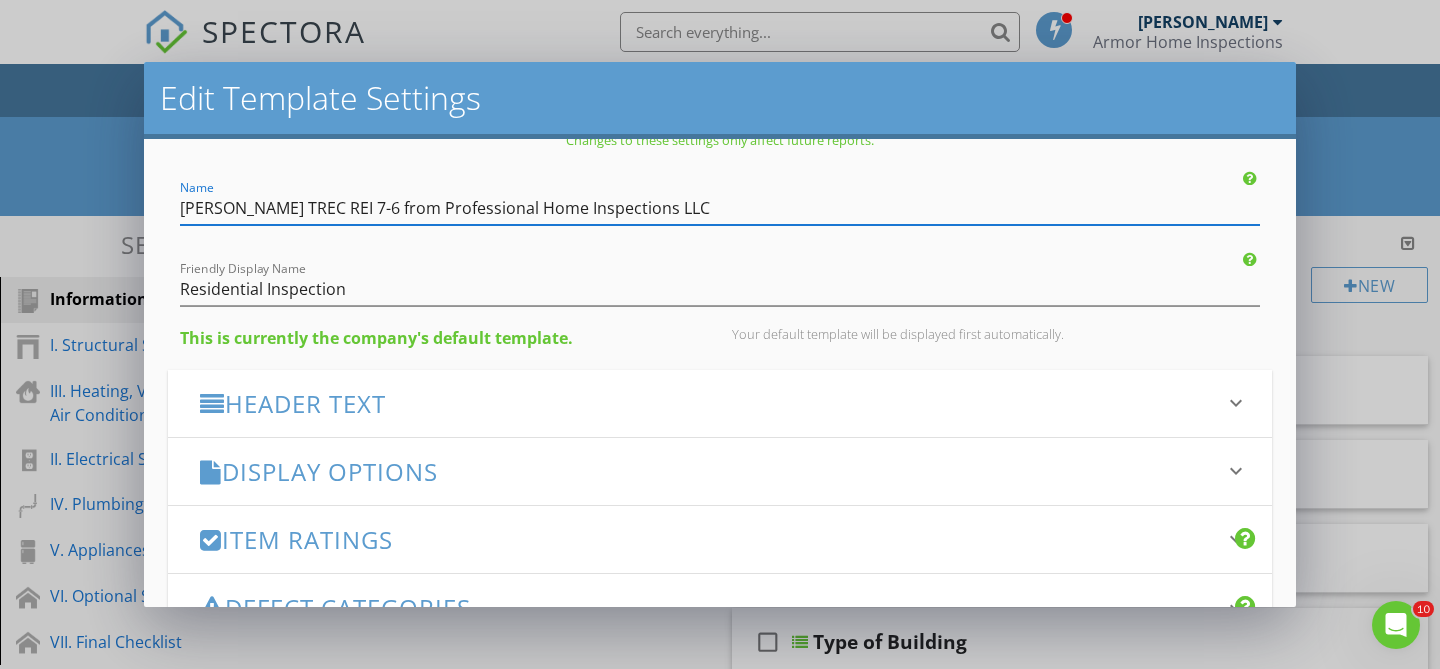 click on "Edit Template Settings   Changes to these settings only affect future reports.     Name KC Bartley TREC REI 7-6 from Professional Home Inspections LLC     Friendly Display Name Residential Inspection
This is currently the company's default template.
Your default template will be displayed first
automatically.
Header Text
keyboard_arrow_down   Full Report Header Text     Summary Header Text
Display Options
keyboard_arrow_down     check_box Display Category Counts Summary
What does this look like?
check_box_outline_blank Display 'Items Inspected' Count
With
vs
without
check_box_outline_blank Display Inspector Signature   Configure Signature
Where does this display?
check_box Display Standards of Practice
What does this look like?
check_box Display Contractor Recommendations     check_box
What does this look like?" at bounding box center [720, 334] 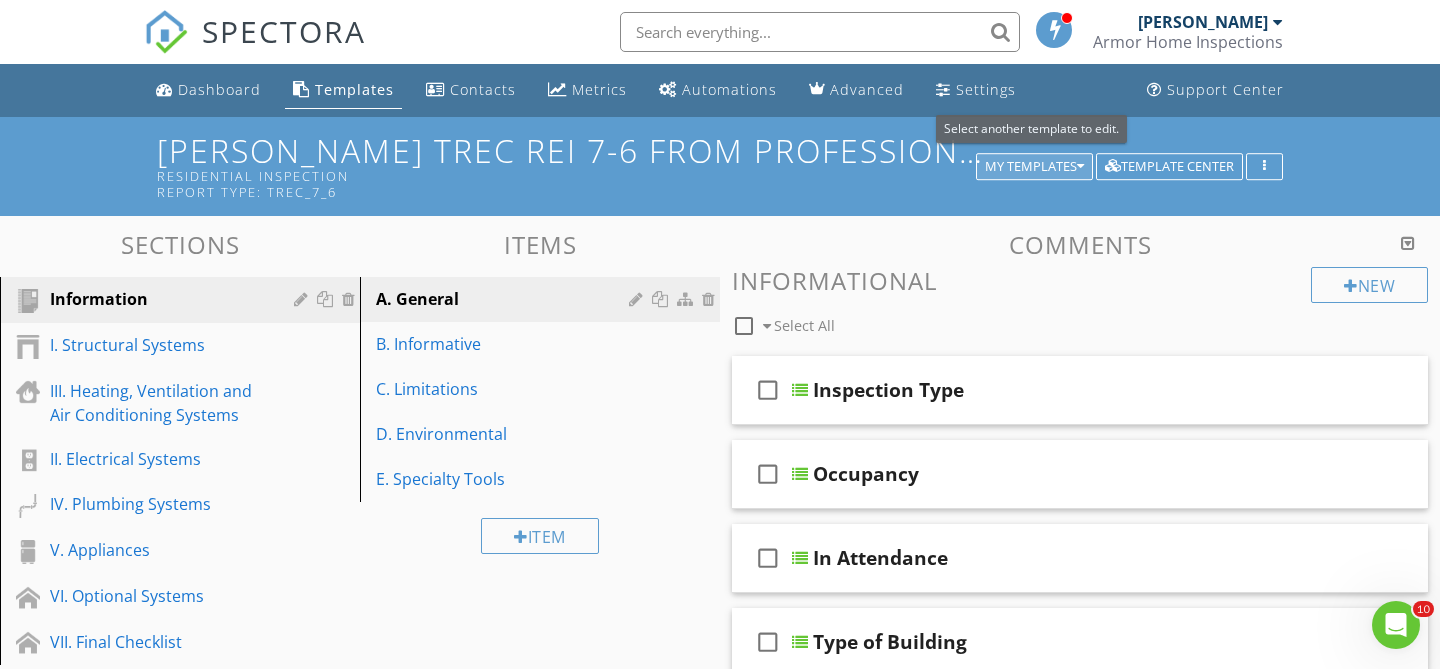 click at bounding box center [1080, 167] 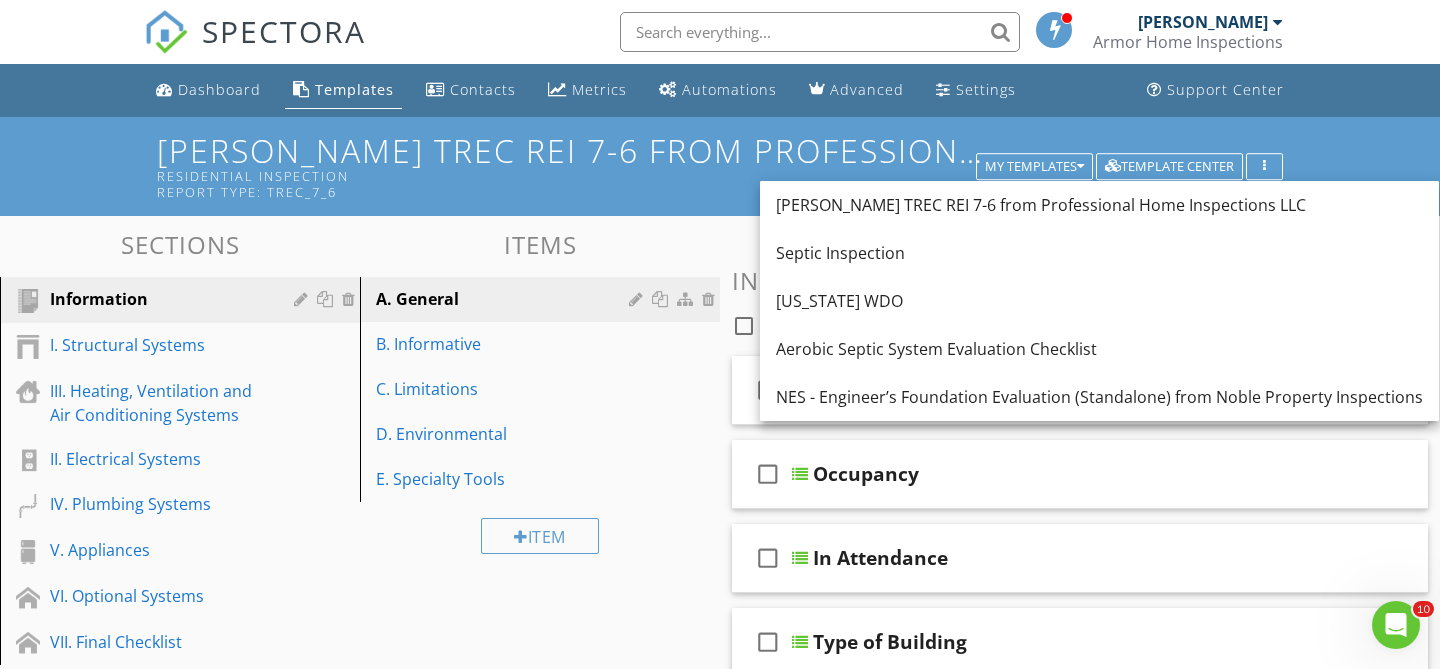 click on "KC Bartley TREC REI 7-6 from Professional Home Inspections LLC
Residential Inspection
Report Type: TREC_7_6
My Templates
Template Center" at bounding box center (720, 166) 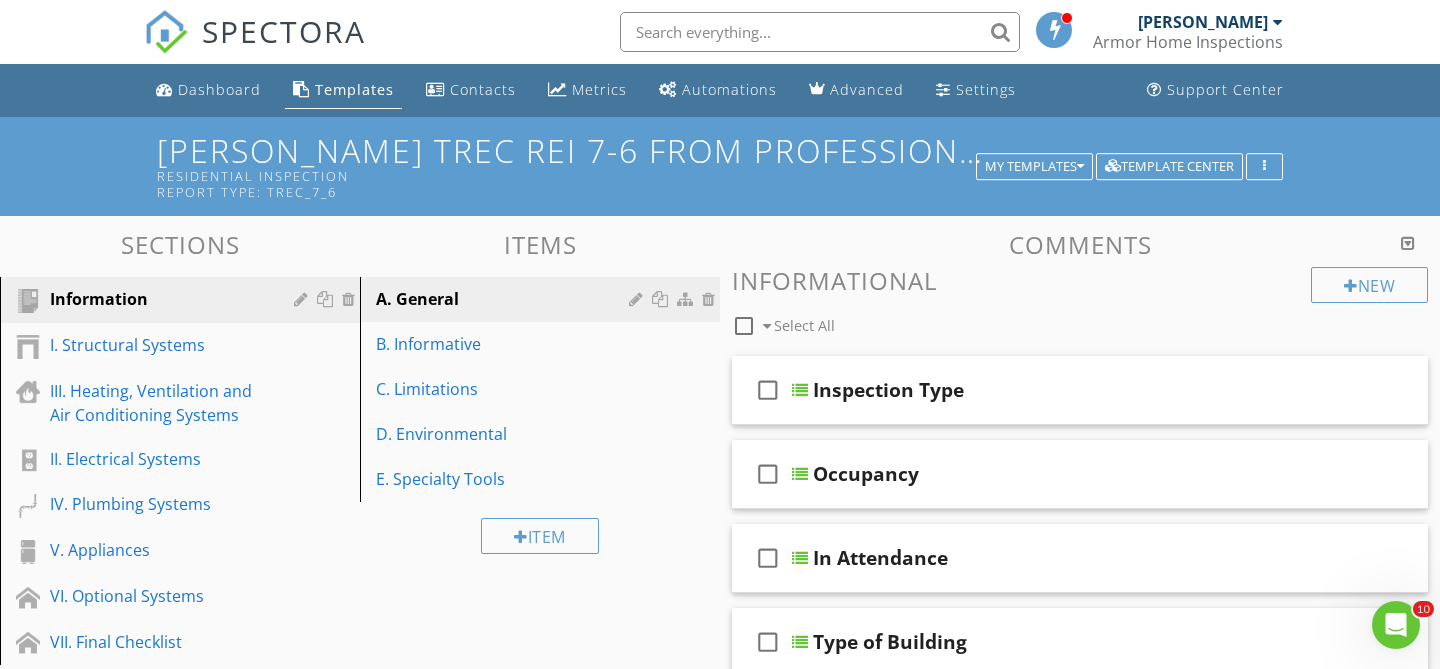 click on "[PERSON_NAME]" at bounding box center [1210, 22] 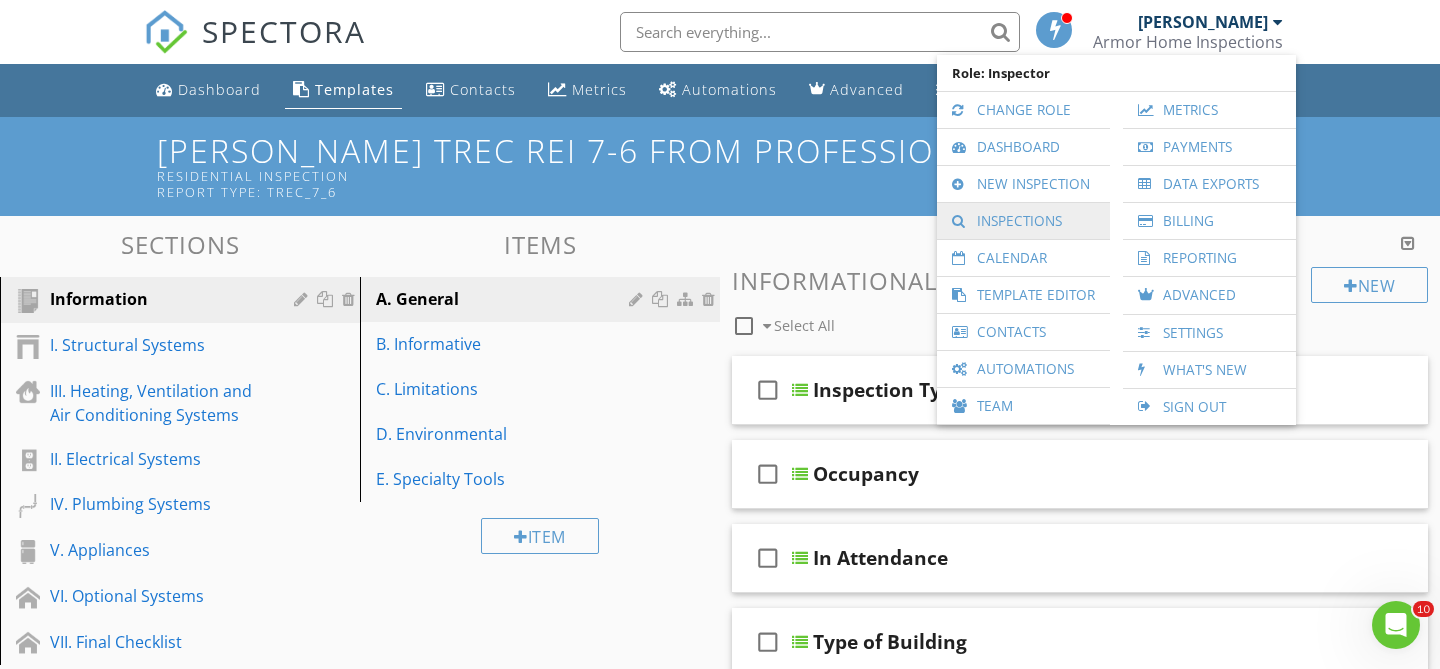 click on "Inspections" at bounding box center (1023, 221) 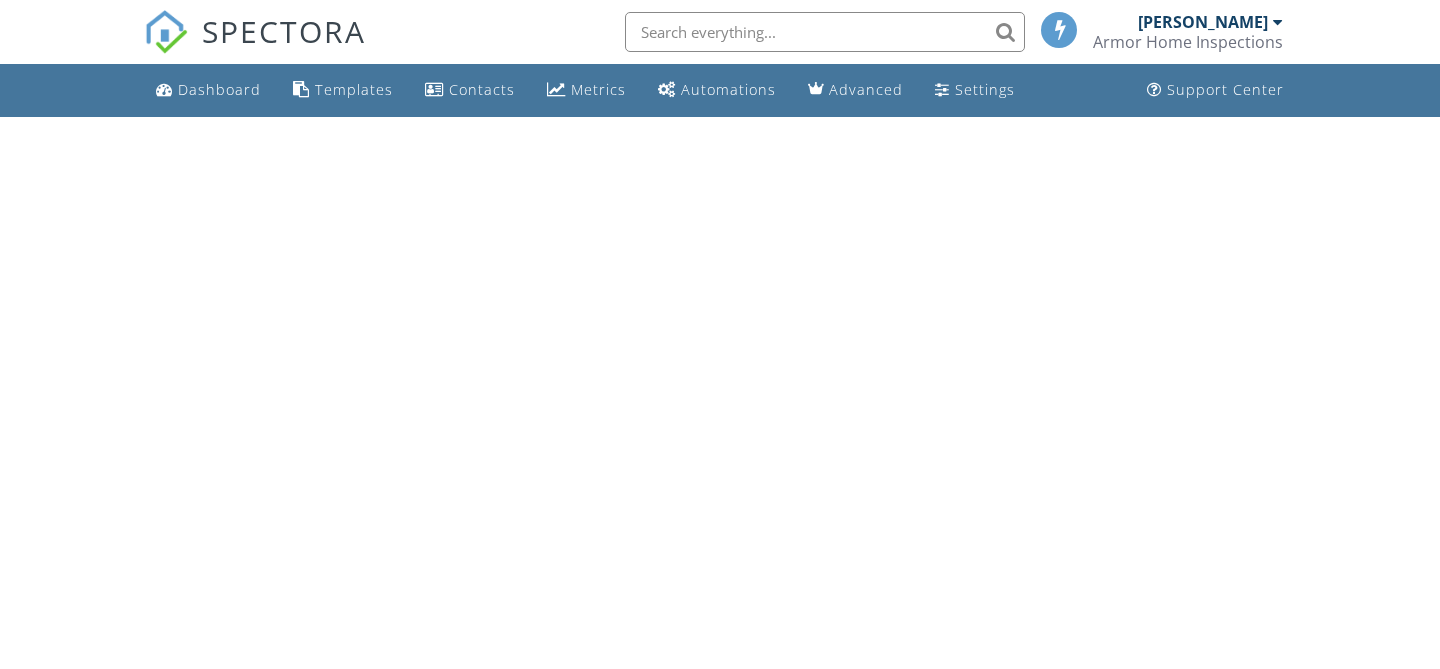 scroll, scrollTop: 0, scrollLeft: 0, axis: both 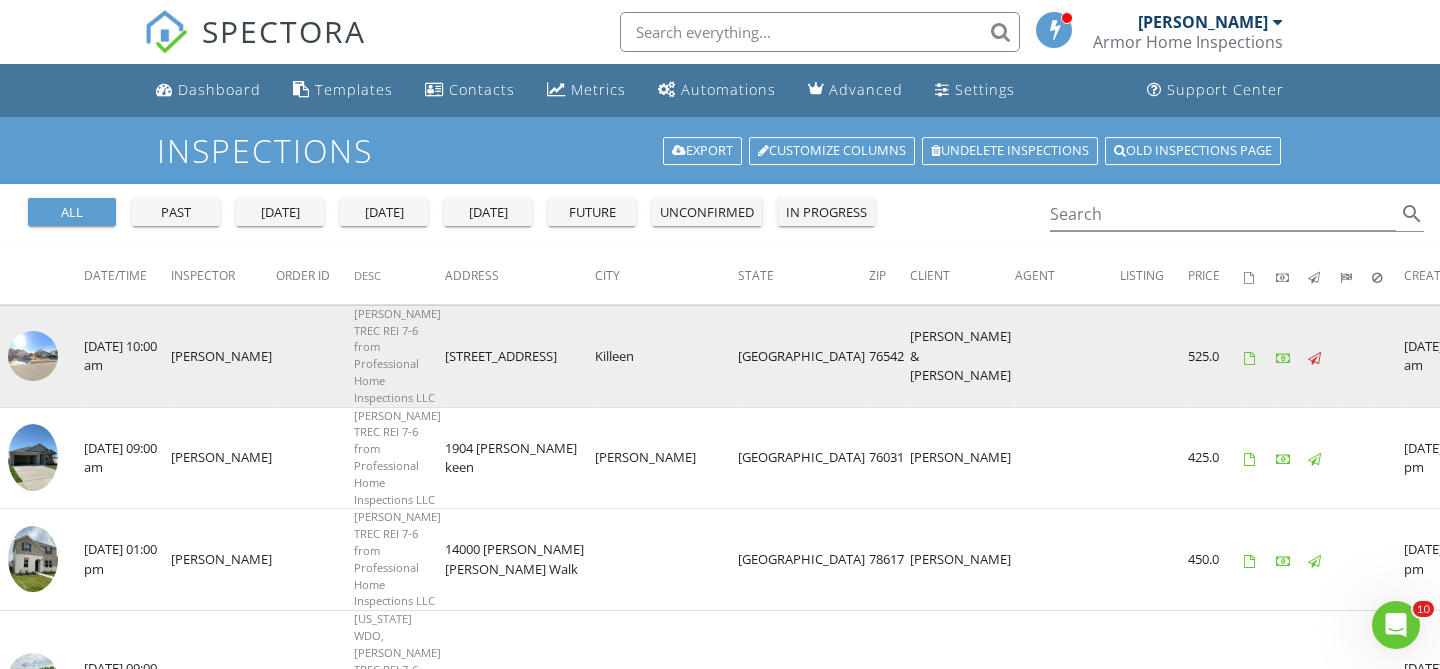 click at bounding box center [33, 356] 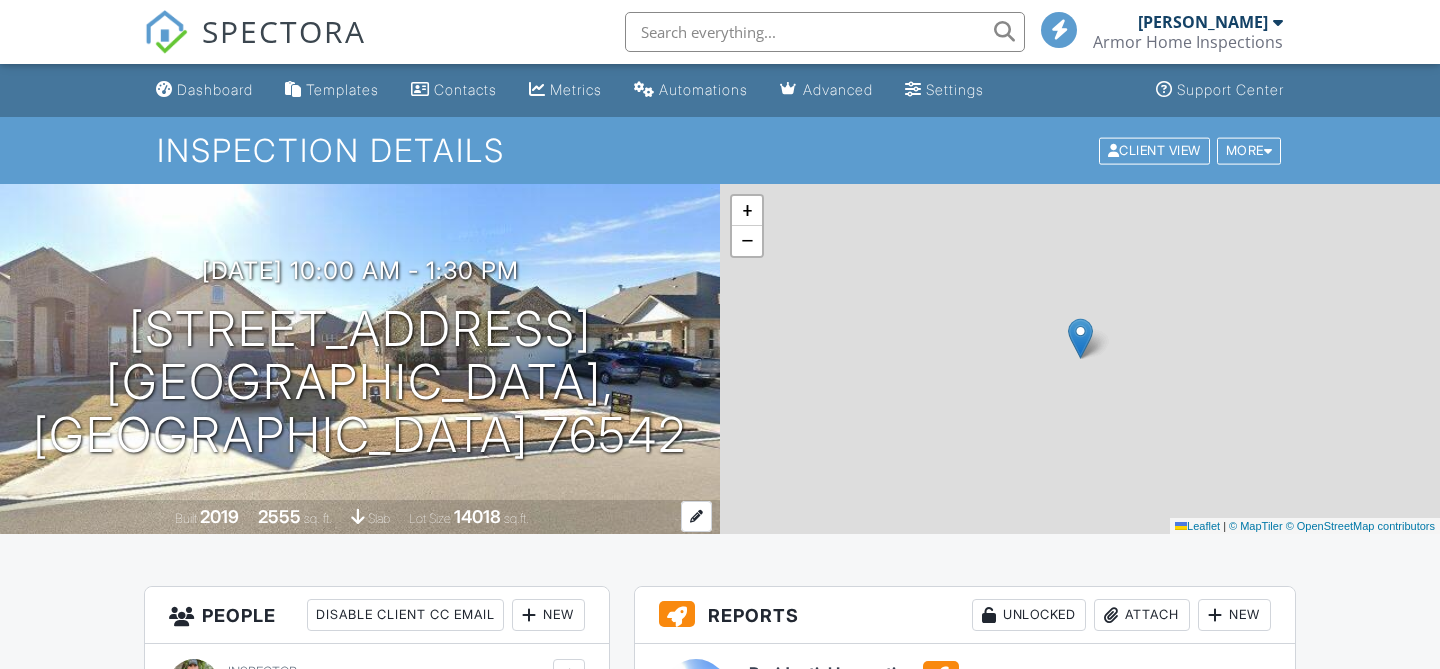 scroll, scrollTop: 0, scrollLeft: 0, axis: both 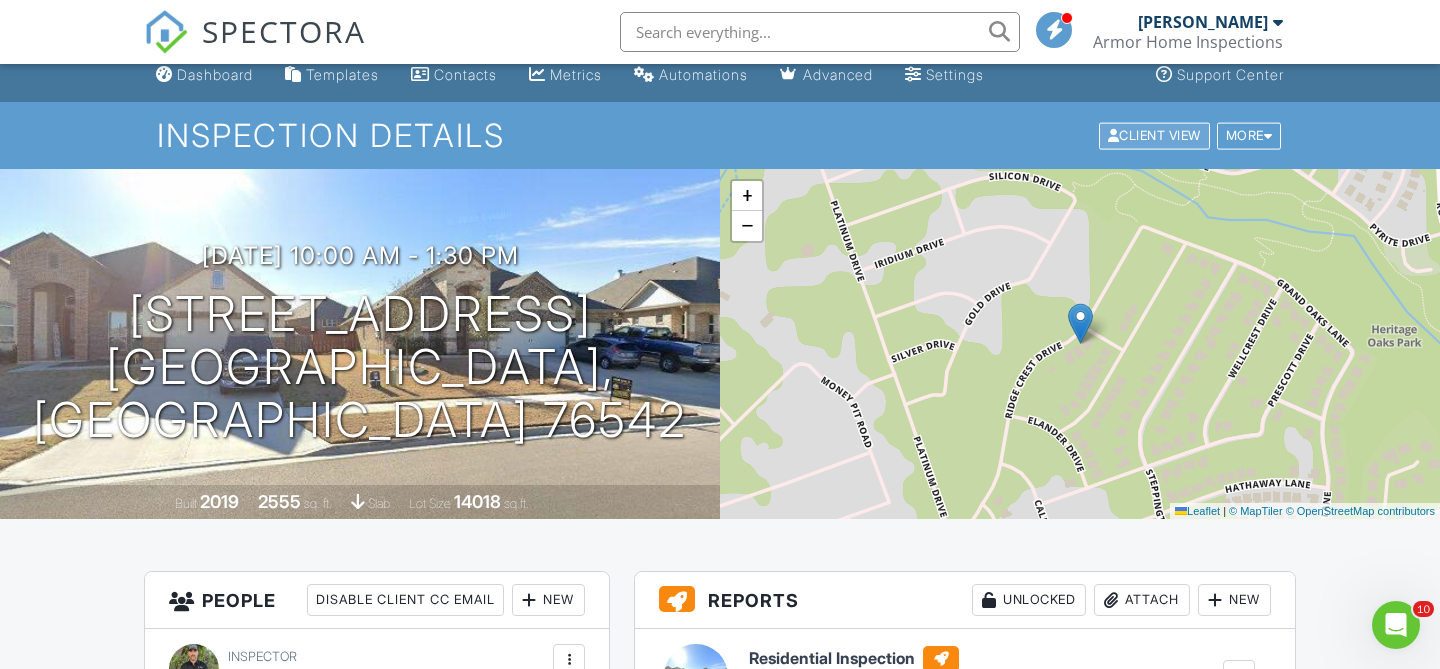 click on "Client View" at bounding box center [1154, 135] 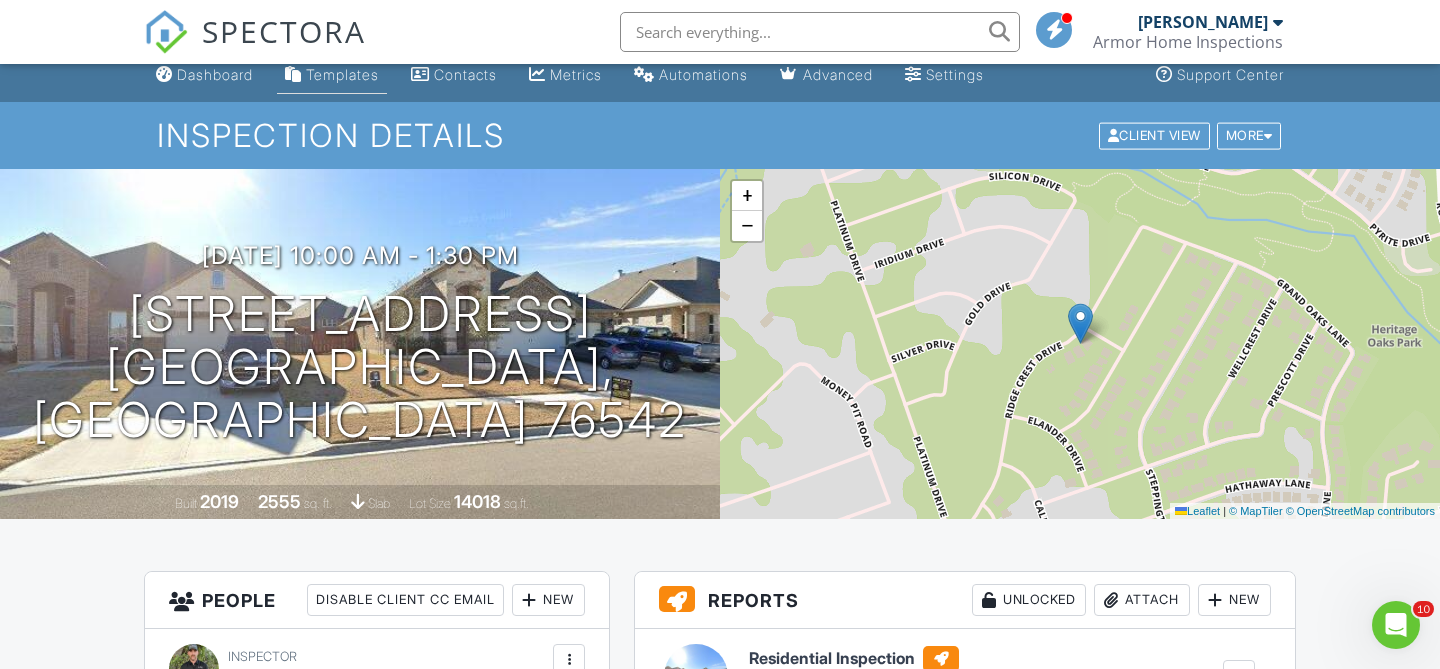 click on "Templates" at bounding box center [342, 74] 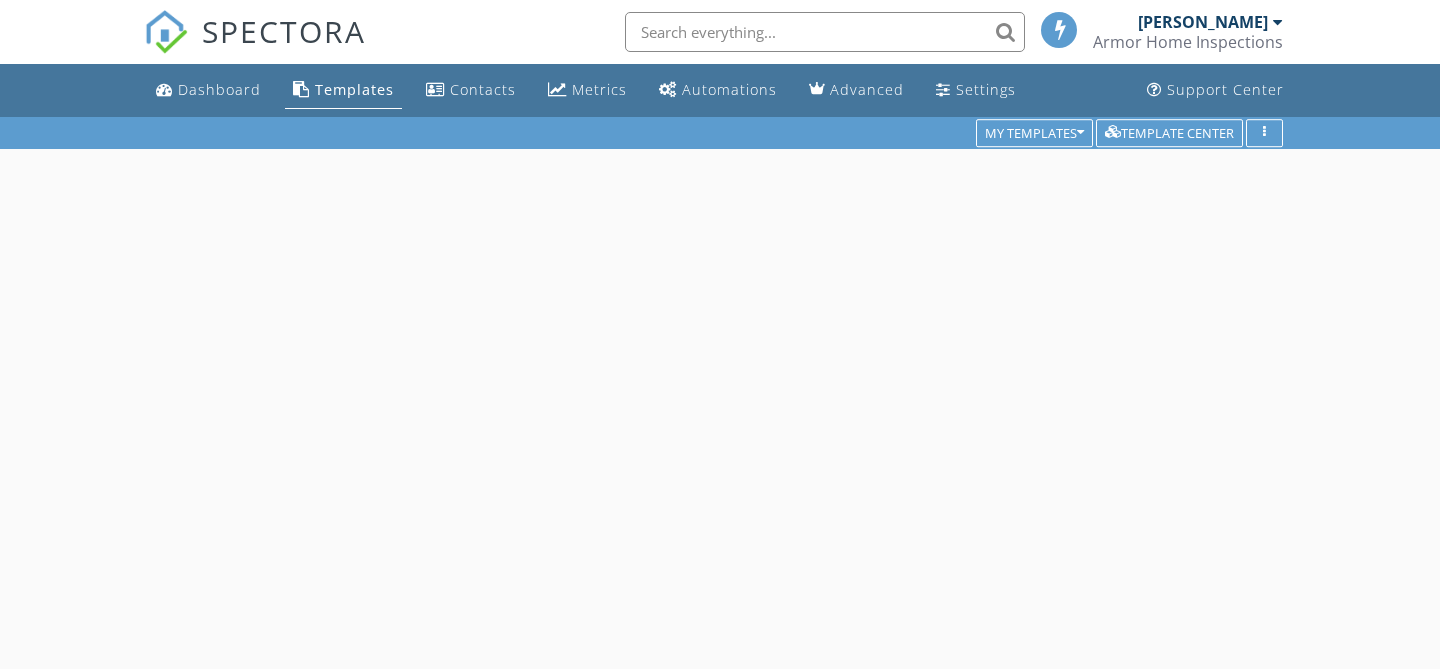 scroll, scrollTop: 0, scrollLeft: 0, axis: both 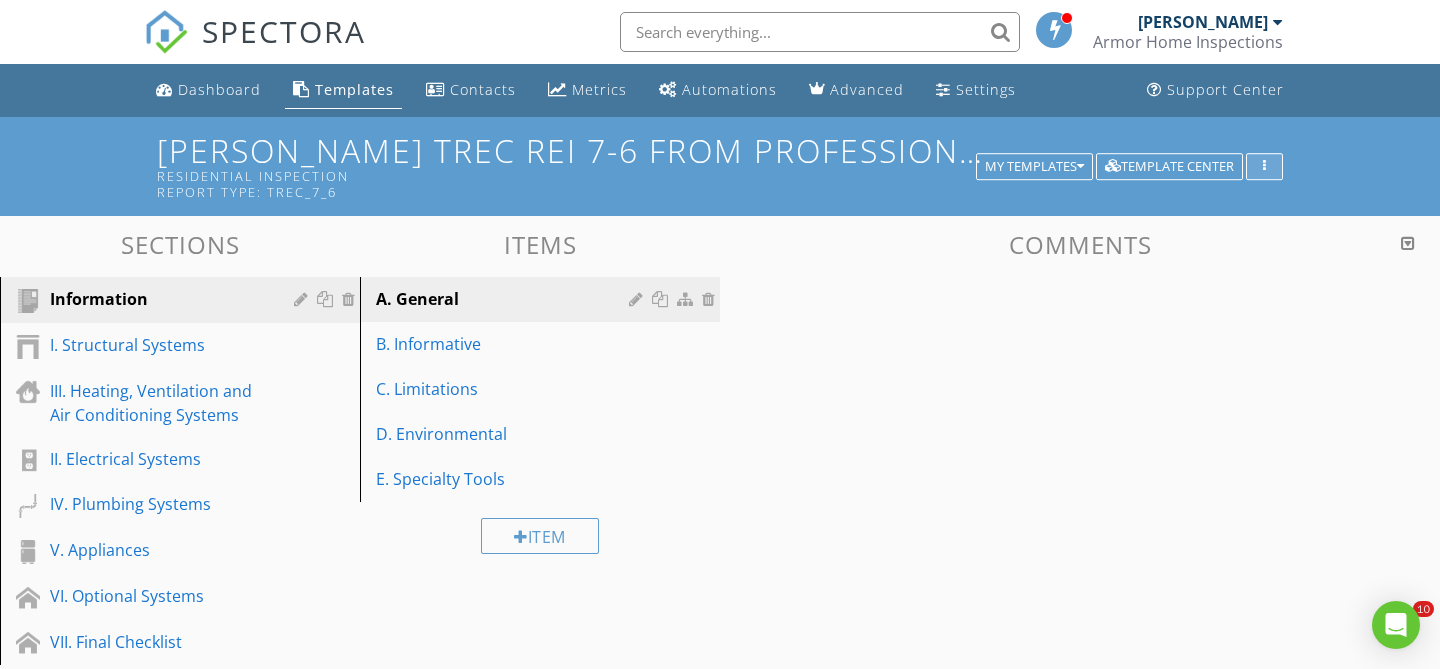 click at bounding box center [1264, 167] 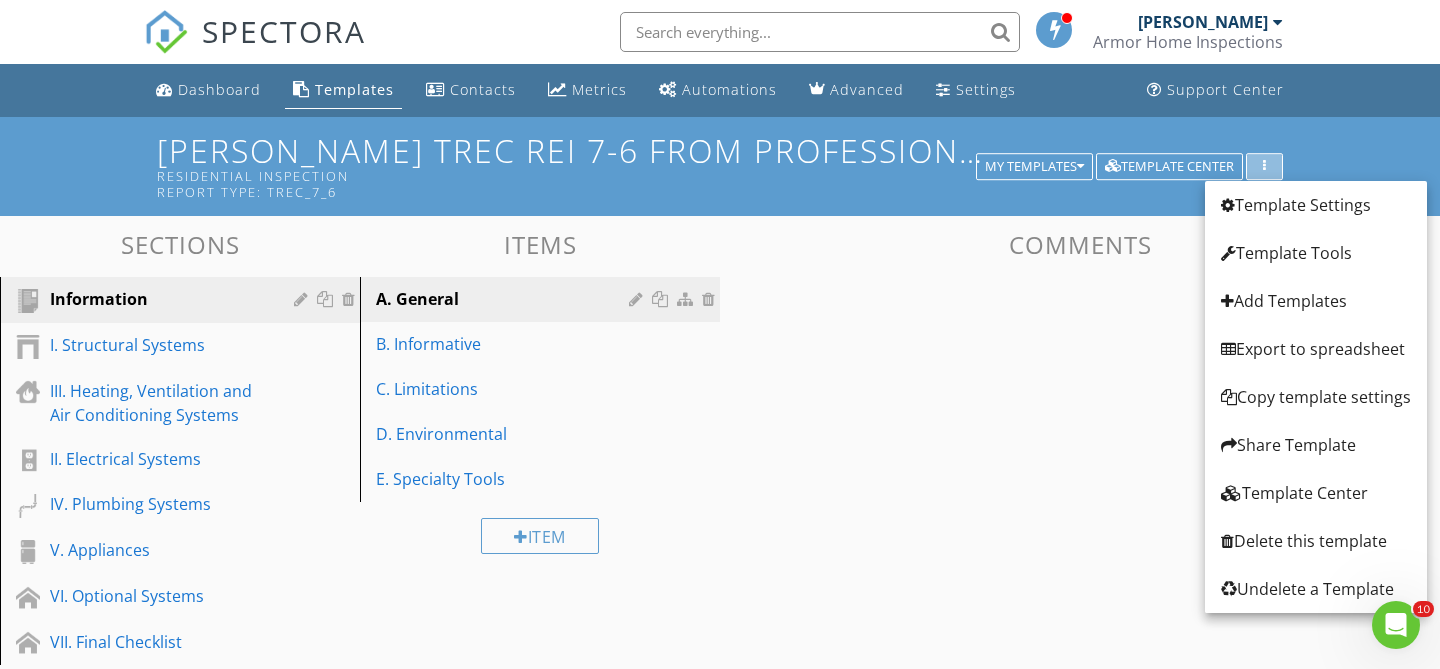 scroll, scrollTop: 0, scrollLeft: 0, axis: both 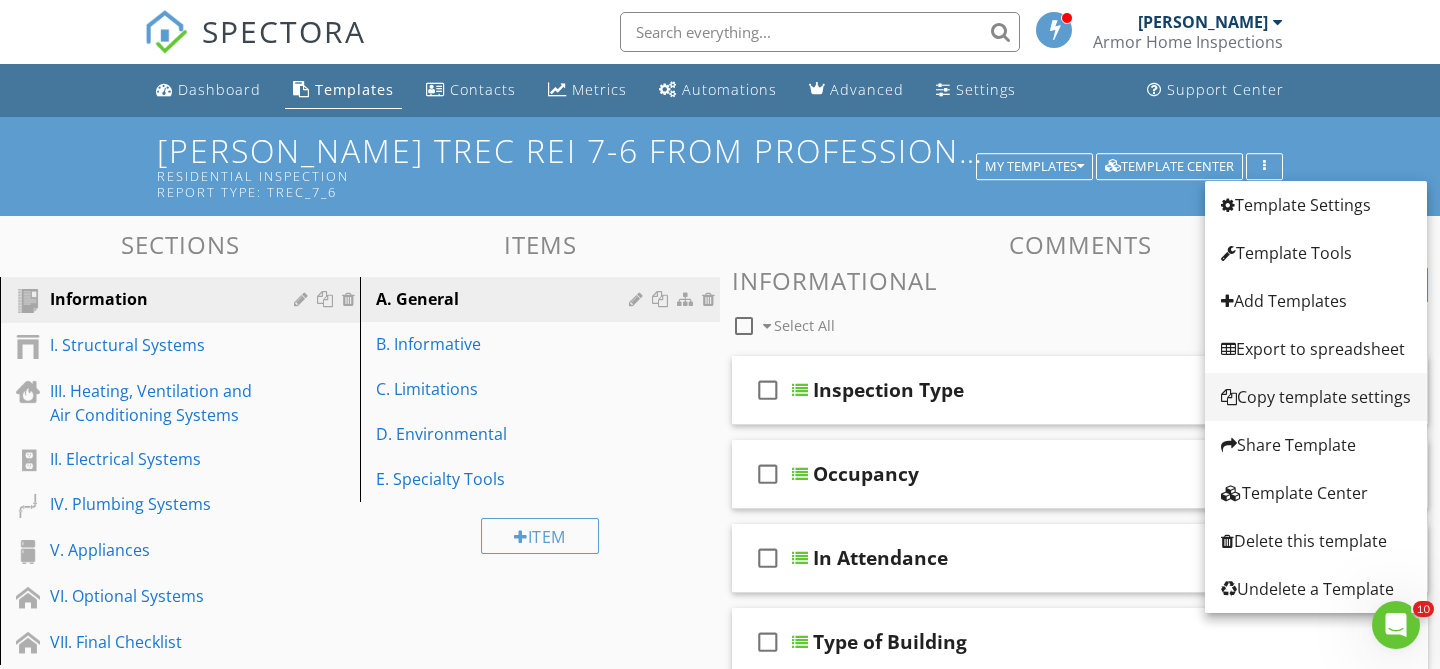 click on "Copy template settings" at bounding box center (1316, 397) 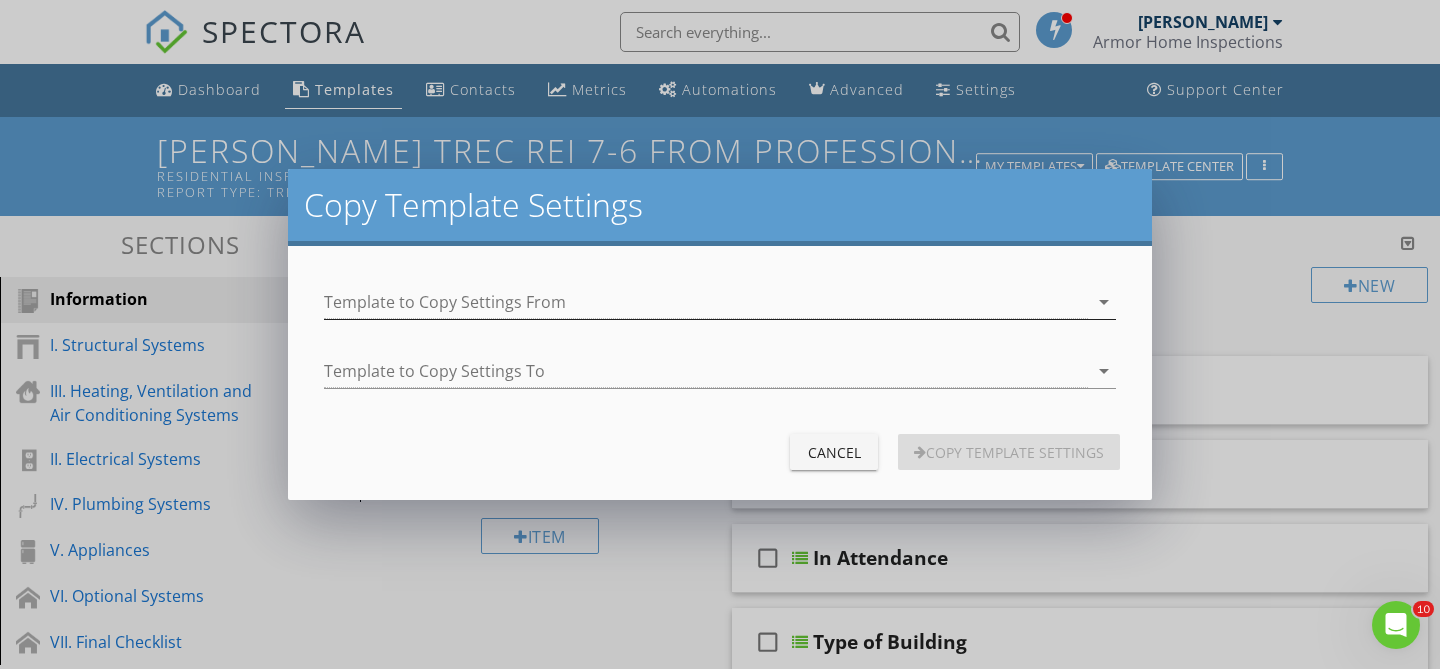 click at bounding box center (706, 302) 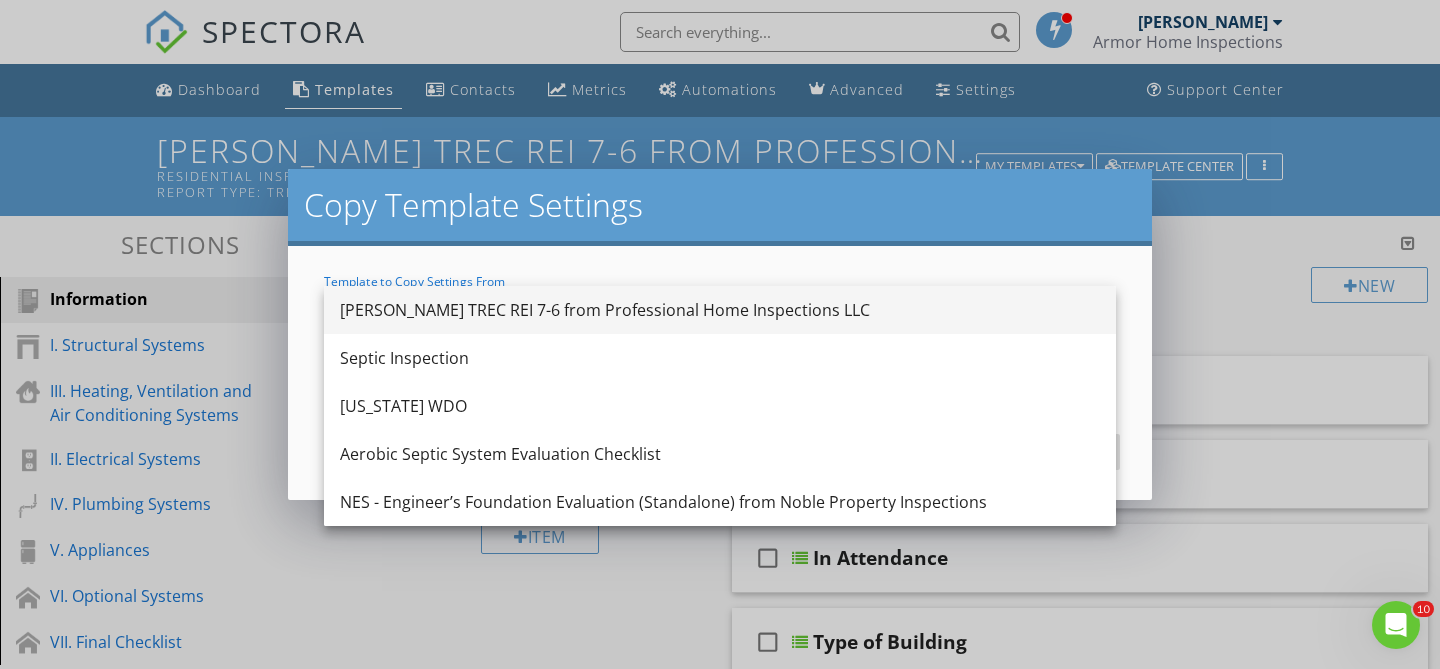 click on "[PERSON_NAME] TREC REI 7-6 from Professional Home Inspections LLC" at bounding box center [720, 310] 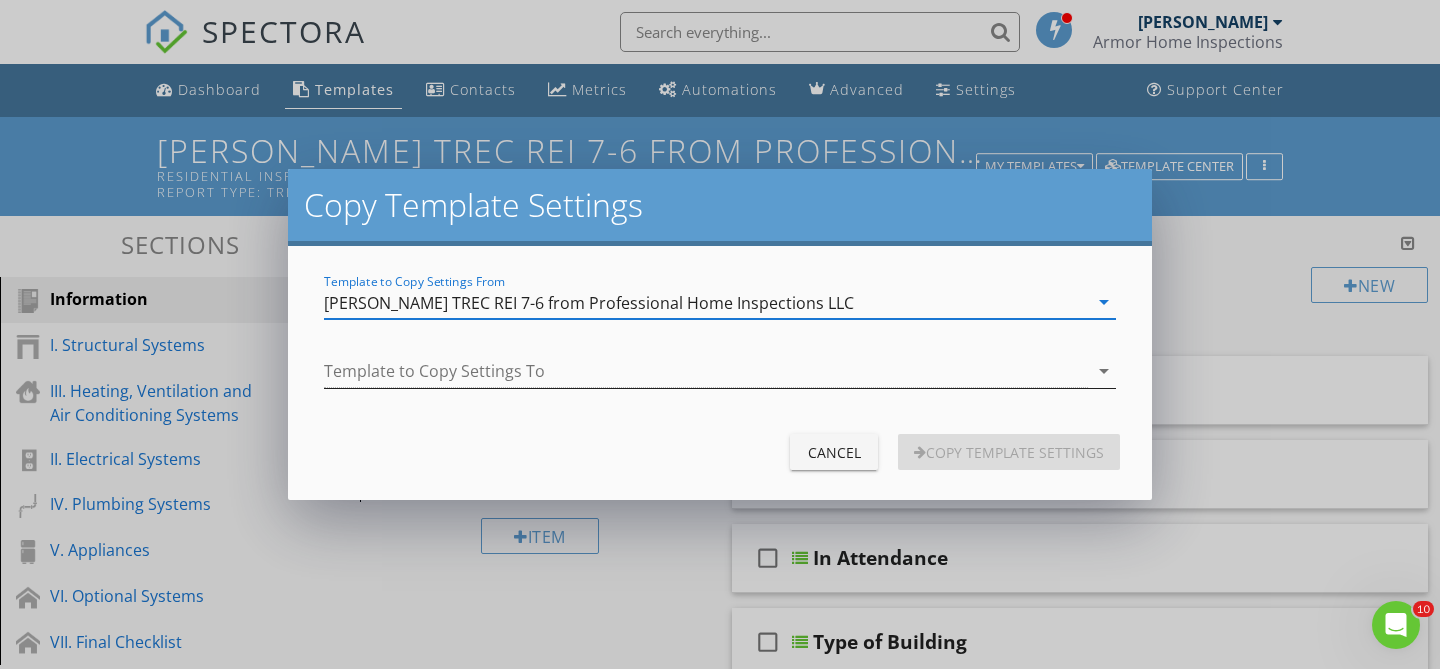 click at bounding box center (706, 371) 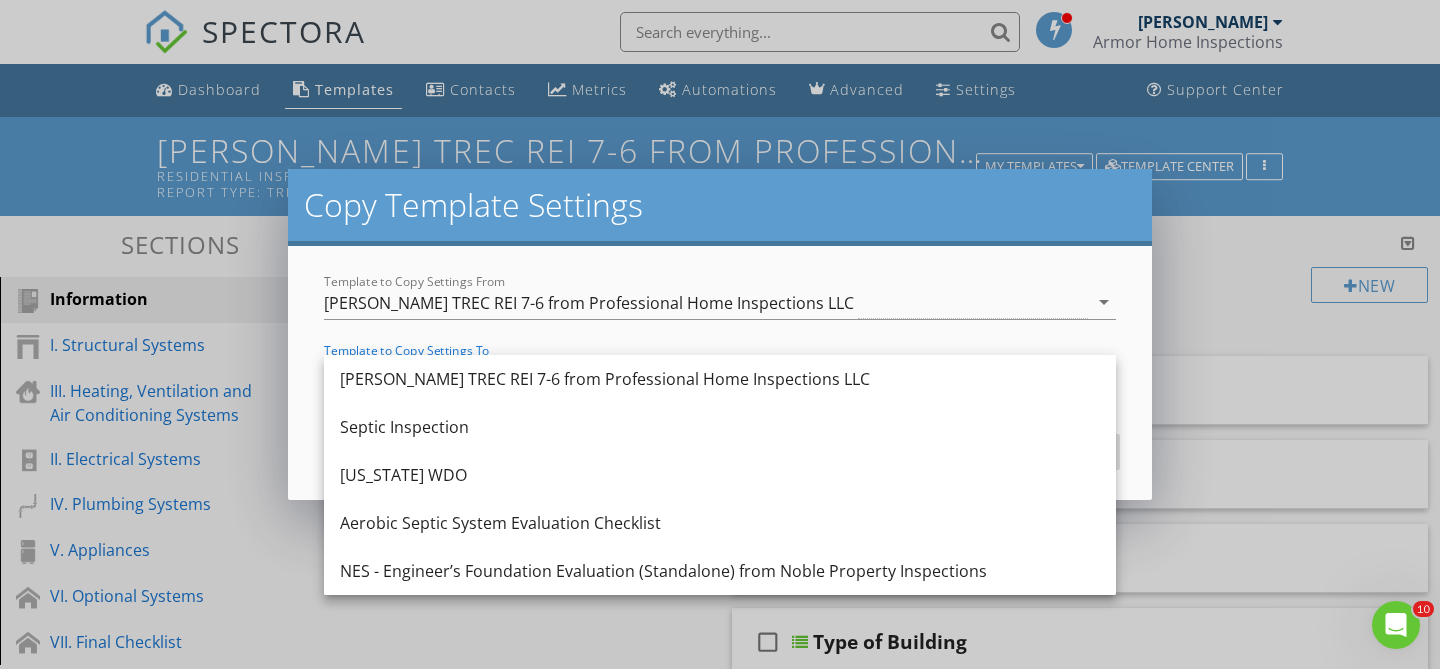 click on "Template to Copy Settings From KC Bartley TREC REI 7-6 from Professional Home Inspections LLC arrow_drop_down   Template to Copy Settings To arrow_drop_down    Cancel
Copy Template Settings" at bounding box center [720, 373] 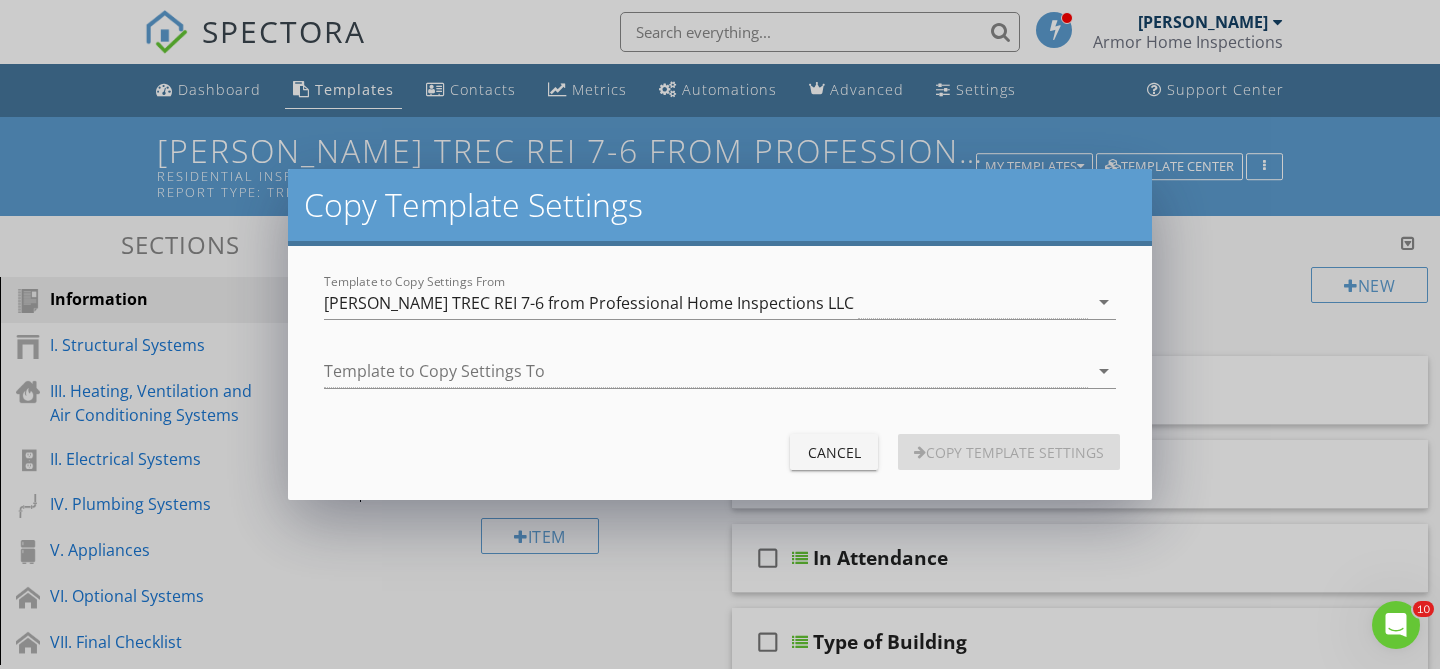 click on "Cancel" at bounding box center [834, 452] 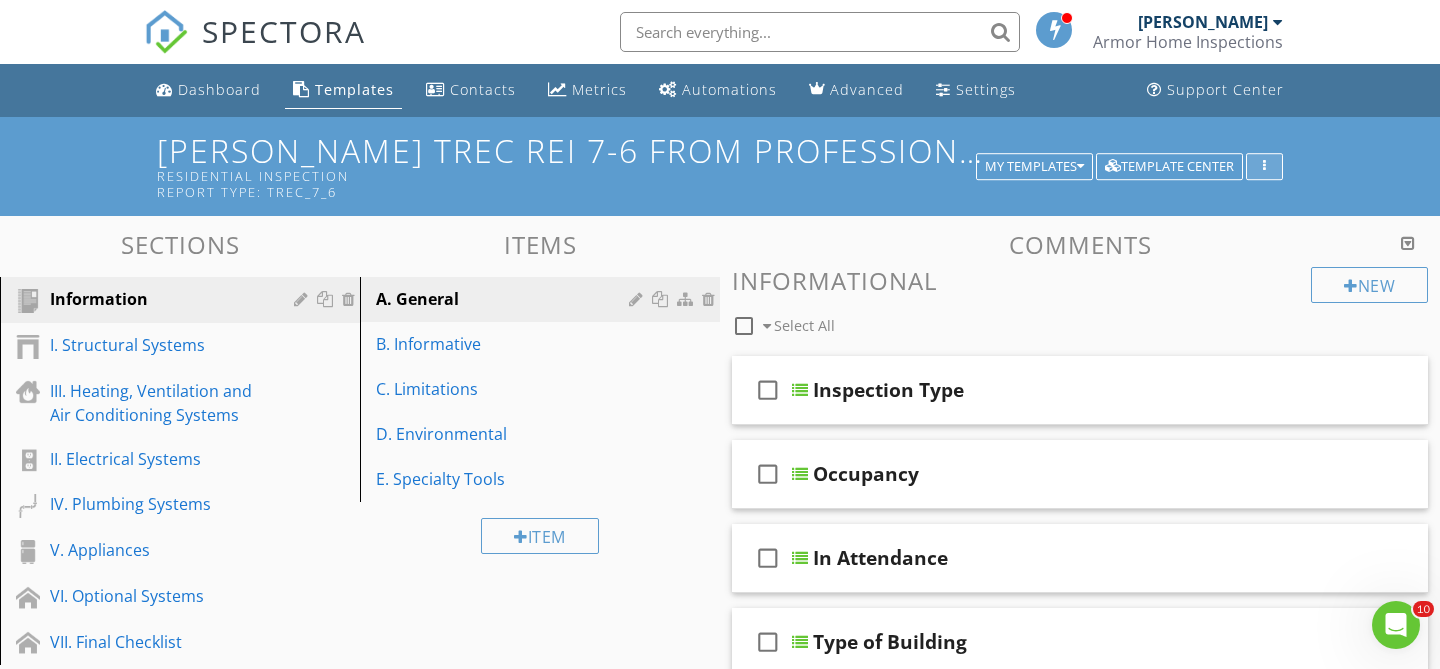click at bounding box center [1264, 167] 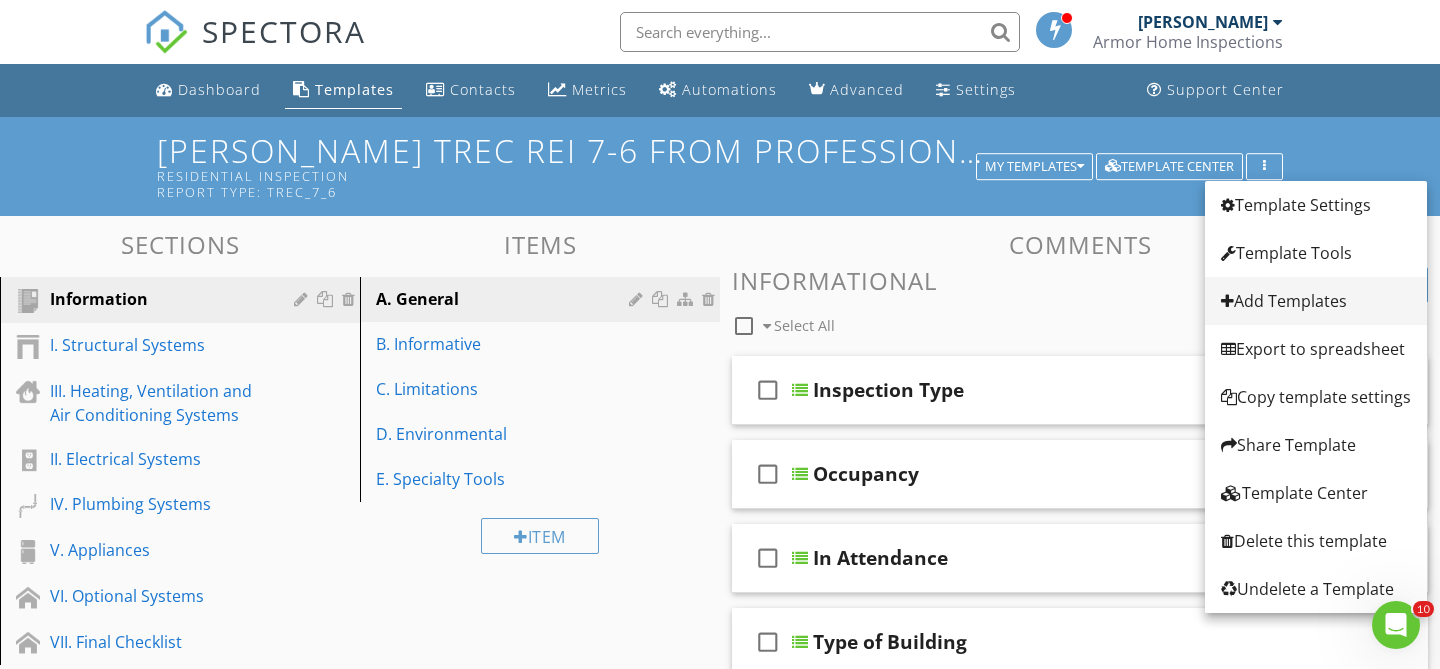 click on "Add Templates" at bounding box center [1316, 301] 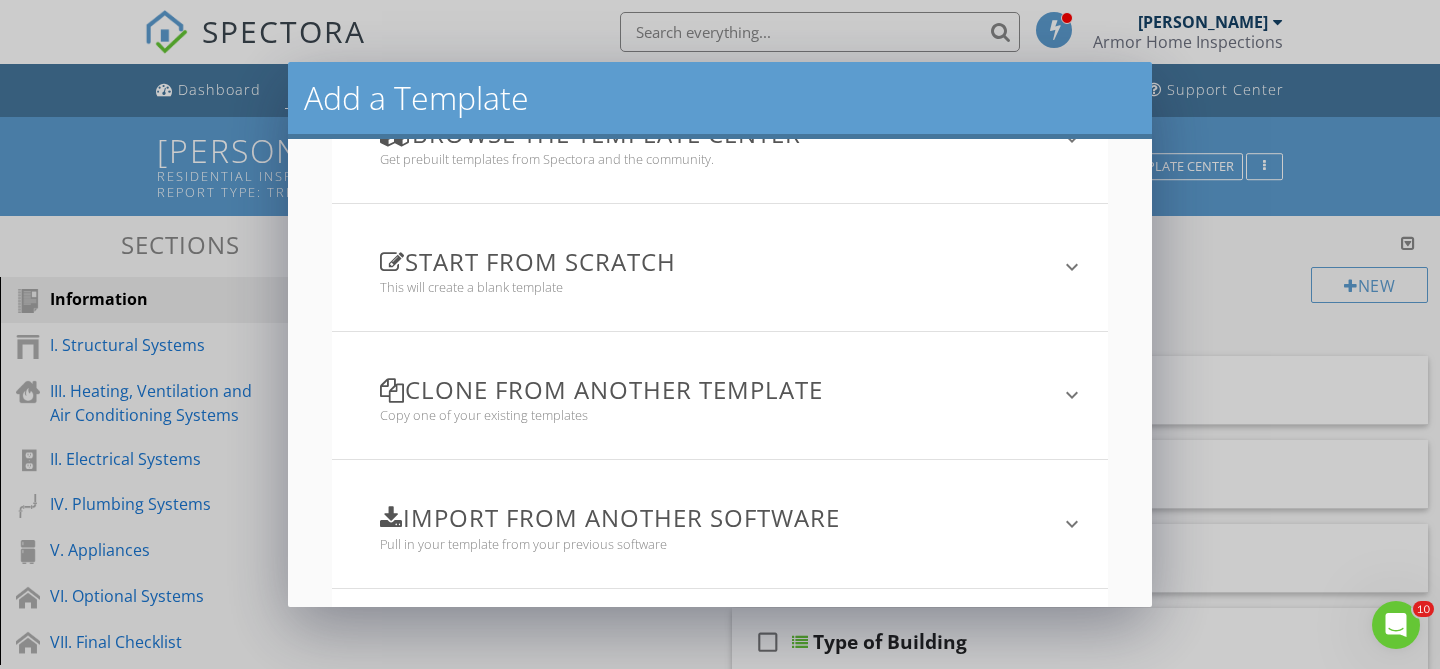scroll, scrollTop: 102, scrollLeft: 0, axis: vertical 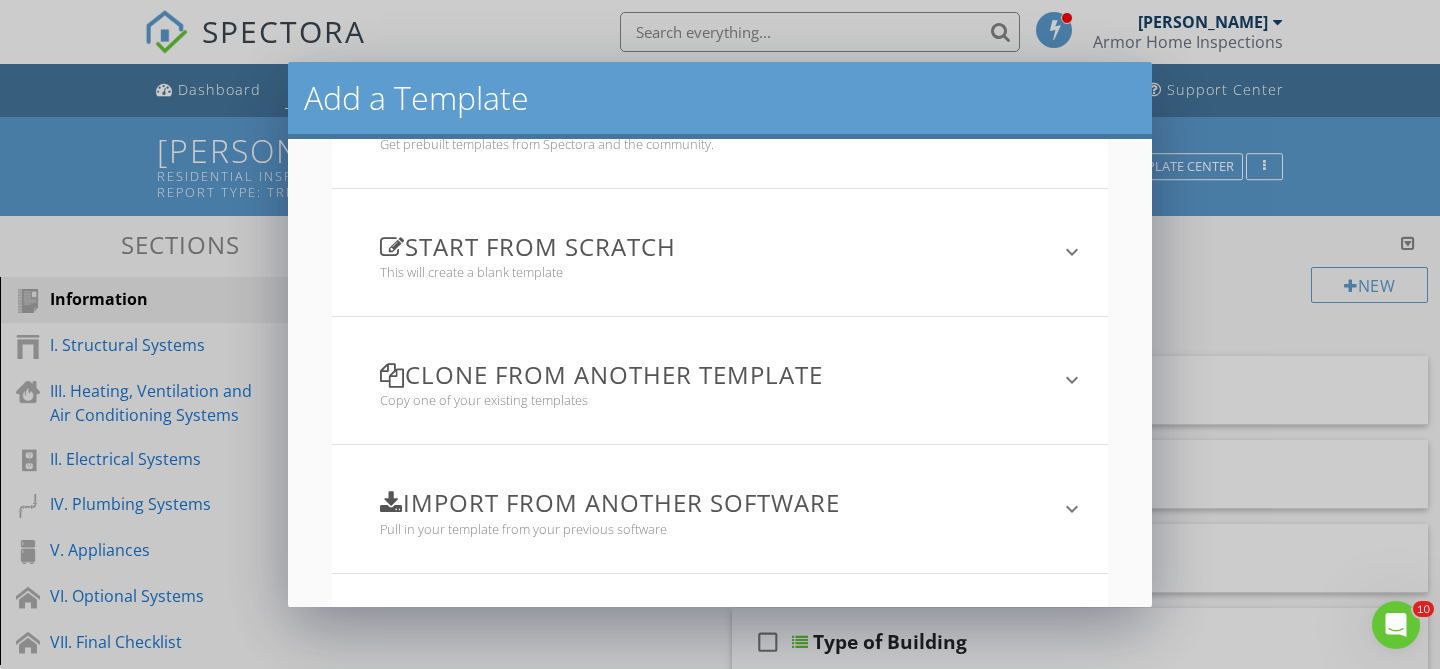 click on "Clone from another template
Copy one of your existing templates" at bounding box center (707, 380) 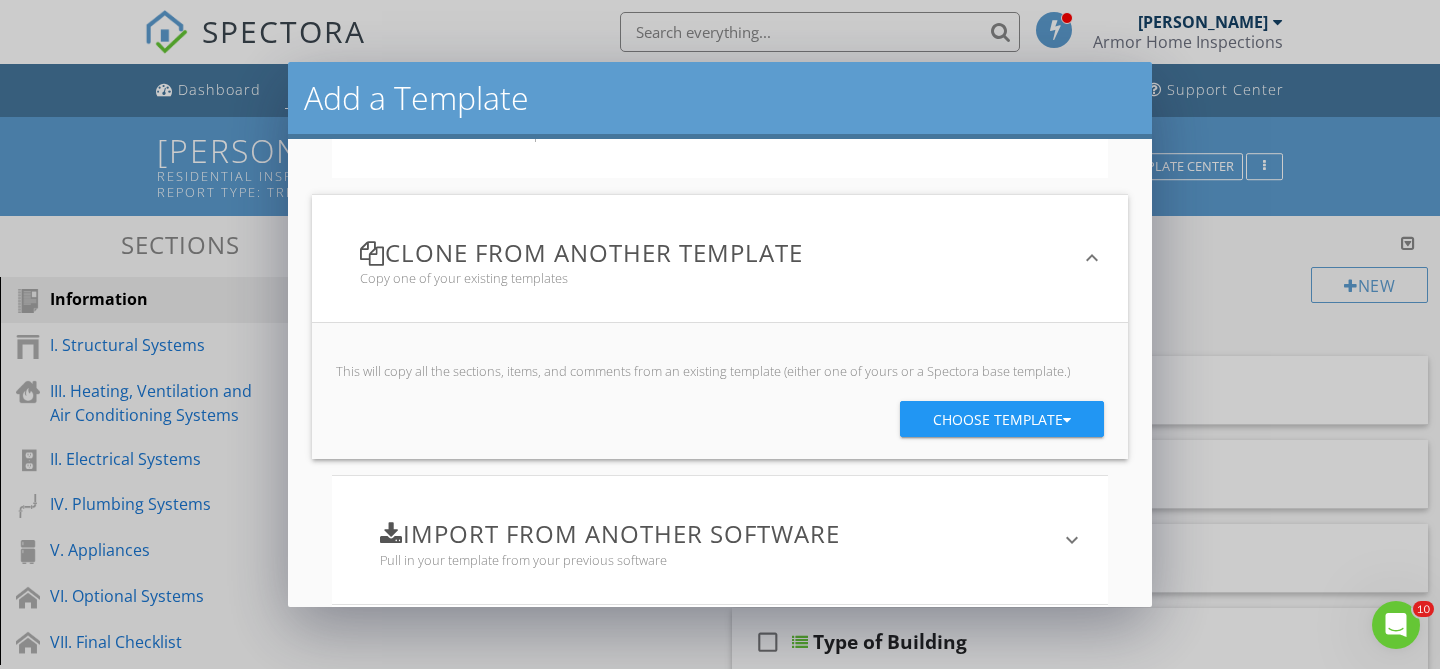 scroll, scrollTop: 271, scrollLeft: 0, axis: vertical 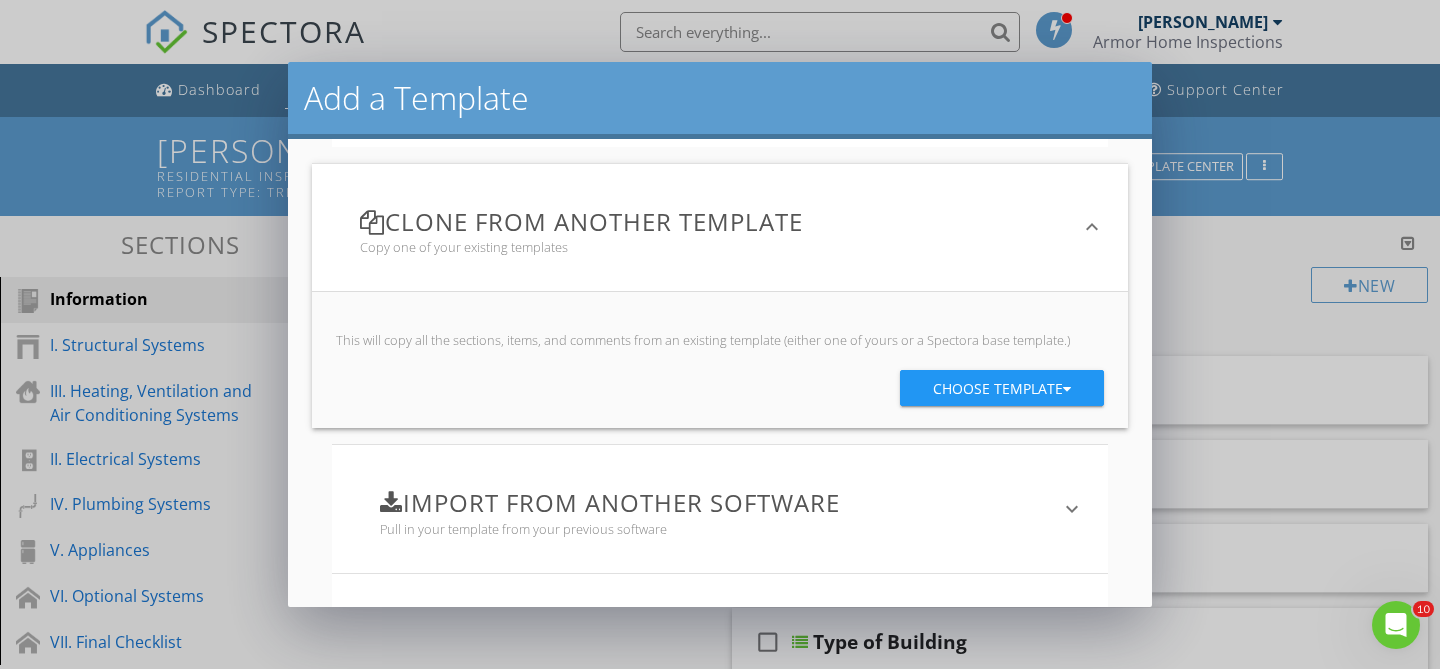 click on "Choose template" at bounding box center [1002, 389] 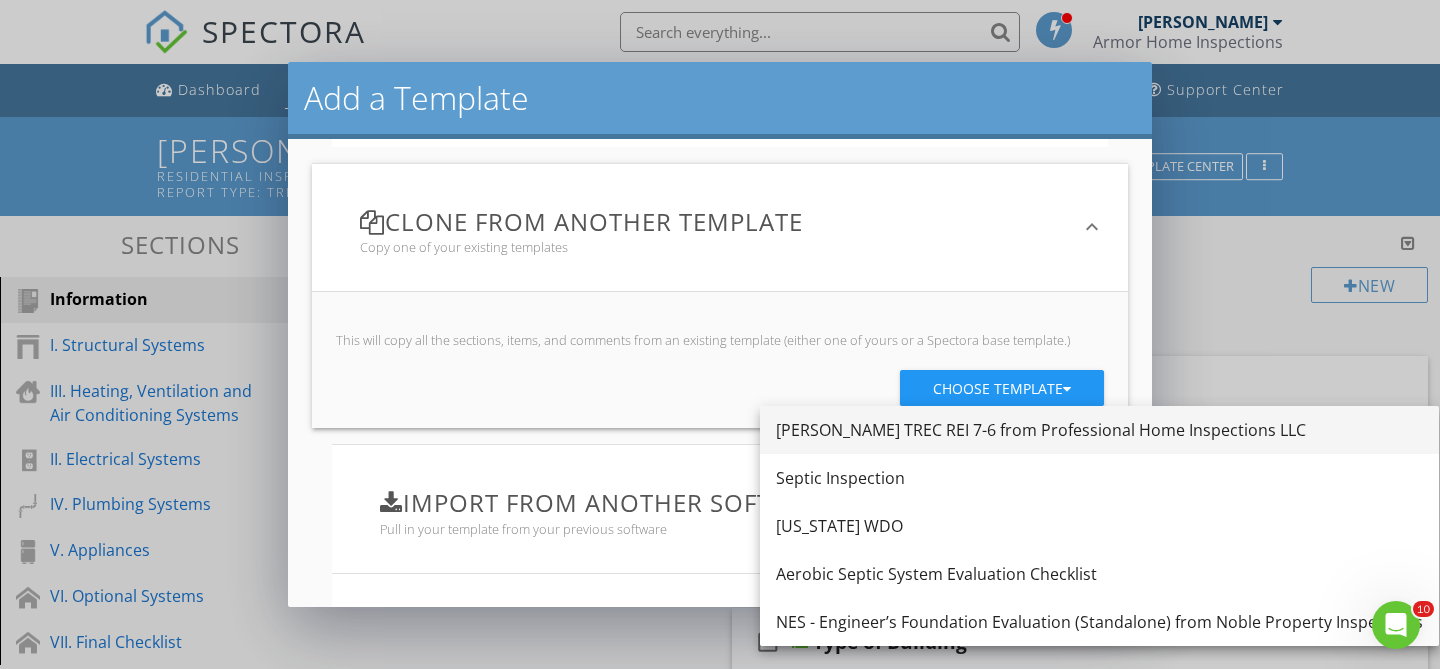 click on "KC Bartley TREC REI 7-6 from Professional Home Inspections LLC" at bounding box center (1099, 430) 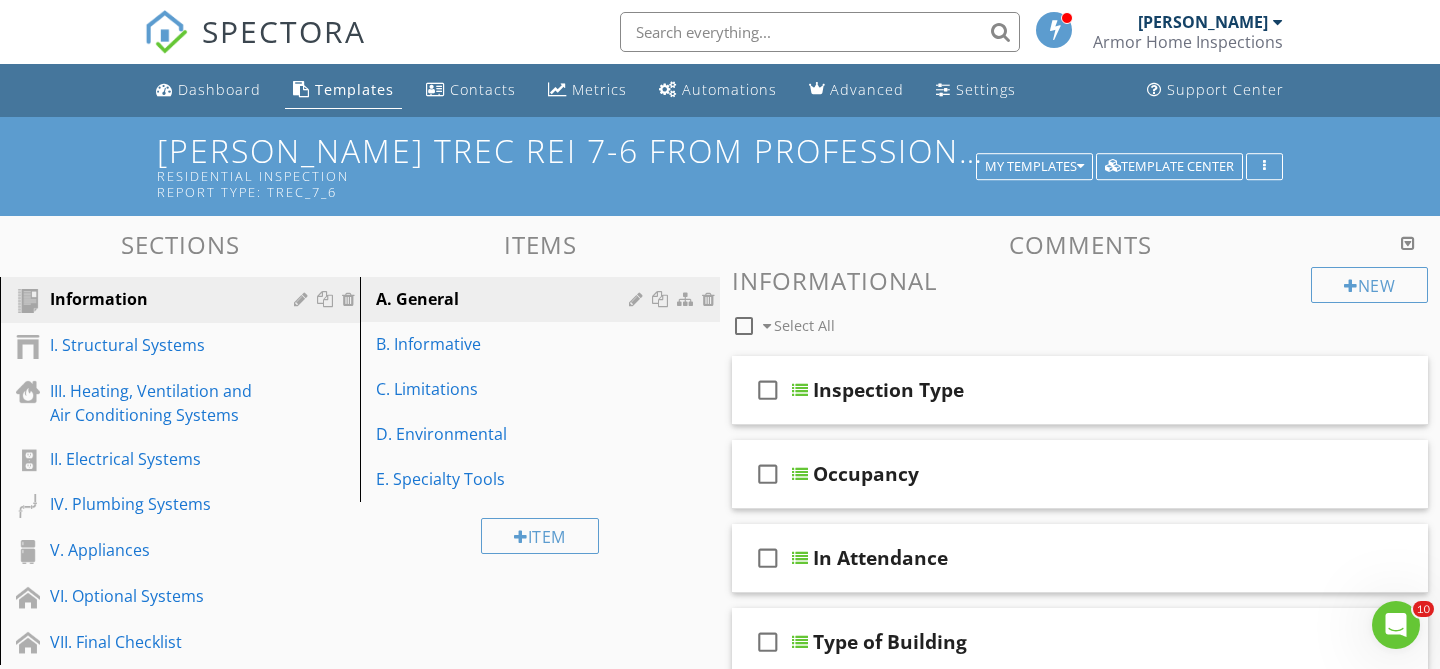 click on "KC Bartley TREC REI 7-6 from Professional Home Inspections LLC - Copy
Residential Inspection
Report Type: TREC_7_6" at bounding box center (720, 166) 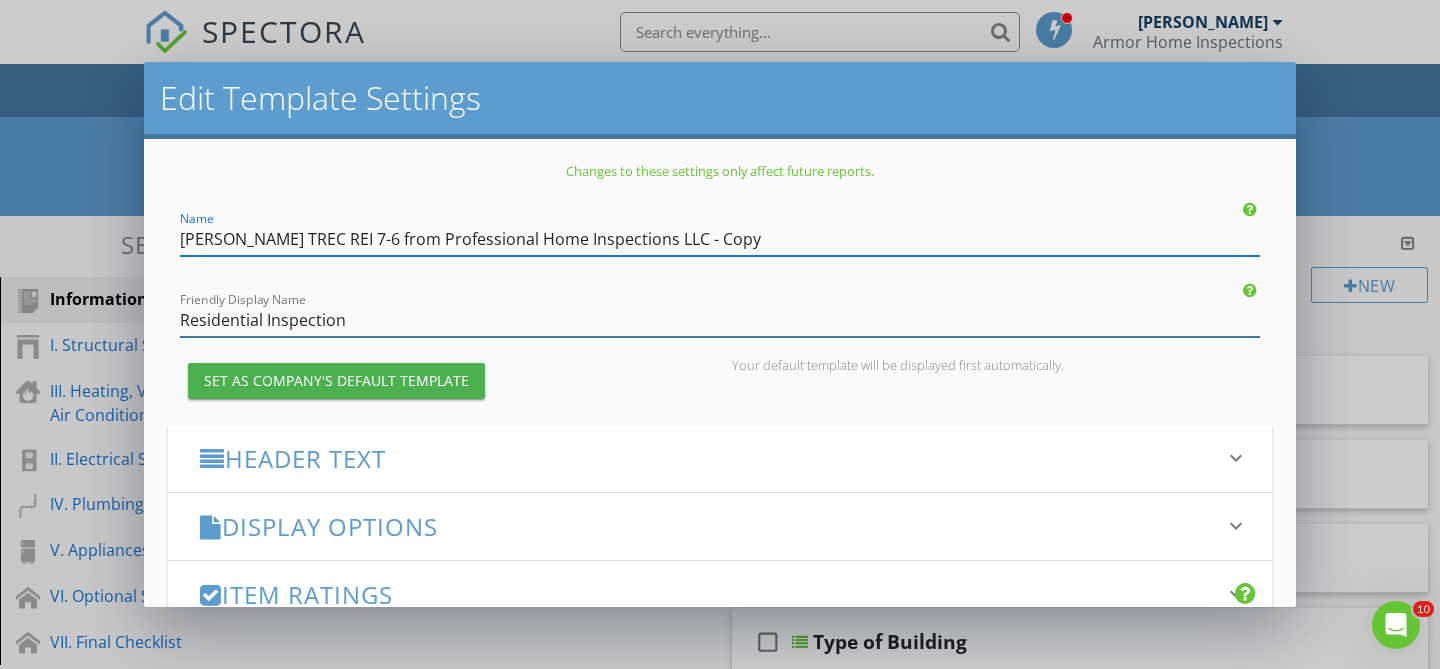 click on "Residential Inspection" at bounding box center (720, 320) 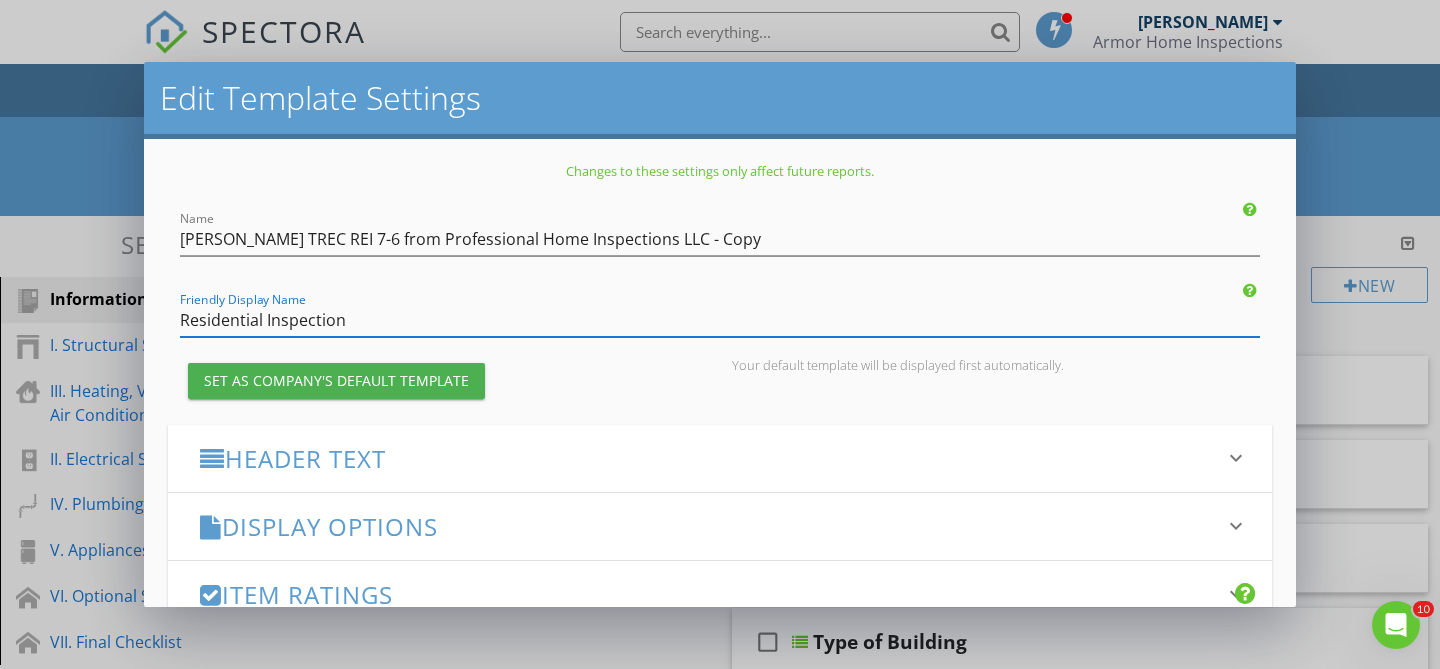 click on "Residential Inspection" at bounding box center [720, 320] 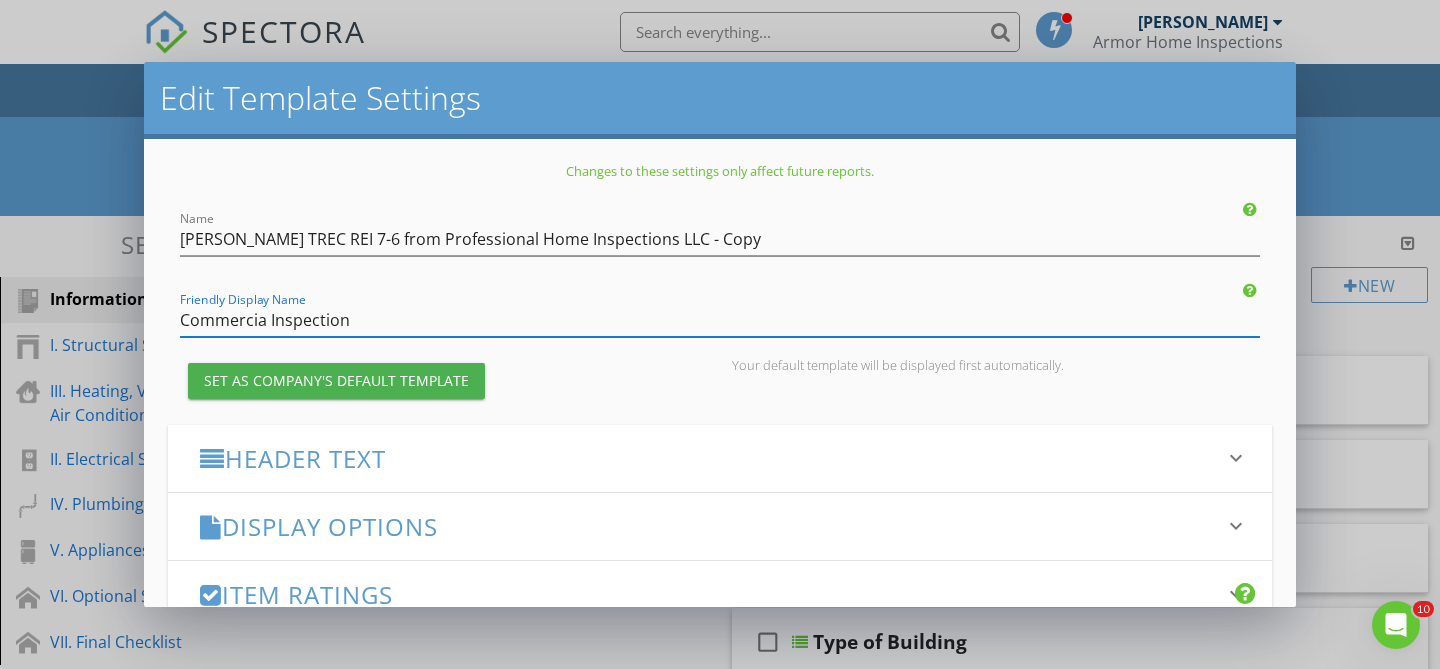 type on "Commercial Inspection" 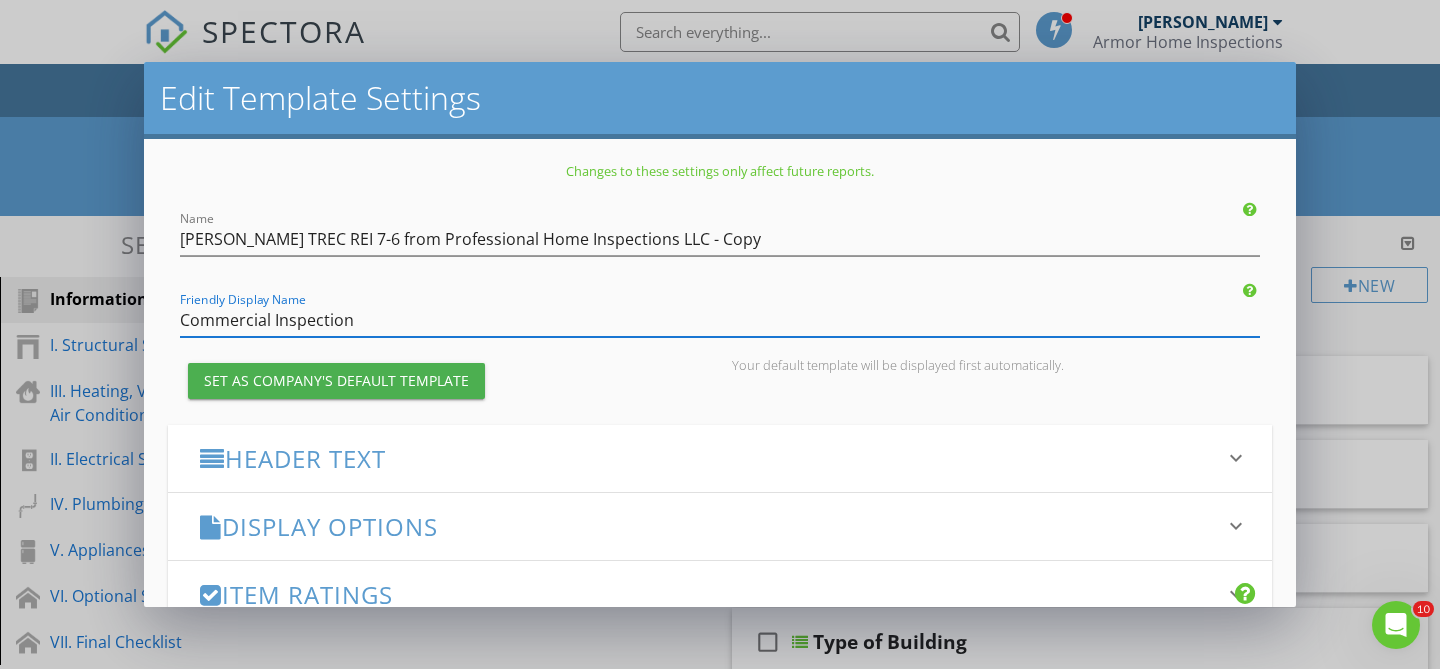 click on "Commercial Inspection" at bounding box center (720, 320) 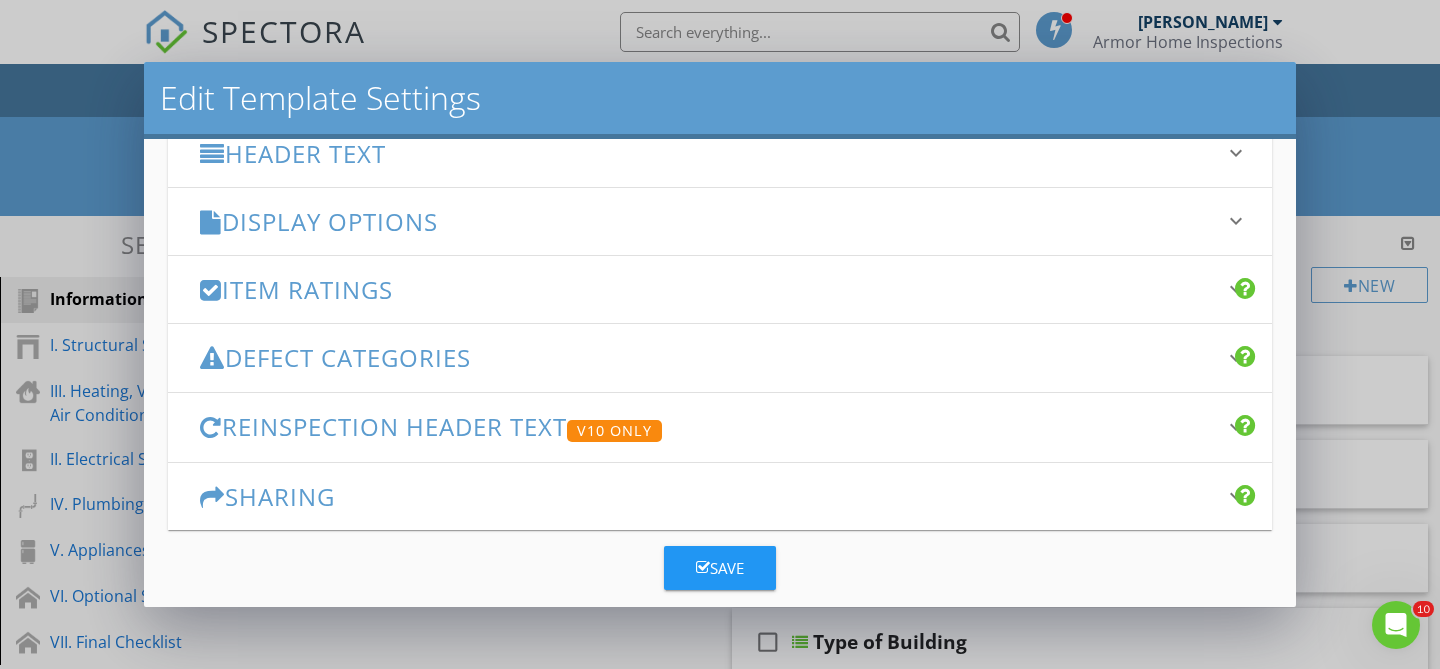 scroll, scrollTop: 332, scrollLeft: 0, axis: vertical 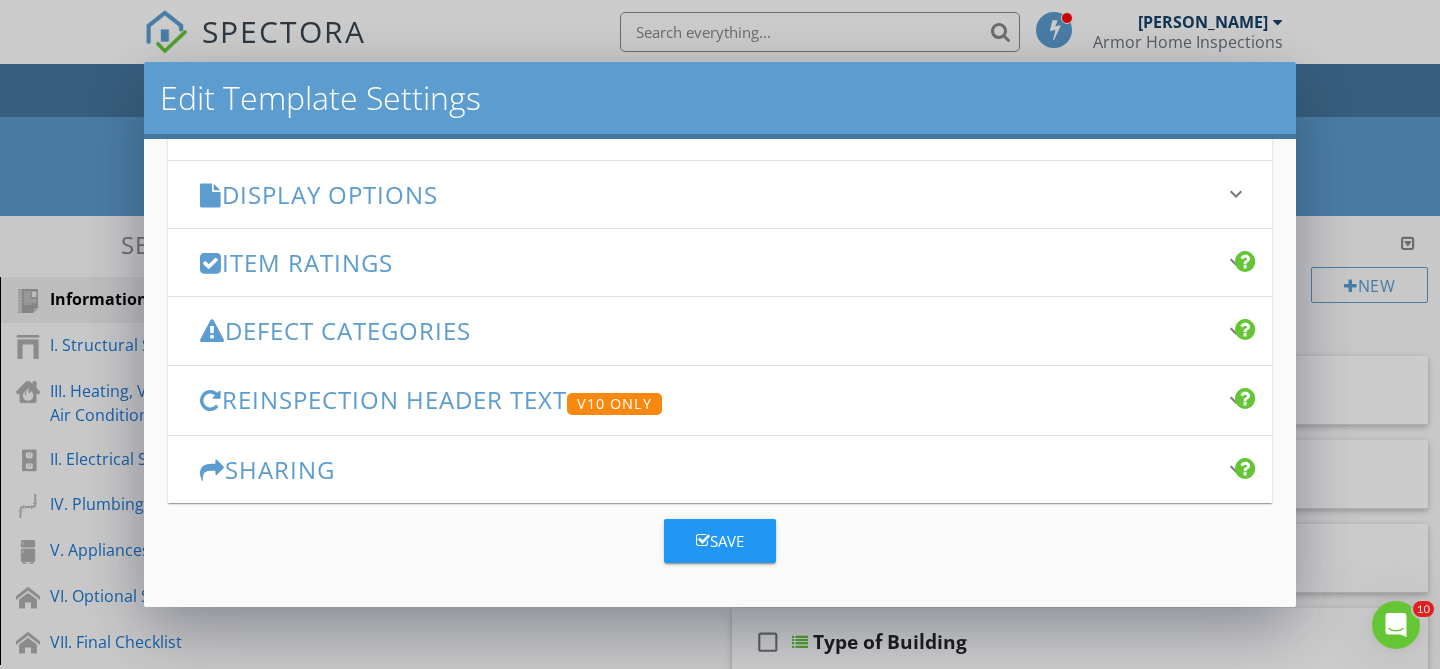 click on "Save" at bounding box center [720, 541] 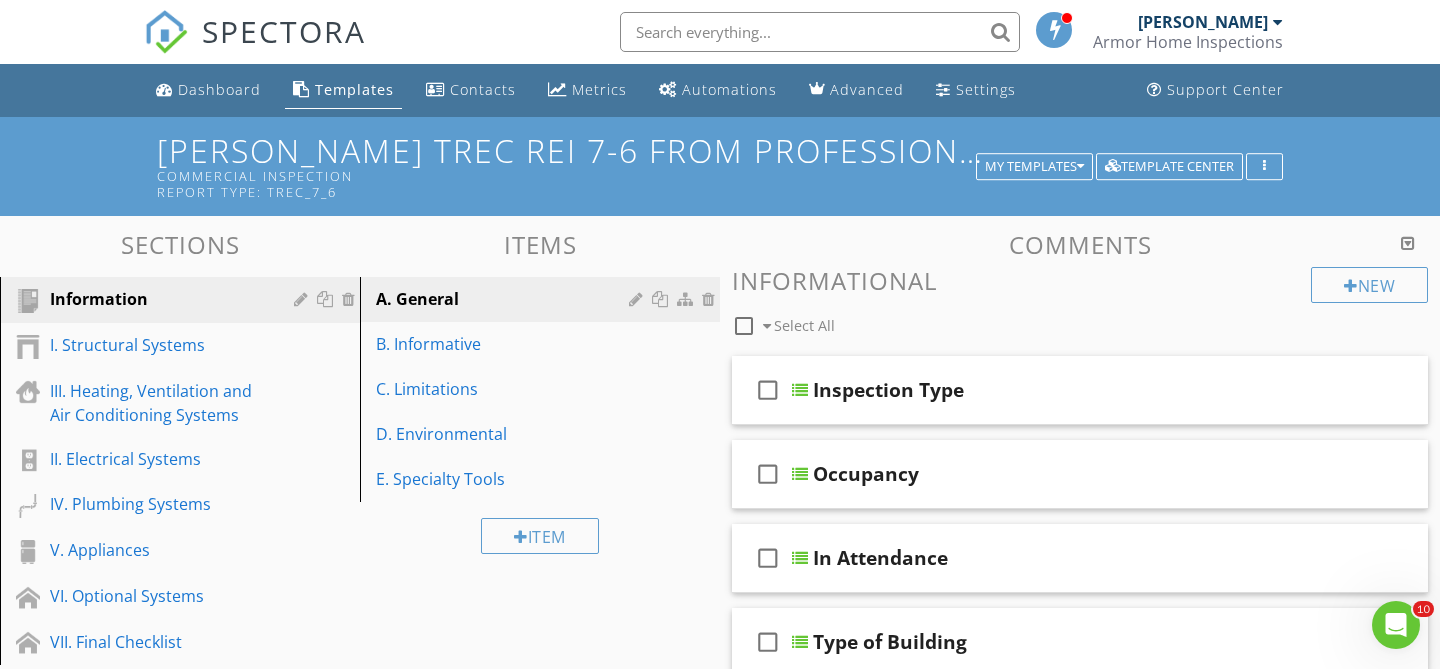 click on "KC Bartley TREC REI 7-6 from Professional Home Inspections LLC - Copy
Commercial Inspection
Report Type: TREC_7_6" at bounding box center [720, 166] 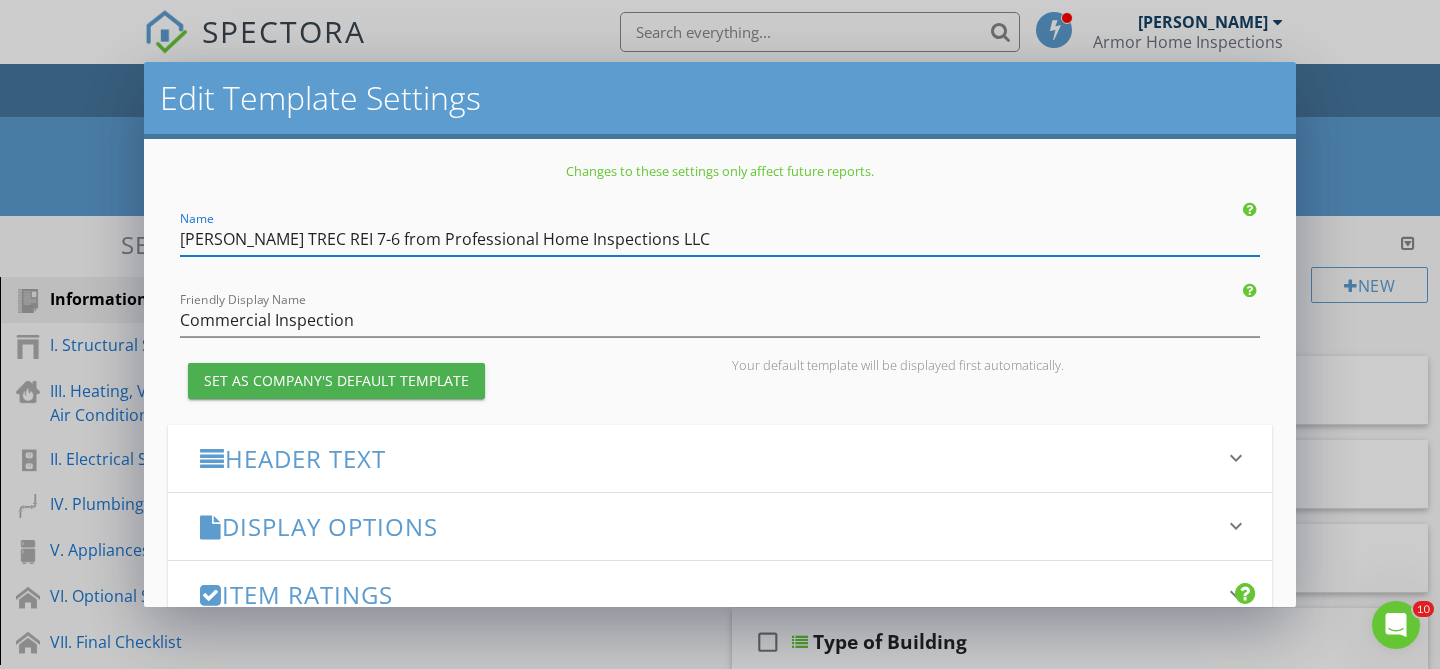 type on "KC Bartley TREC REI 7-6 from Professional Home Inspections LLC" 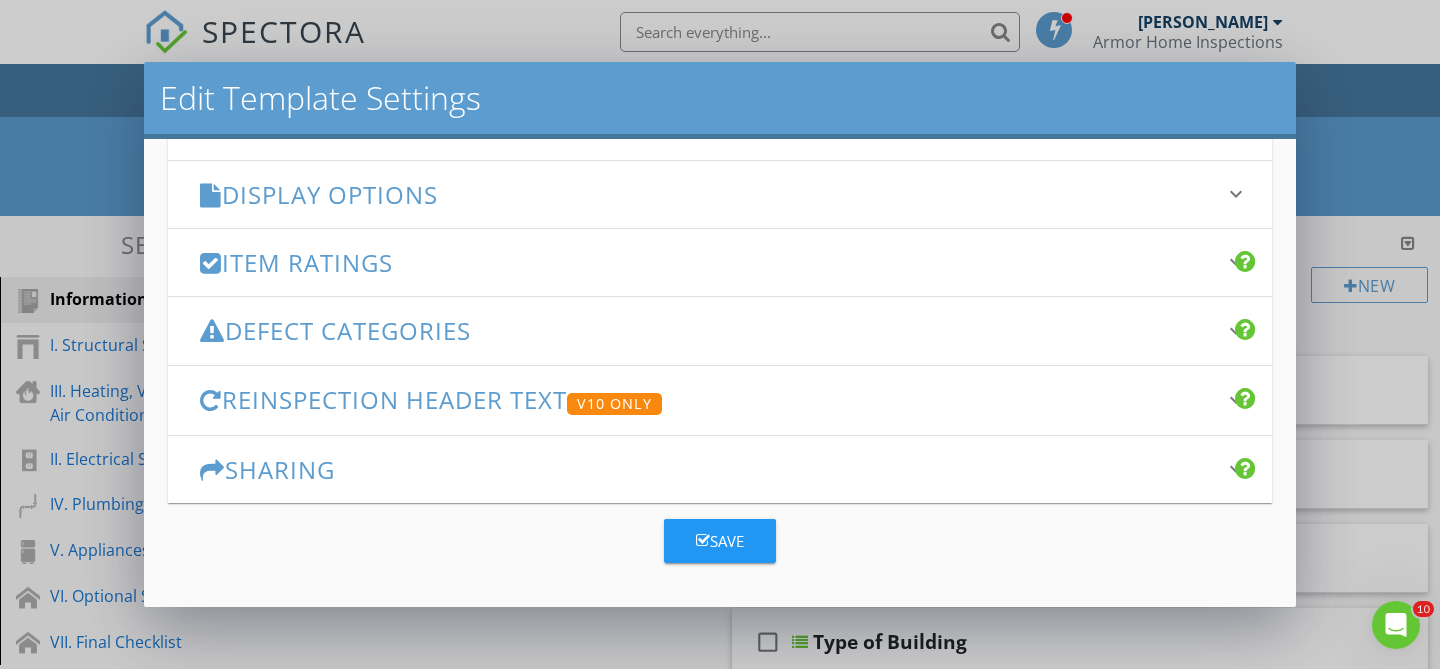click on "Save" at bounding box center (720, 541) 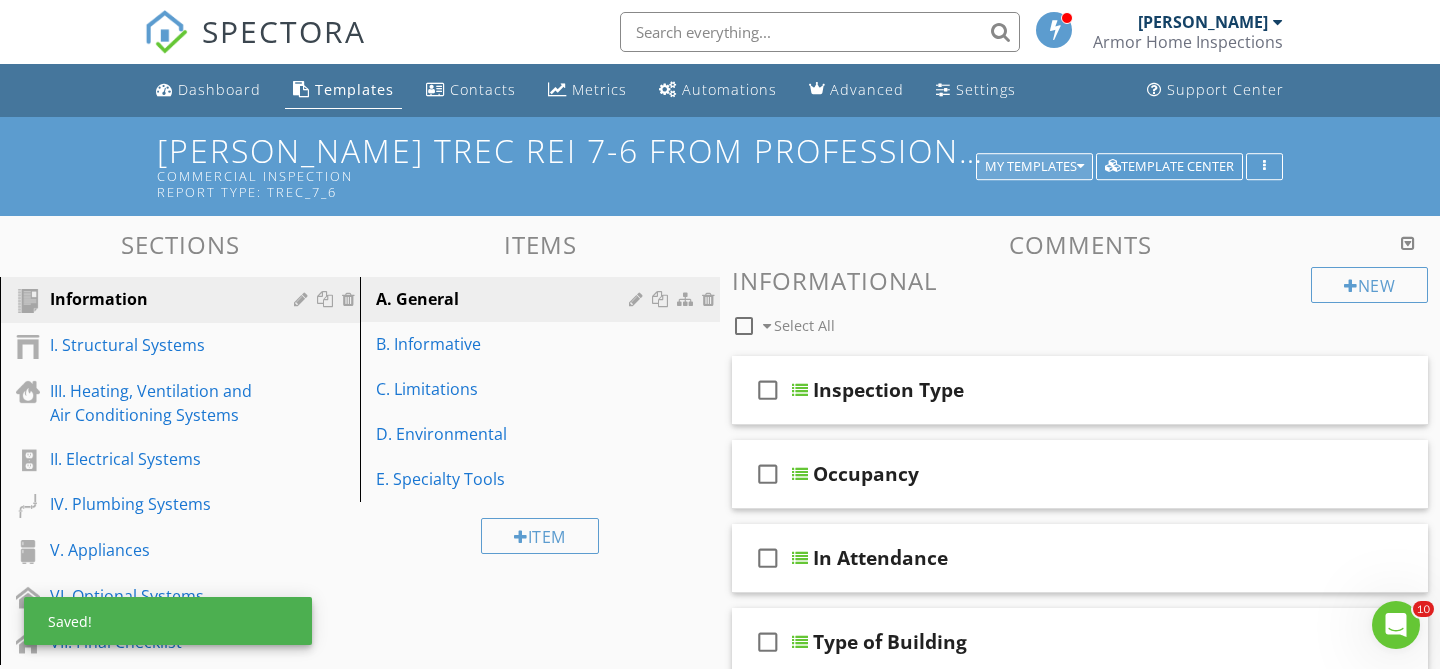 click at bounding box center [1080, 167] 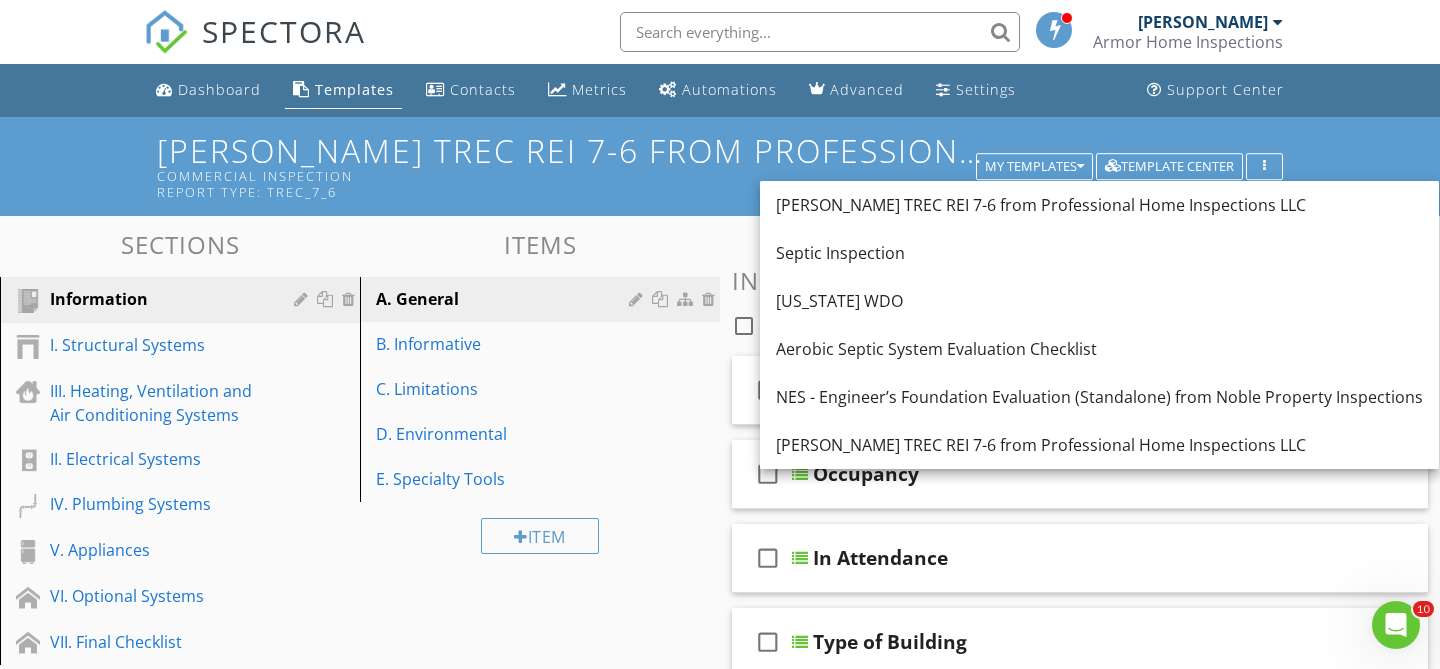 click on "KC Bartley TREC REI 7-6 from Professional Home Inspections LLC
Commercial Inspection
Report Type: TREC_7_6" at bounding box center [720, 166] 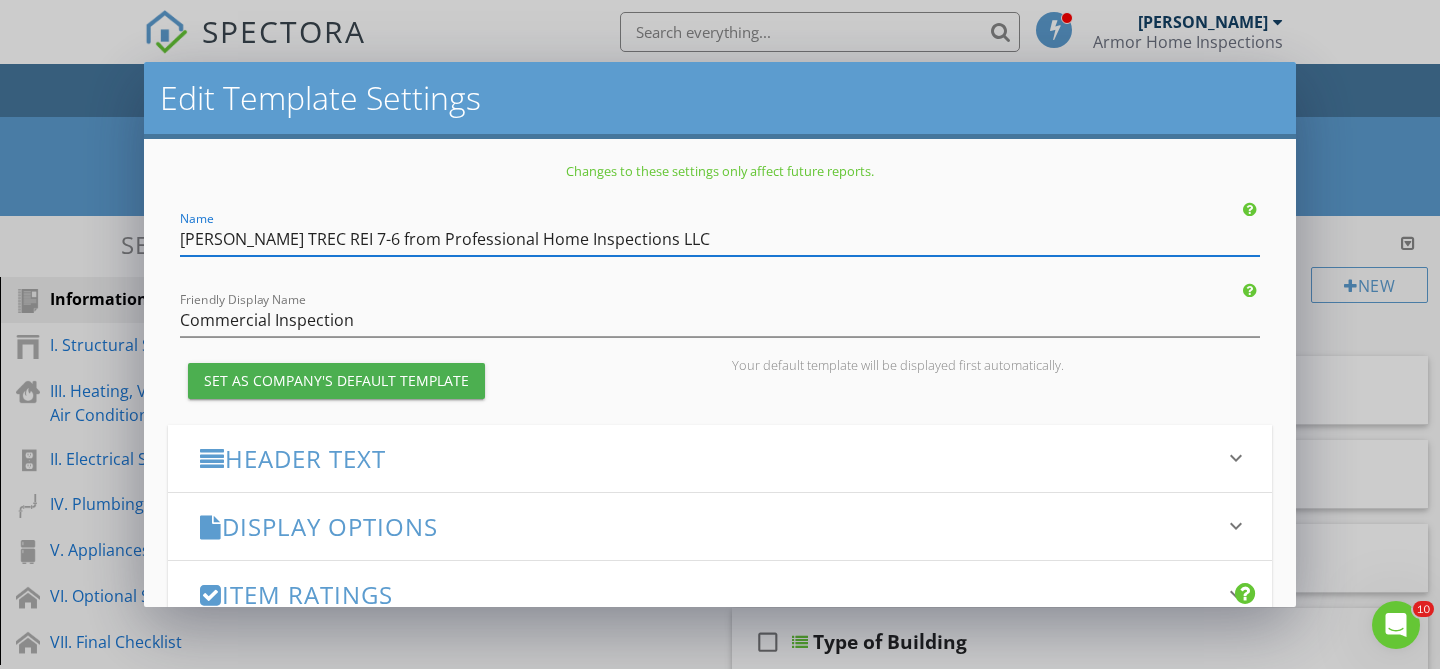 click on "KC Bartley TREC REI 7-6 from Professional Home Inspections LLC" at bounding box center (720, 239) 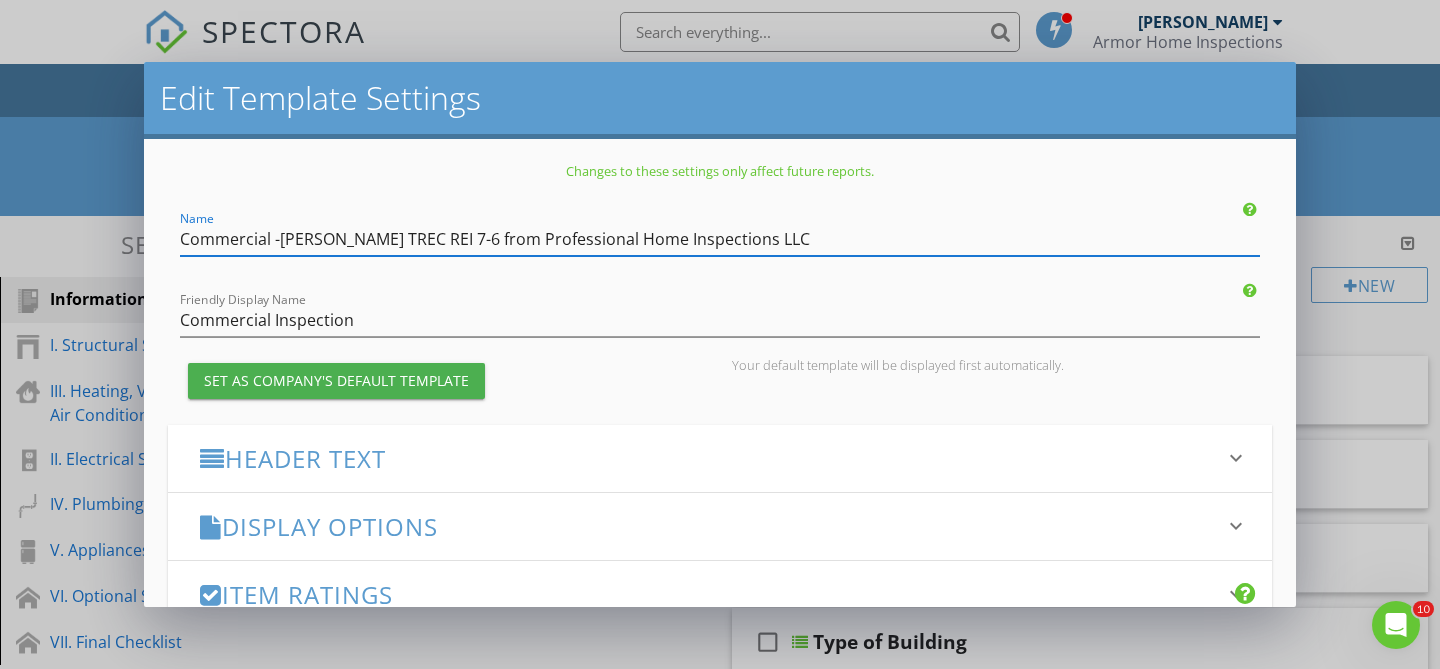 type on "Commercial - KC Bartley TREC REI 7-6 from Professional Home Inspections LLC" 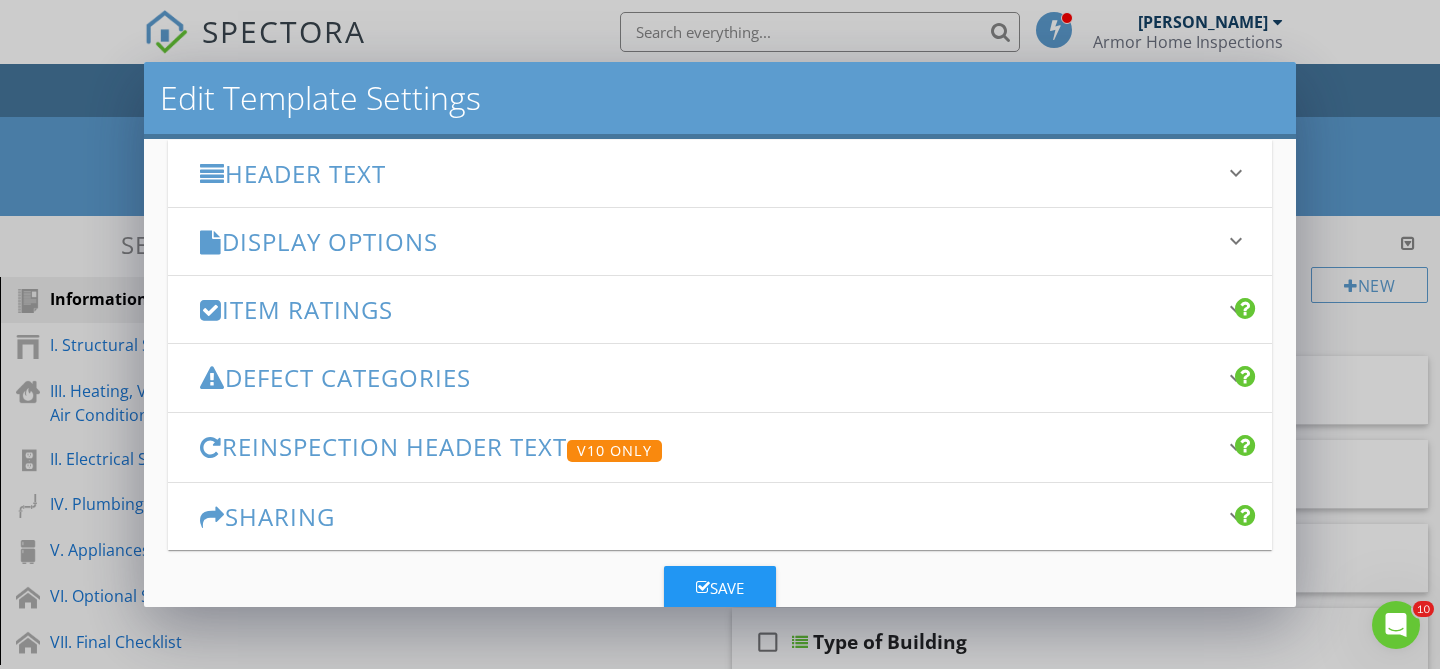 scroll, scrollTop: 332, scrollLeft: 0, axis: vertical 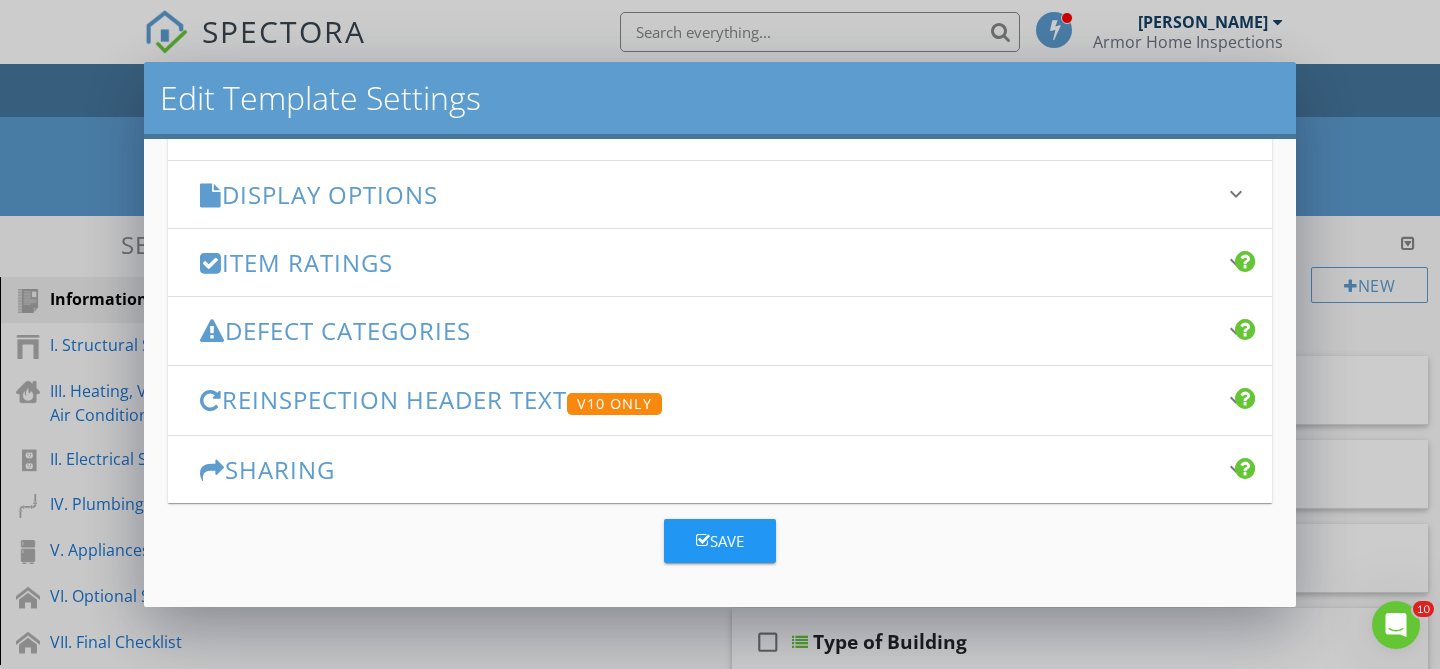 click on "Save" at bounding box center [720, 541] 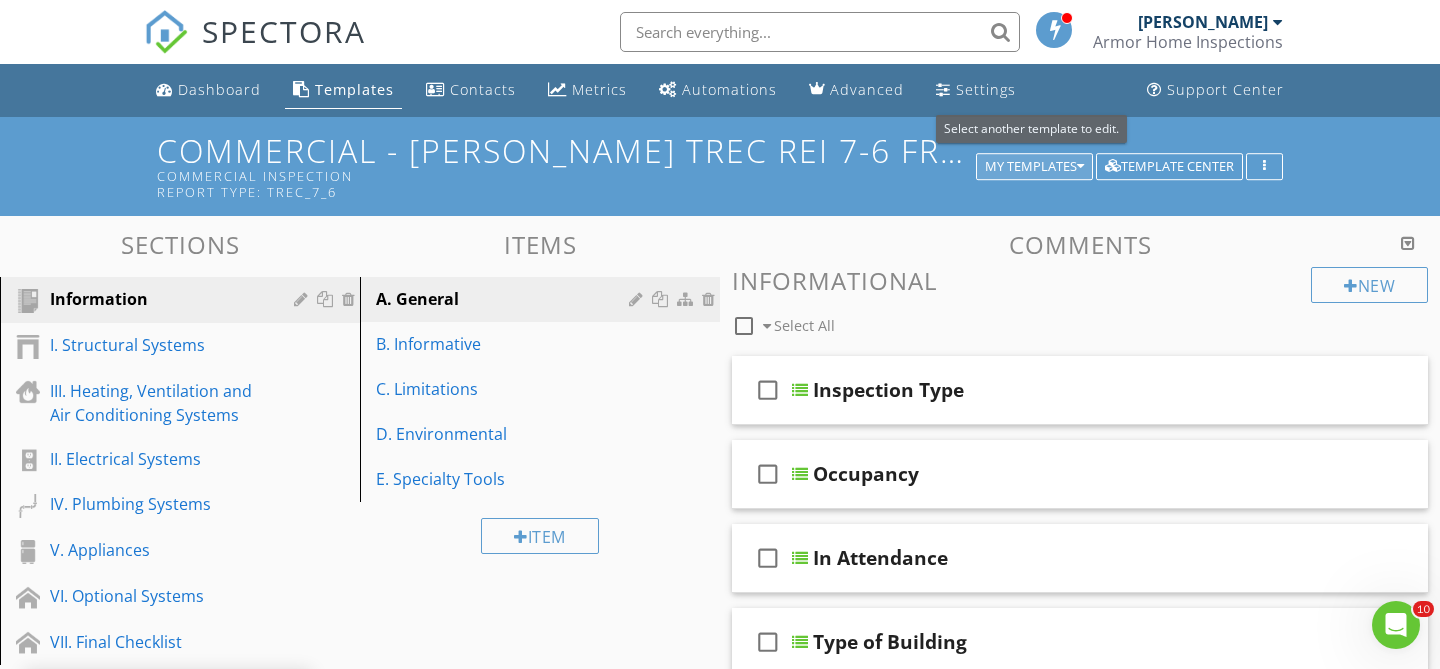 click on "My Templates" at bounding box center [1034, 167] 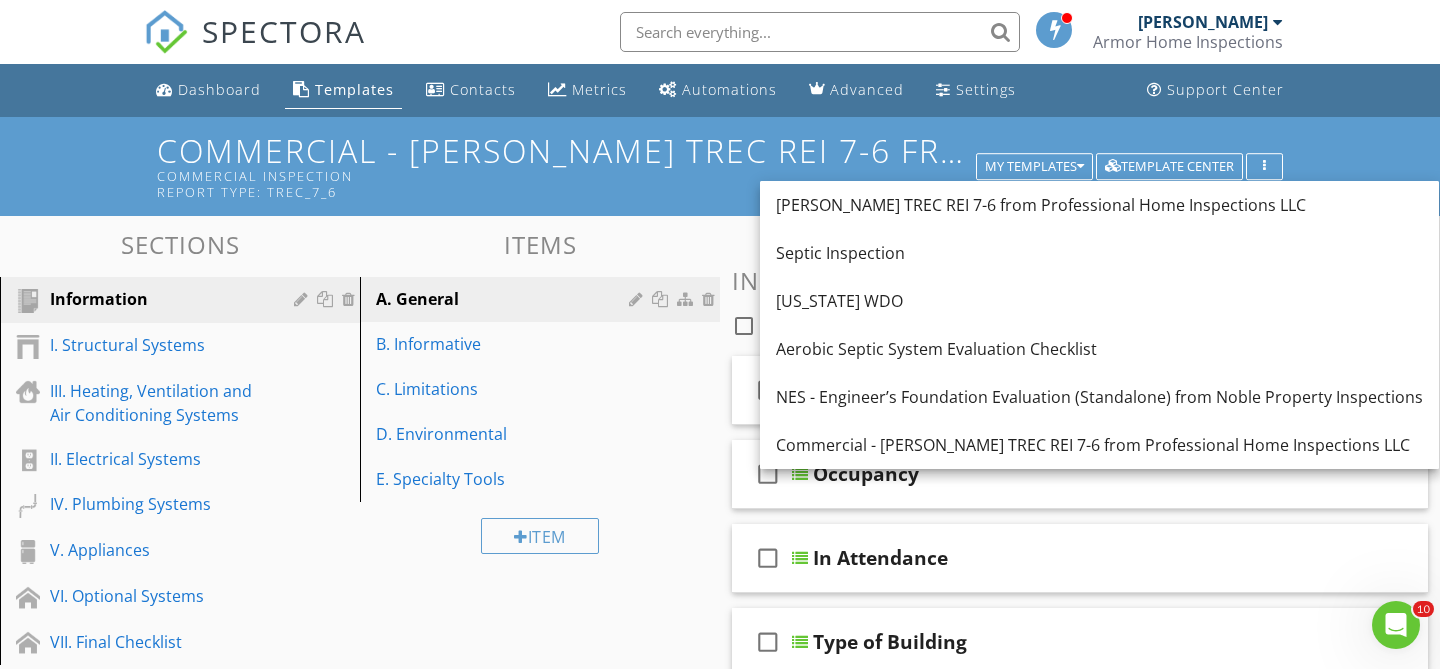 click on "Commercial - KC Bartley TREC REI 7-6 from Professional Home Inspections LLC
Commercial Inspection
Report Type: TREC_7_6" at bounding box center [720, 166] 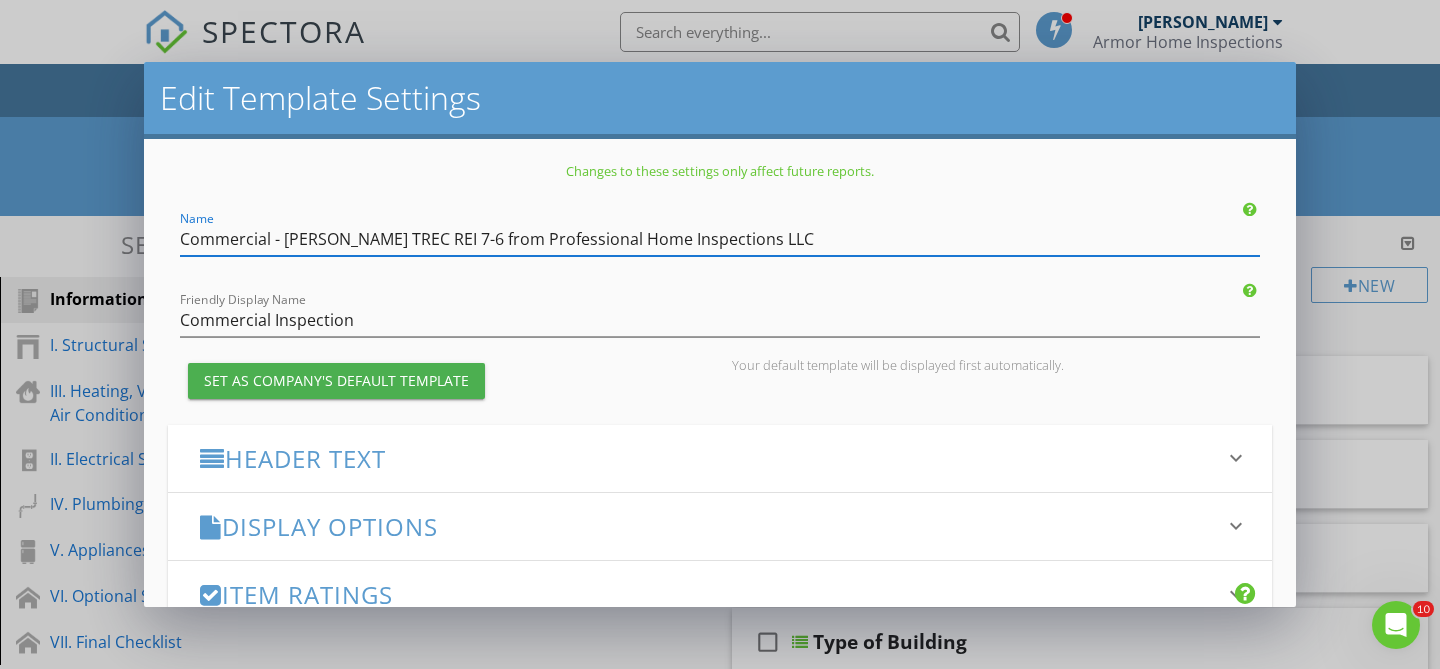 click on "Edit Template Settings   Changes to these settings only affect future reports.     Name Commercial - KC Bartley TREC REI 7-6 from Professional Home Inspections LLC     Friendly Display Name Commercial Inspection
Set as Company's Default Template
Your default template will be displayed first
automatically.
Header Text
keyboard_arrow_down   Full Report Header Text     Summary Header Text
Display Options
keyboard_arrow_down     check_box Display Category Counts Summary
What does this look like?
check_box_outline_blank Display 'Items Inspected' Count
With
vs
without
check_box_outline_blank Display Inspector Signature   Configure Signature
Where does this display?
check_box Display Standards of Practice
Set per-section by clicking the 'pencil' icon next to each
section." at bounding box center [720, 334] 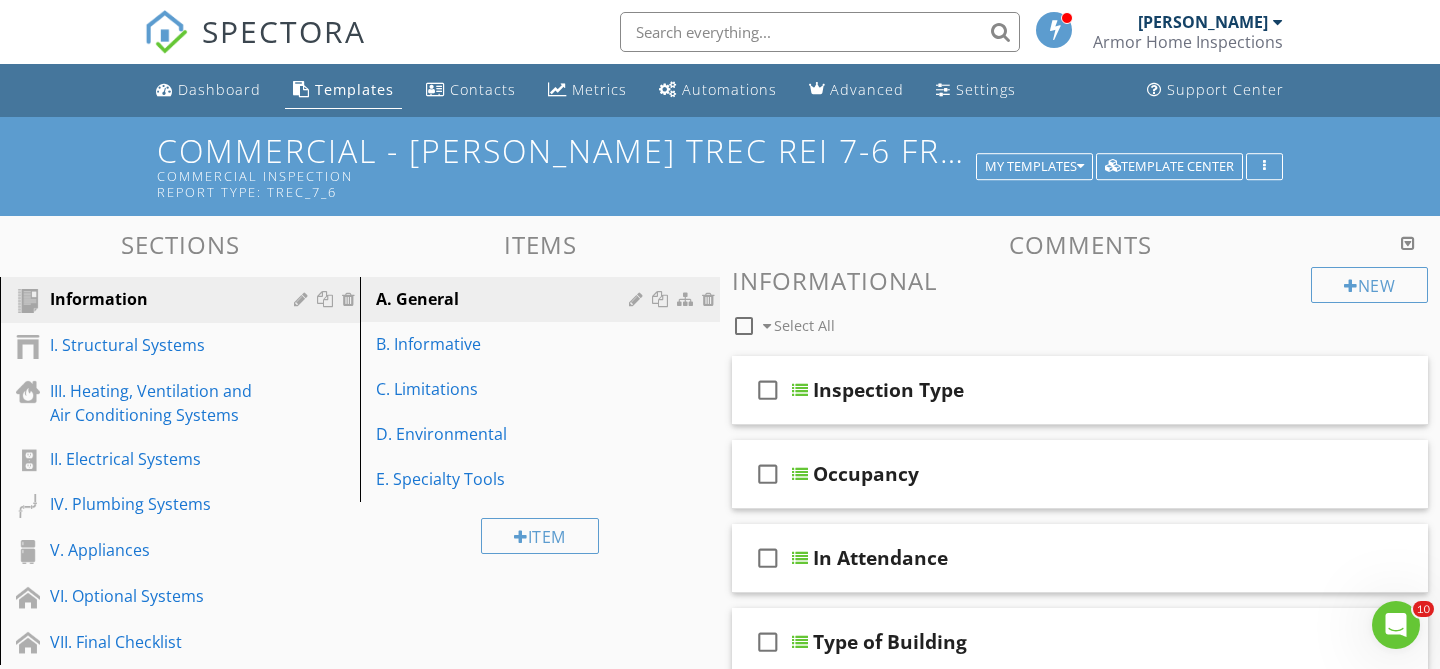 click on "Commercial - KC Bartley TREC REI 7-6 from Professional Home Inspections LLC
Commercial Inspection
Report Type: TREC_7_6" at bounding box center [720, 166] 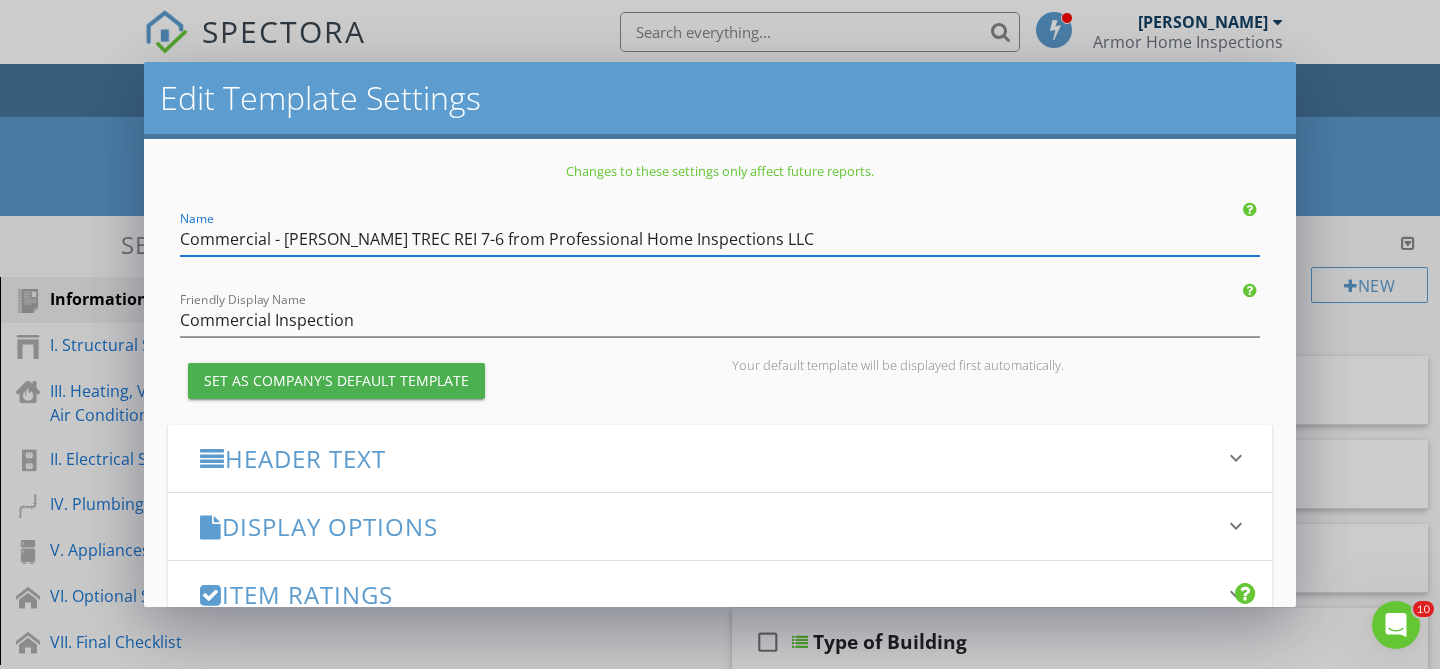 drag, startPoint x: 361, startPoint y: 233, endPoint x: 280, endPoint y: 233, distance: 81 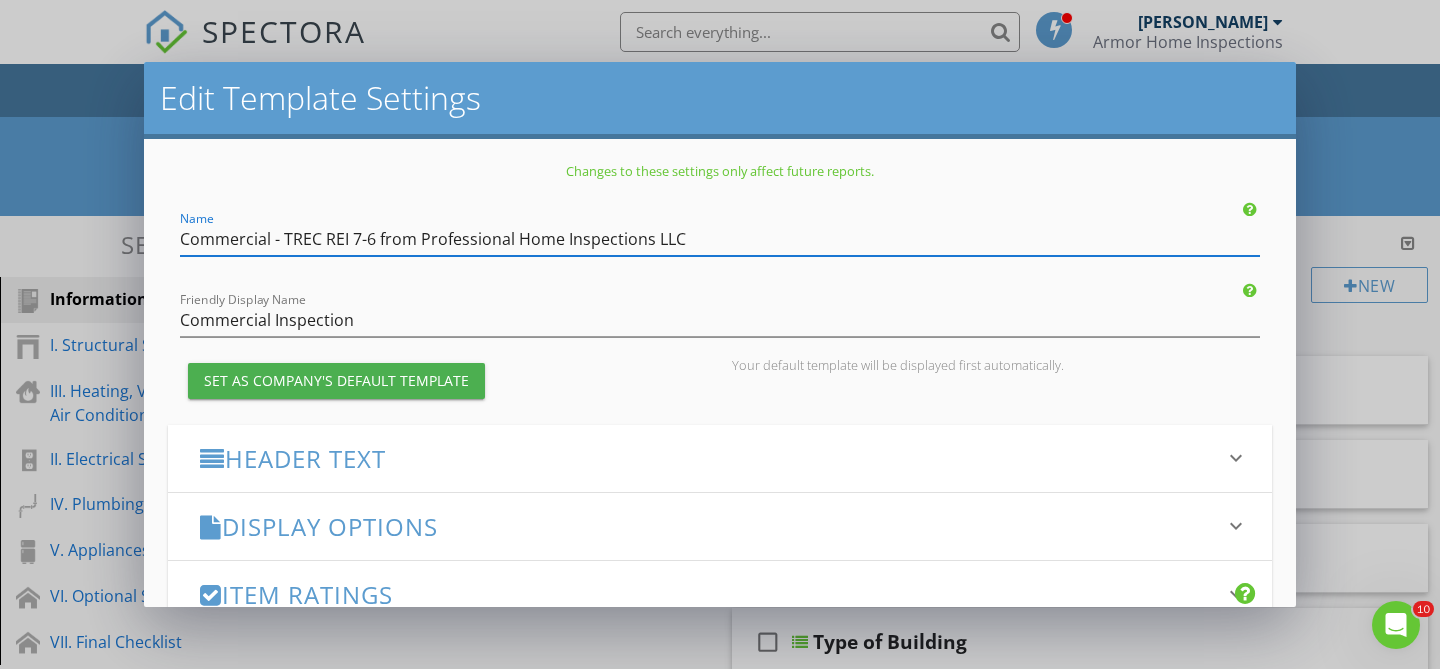 drag, startPoint x: 698, startPoint y: 231, endPoint x: 381, endPoint y: 244, distance: 317.26645 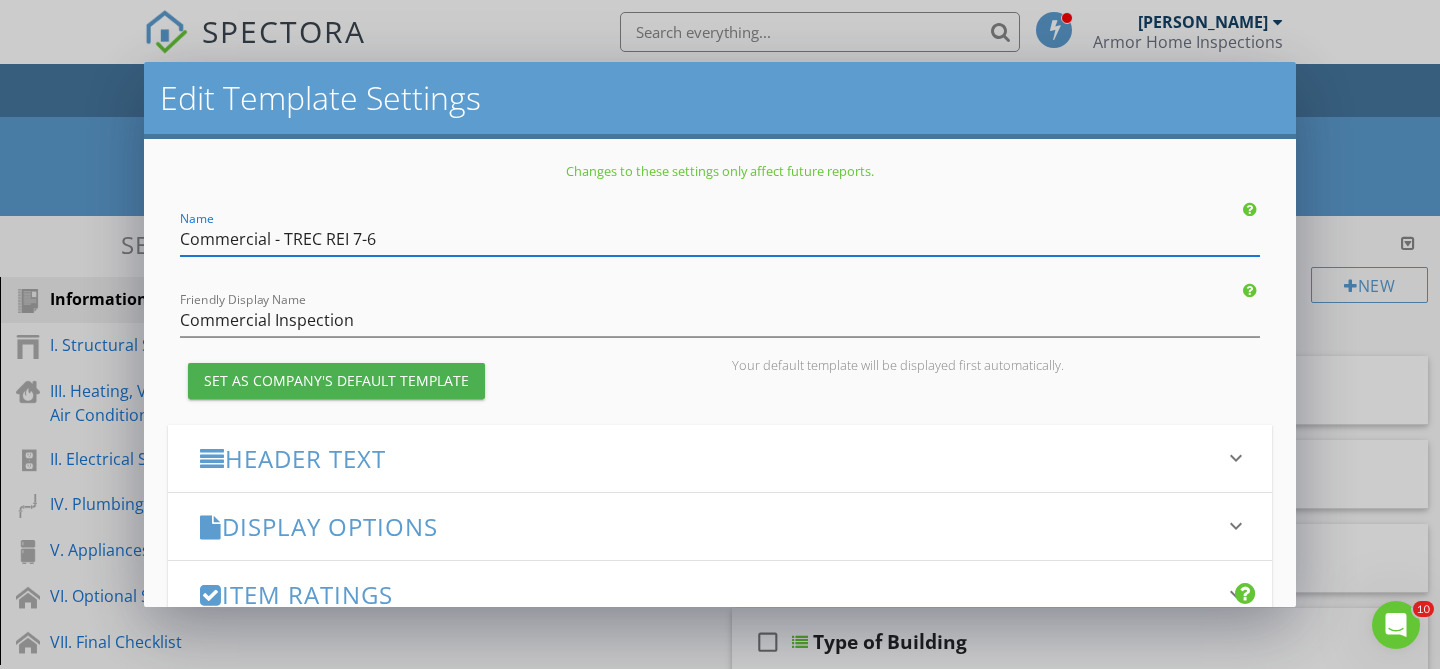 type on "Commercial - TREC REI 7-6" 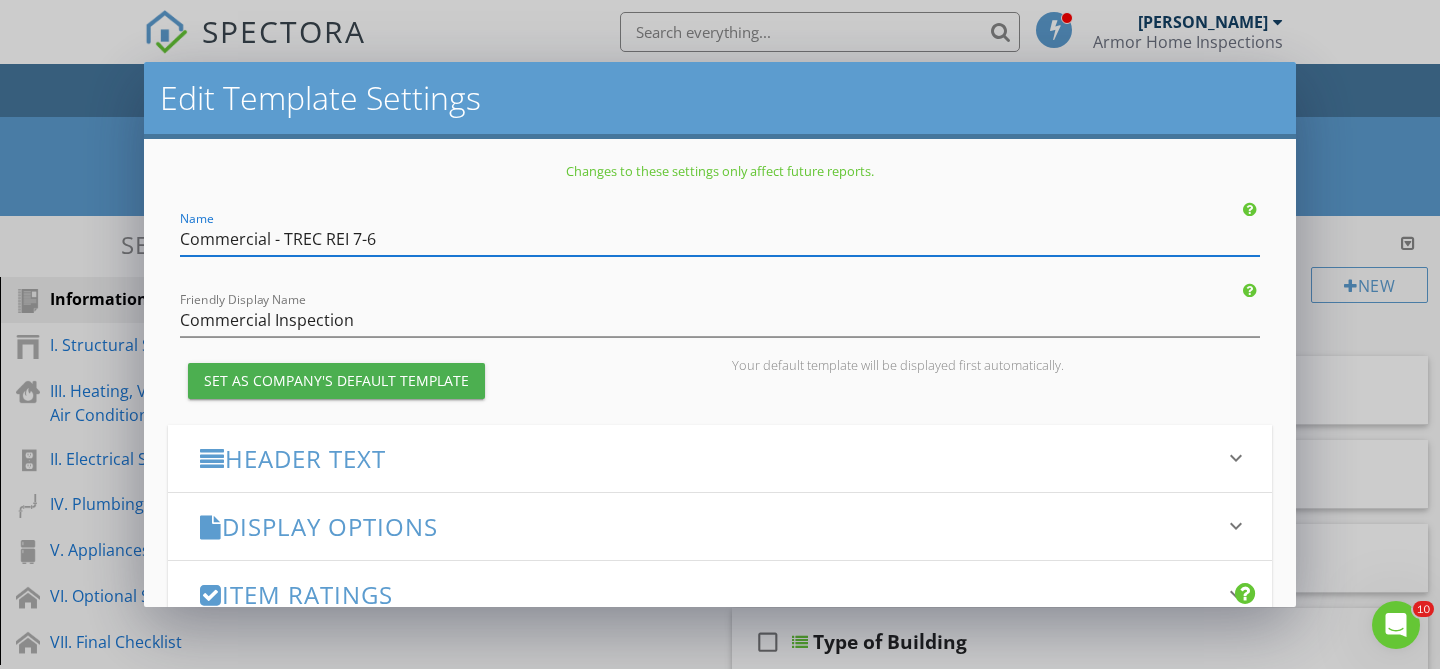scroll, scrollTop: 332, scrollLeft: 0, axis: vertical 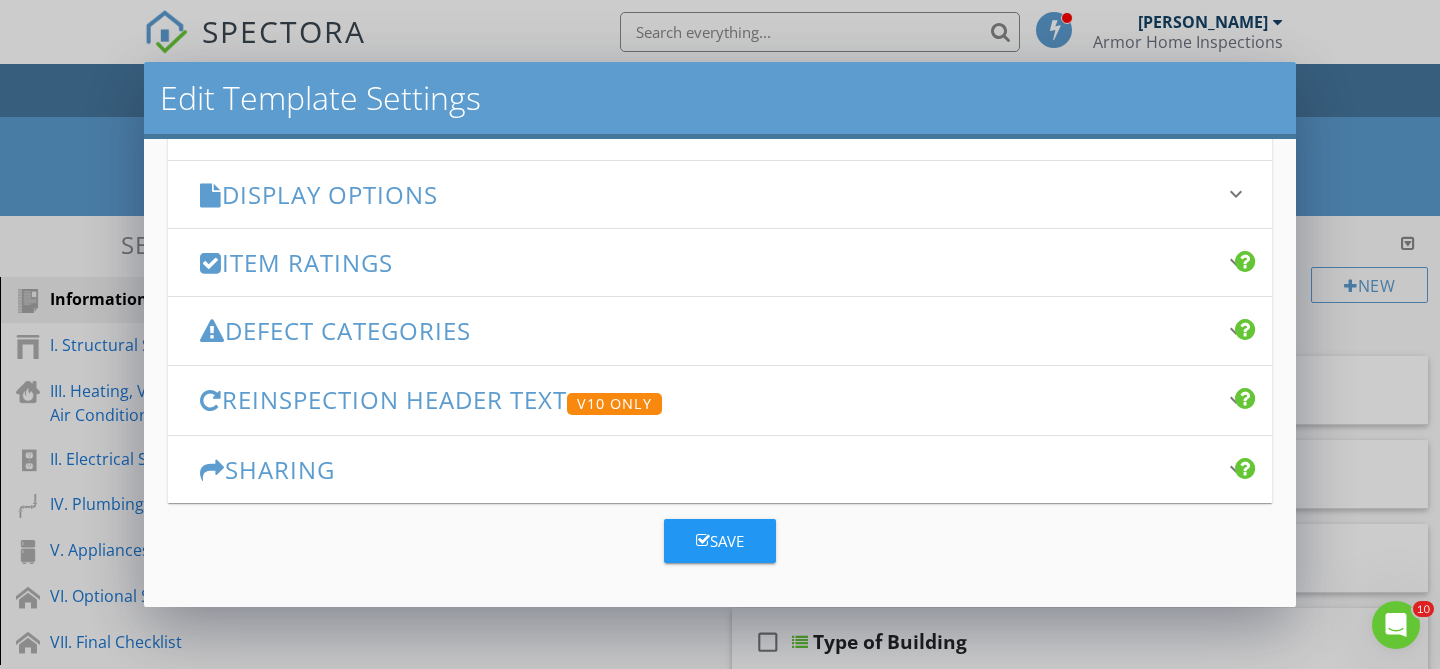 click on "Save" at bounding box center [720, 541] 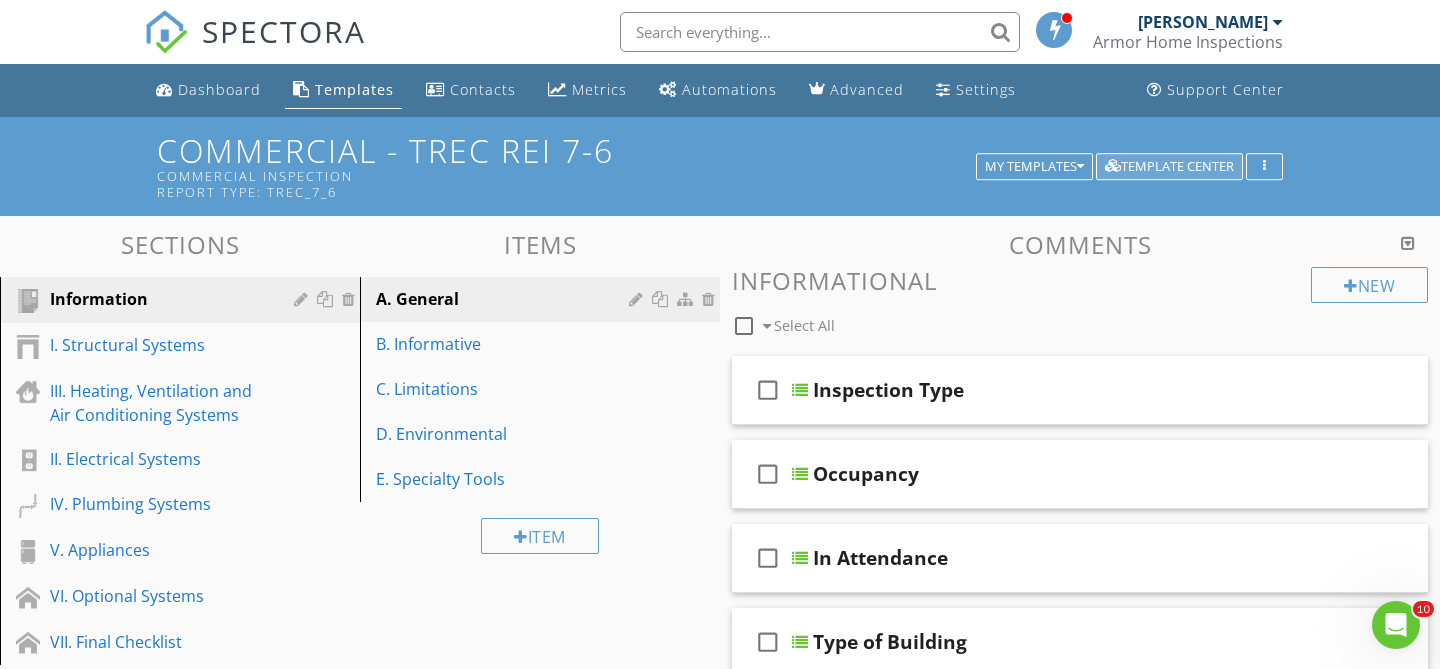 click on "Template Center" at bounding box center (1169, 167) 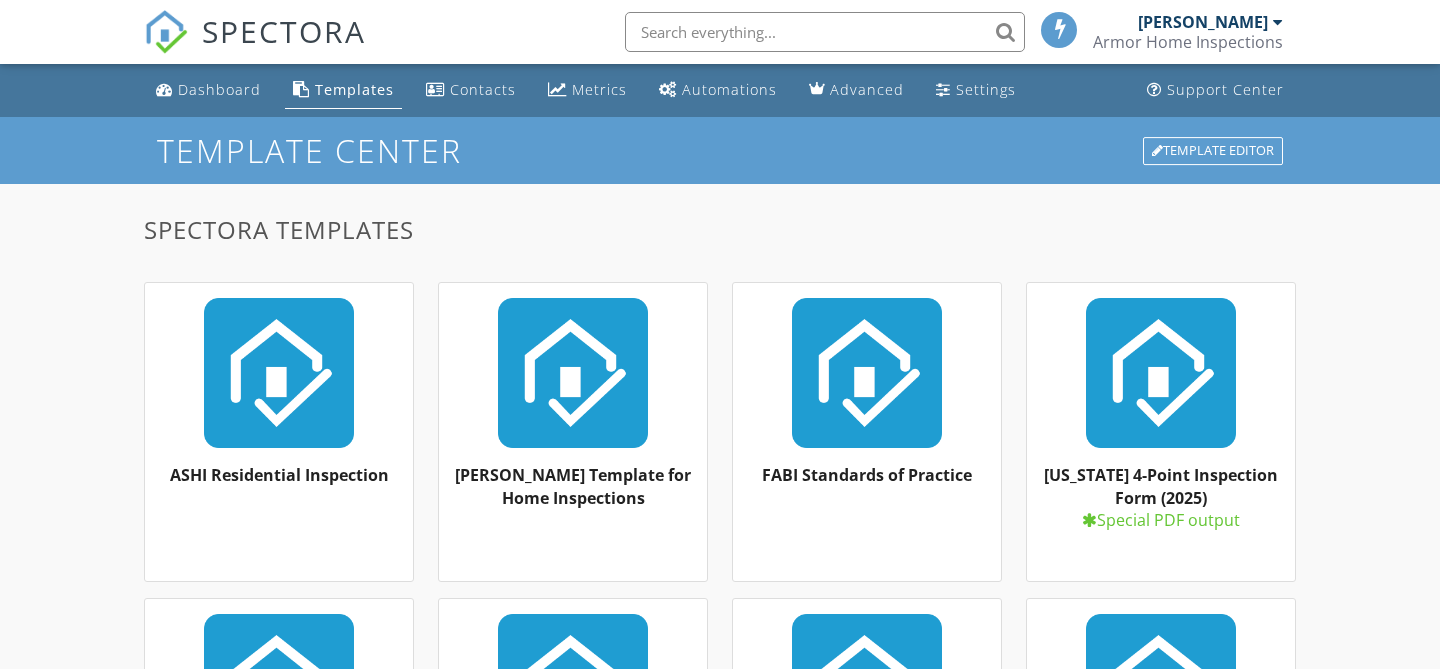 scroll, scrollTop: 217, scrollLeft: 0, axis: vertical 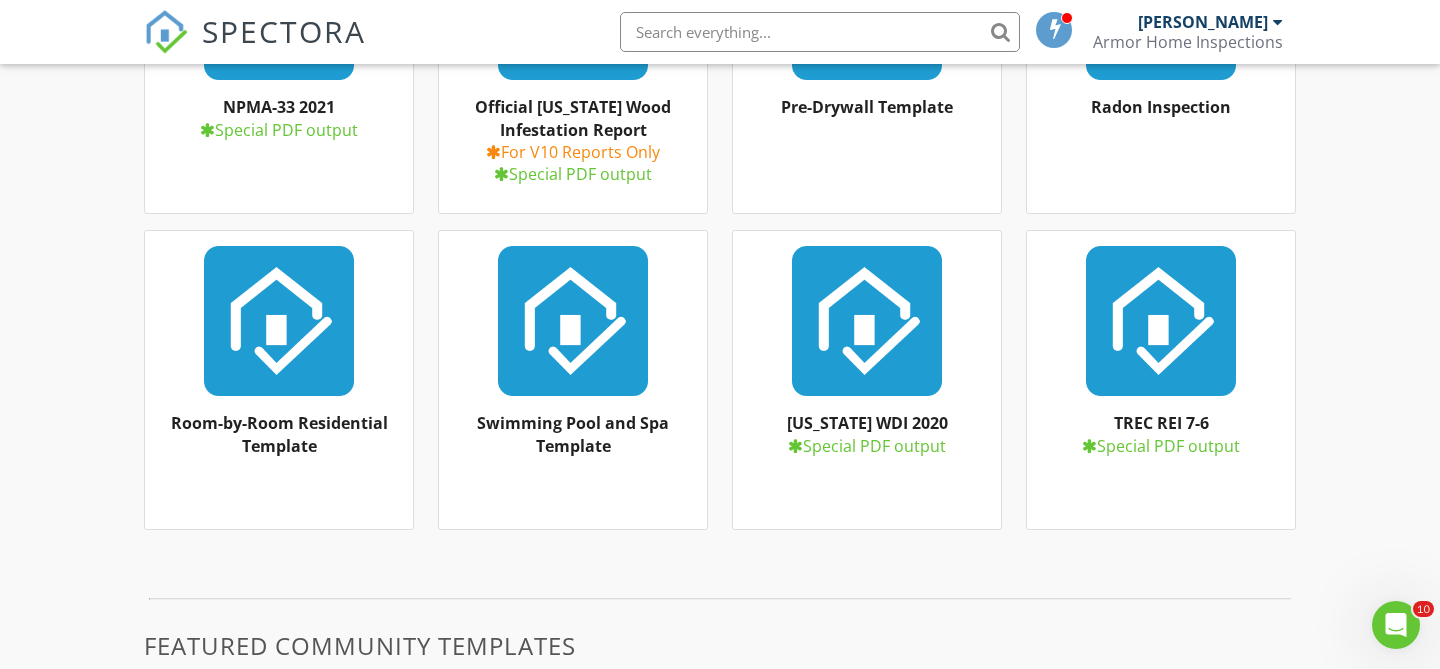 click at bounding box center (1161, 321) 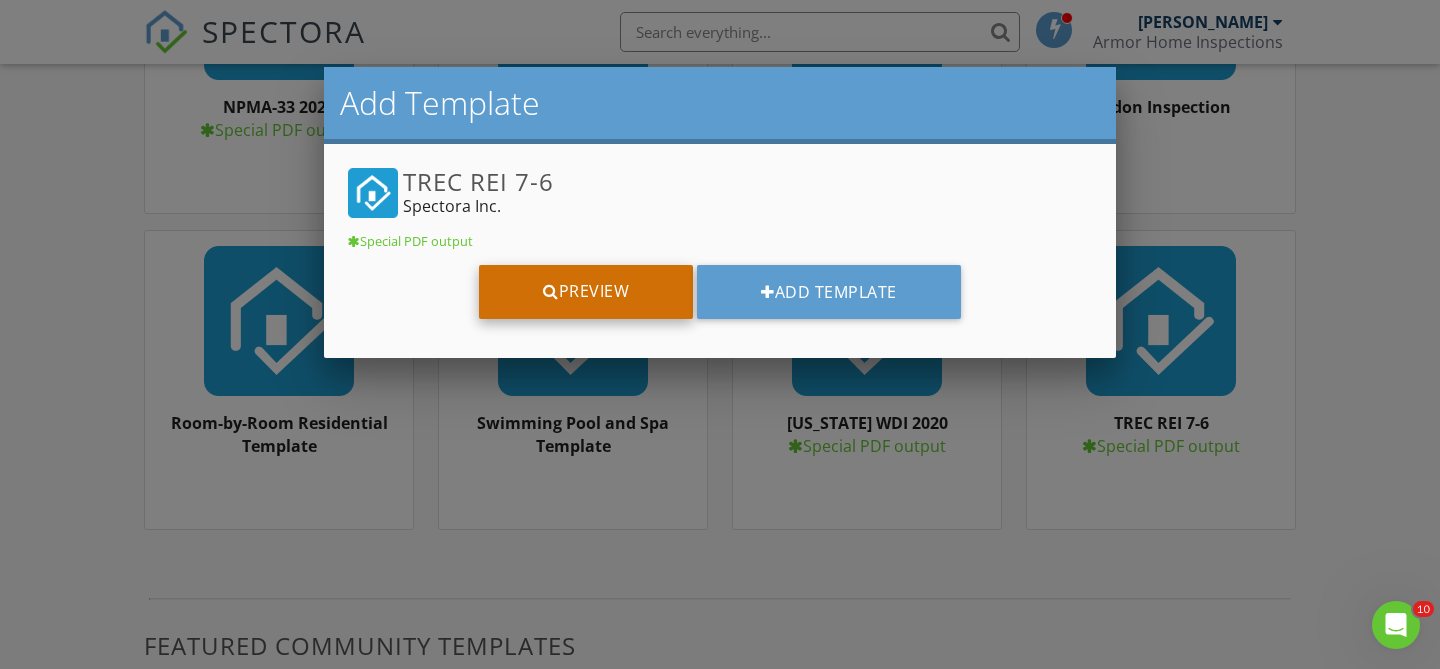 click on "Preview" at bounding box center (586, 292) 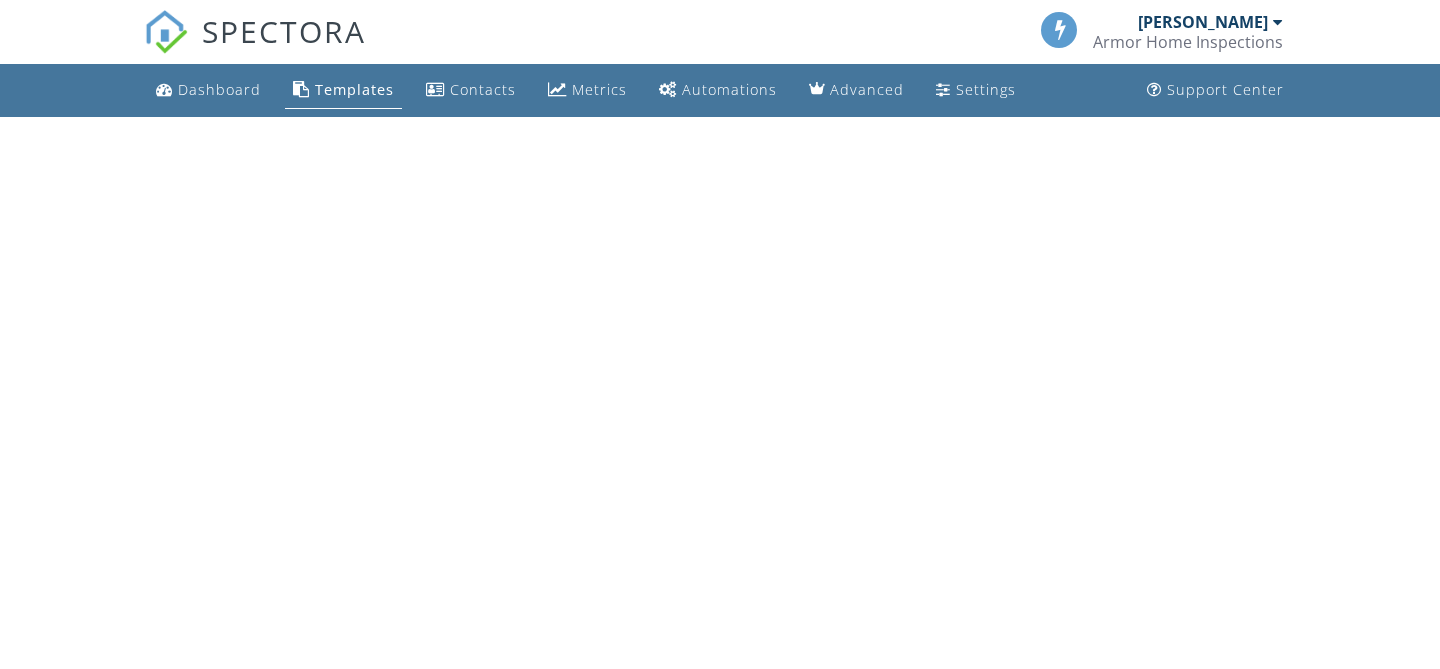 scroll, scrollTop: 0, scrollLeft: 0, axis: both 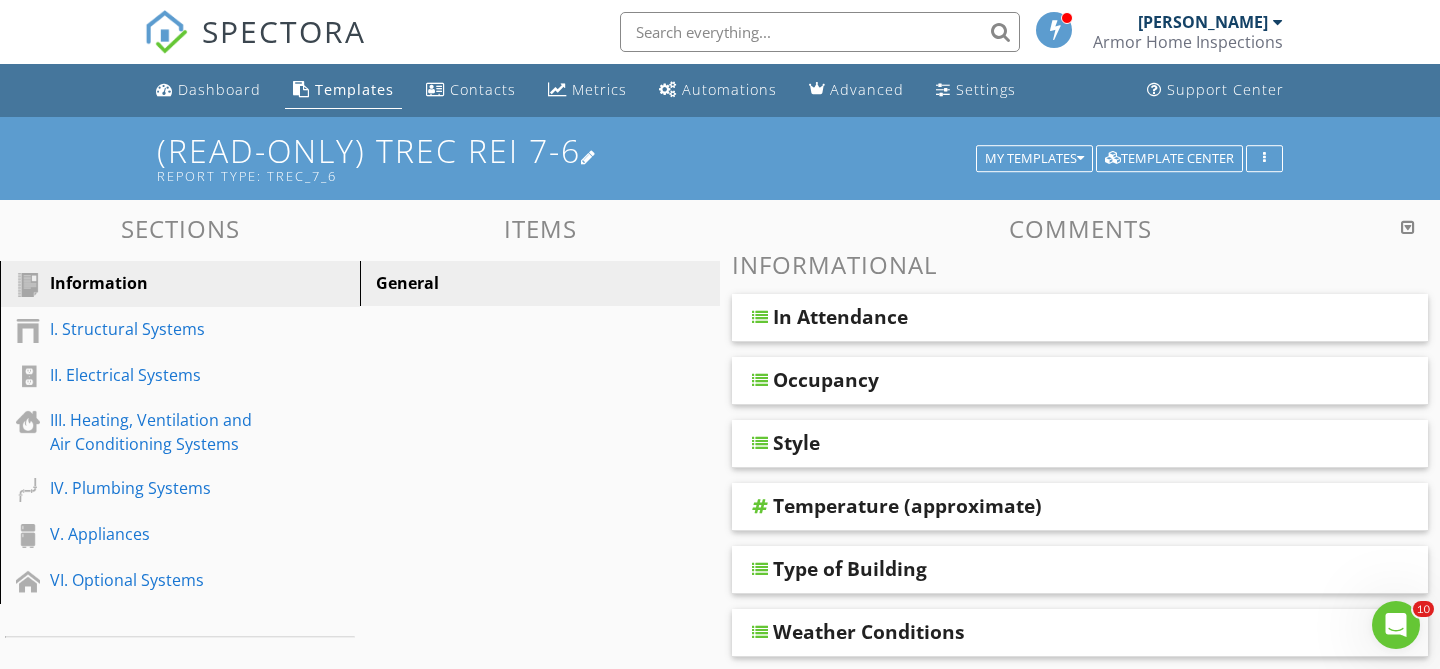 click on "(READ-ONLY)
TREC REI 7-6
Report Type: TREC_7_6" at bounding box center (720, 158) 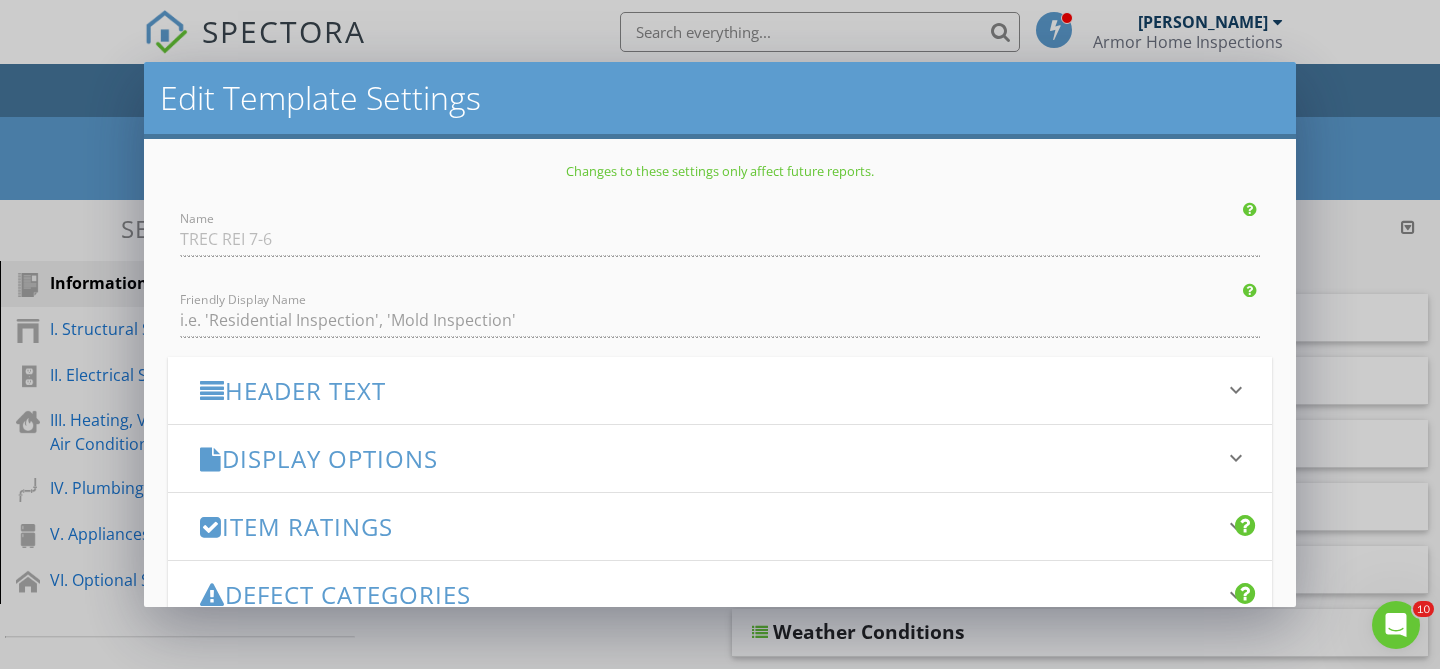 click on "Edit Template Settings   Changes to these settings only affect future reports.     Name TREC REI 7-6     Friendly Display Name
Header Text
keyboard_arrow_down   Full Report Header Text     Summary Header Text
Display Options
keyboard_arrow_down     check_box Display Category Counts Summary
What does this look like?
check_box_outline_blank Display 'Items Inspected' Count
With
vs
without
check_box_outline_blank Display Inspector Signature   Configure Signature
Where does this display?
check_box Display Standards of Practice
Set per-section by clicking the 'pencil' icon next to each
section.
What does this look like?
check_box Display Contractor Recommendations     check_box Smart Layout for Informational Comments
What does this look like?
PDF Options       check_box Page break sections" at bounding box center (720, 334) 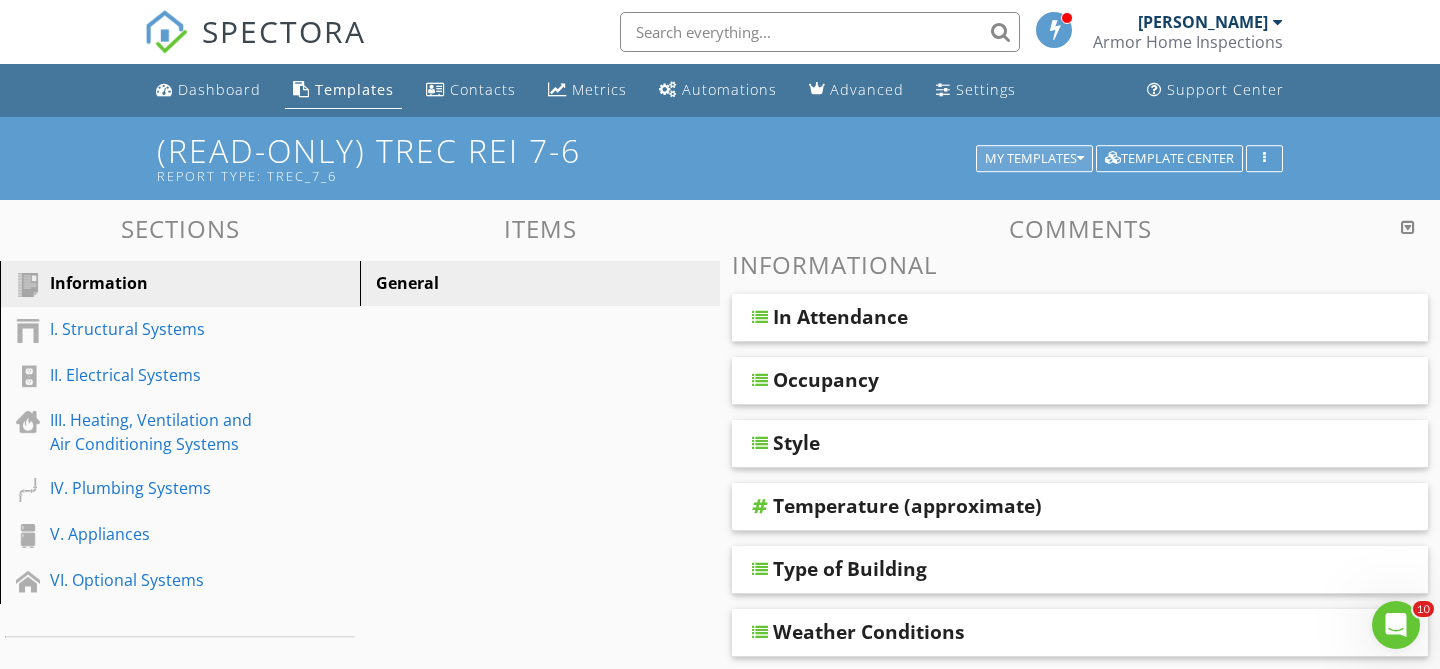 click on "My Templates" at bounding box center (1034, 159) 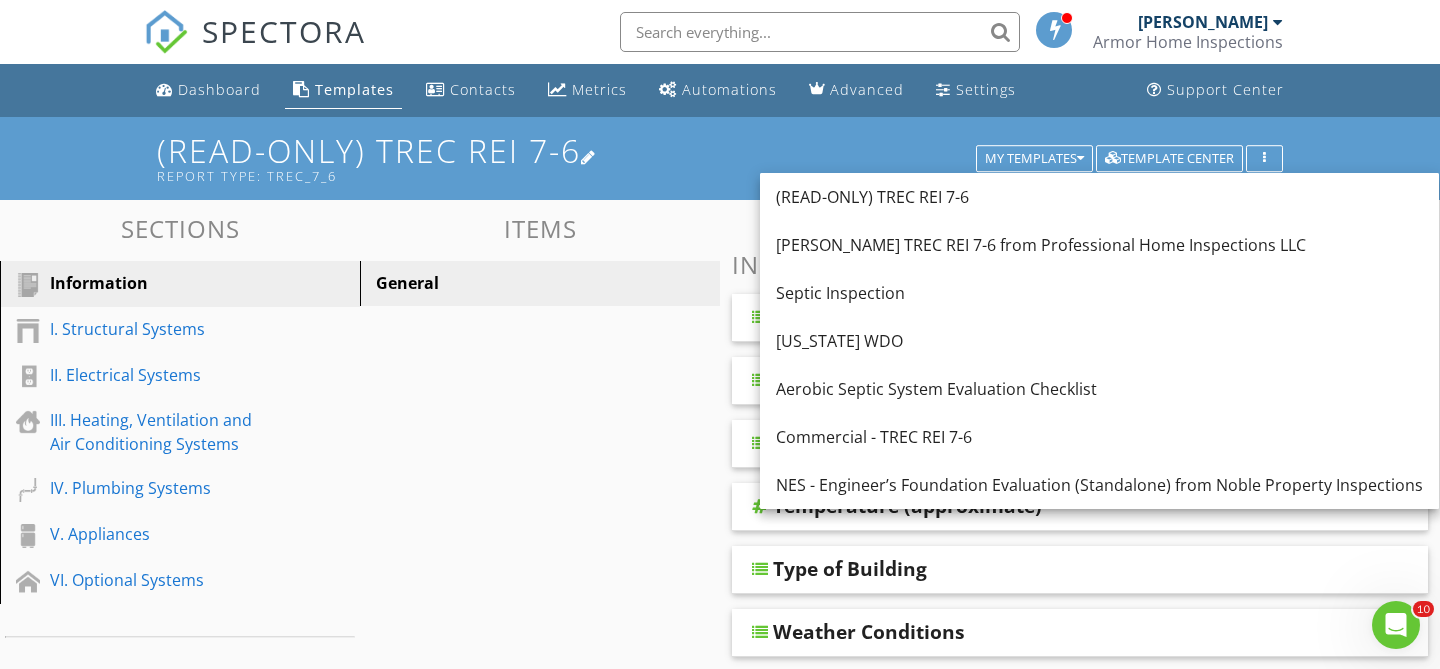 click on "(READ-ONLY)
TREC REI 7-6
Report Type: TREC_7_6" at bounding box center [720, 158] 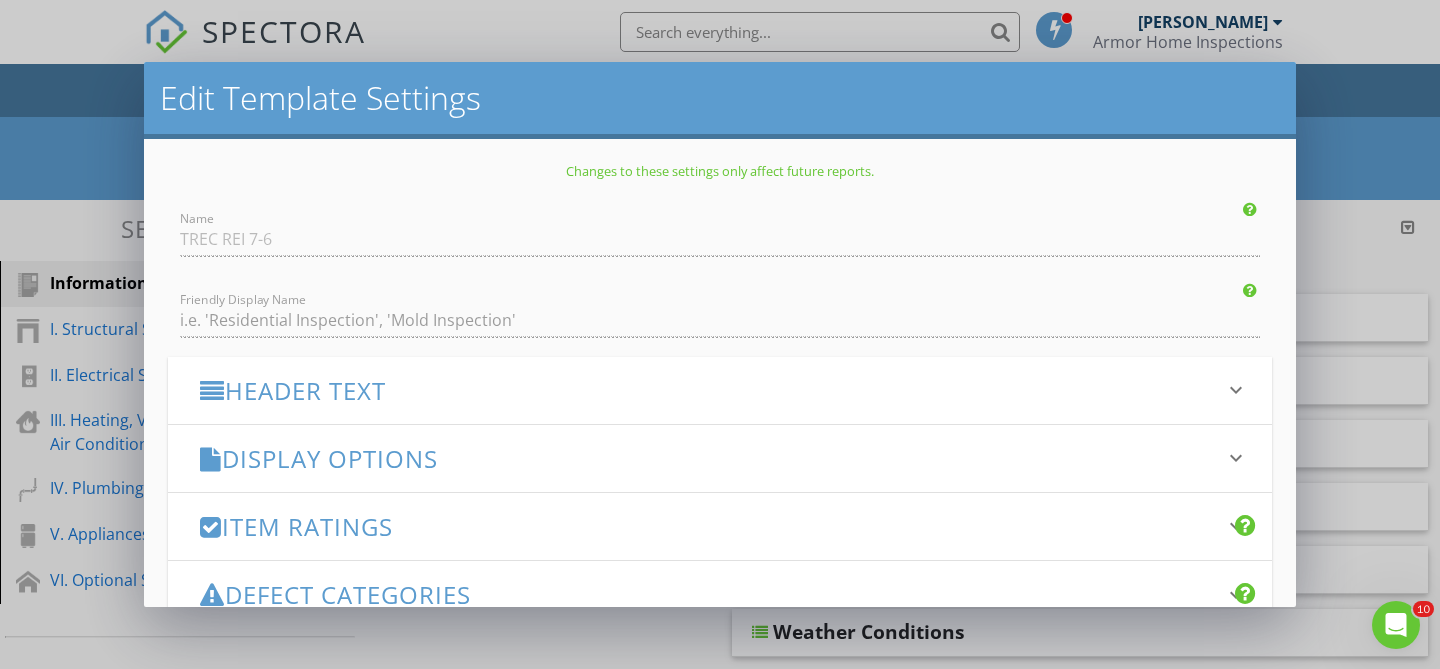 click on "Edit Template Settings   Changes to these settings only affect future reports.     Name TREC REI 7-6     Friendly Display Name
Header Text
keyboard_arrow_down   Full Report Header Text     Summary Header Text
Display Options
keyboard_arrow_down     check_box Display Category Counts Summary
What does this look like?
check_box_outline_blank Display 'Items Inspected' Count
With
vs
without
check_box_outline_blank Display Inspector Signature   Configure Signature
Where does this display?
check_box Display Standards of Practice
Set per-section by clicking the 'pencil' icon next to each
section.
What does this look like?
check_box Display Contractor Recommendations     check_box Smart Layout for Informational Comments
What does this look like?
PDF Options       check_box Page break sections" at bounding box center (720, 334) 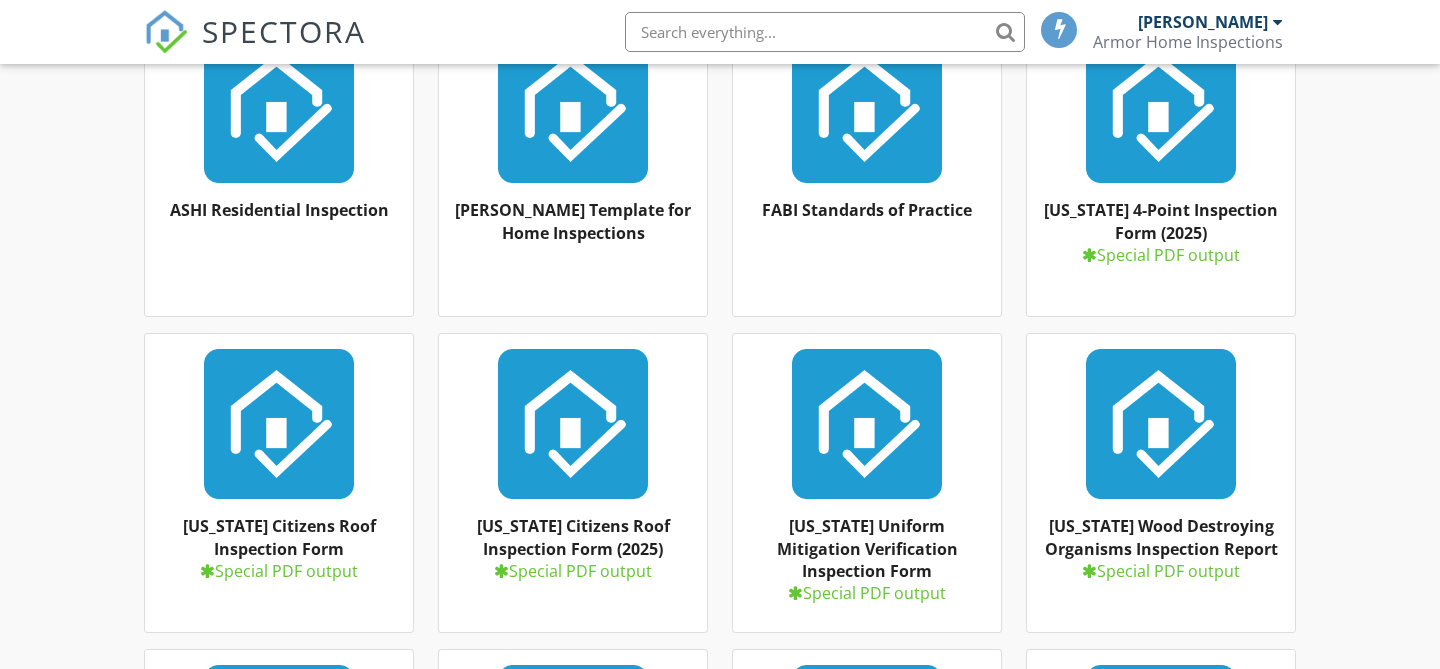 scroll, scrollTop: 0, scrollLeft: 0, axis: both 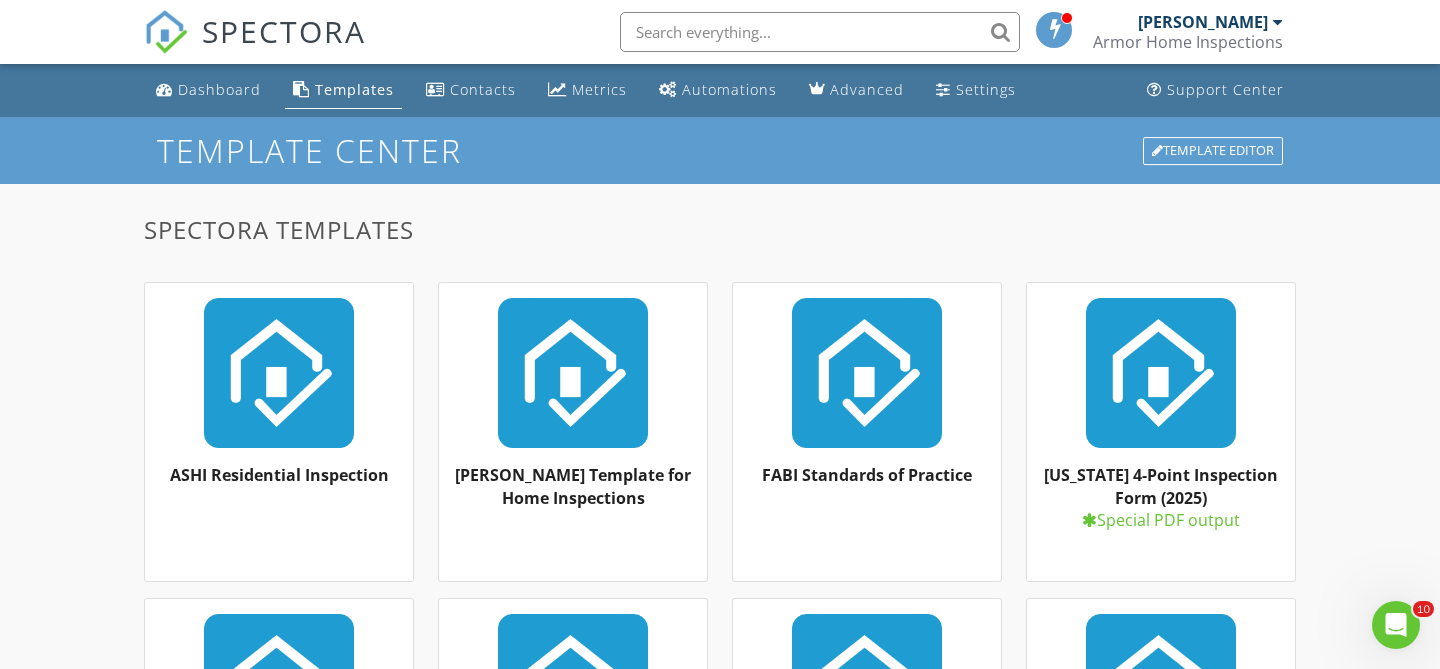 click on "Templates" at bounding box center (343, 90) 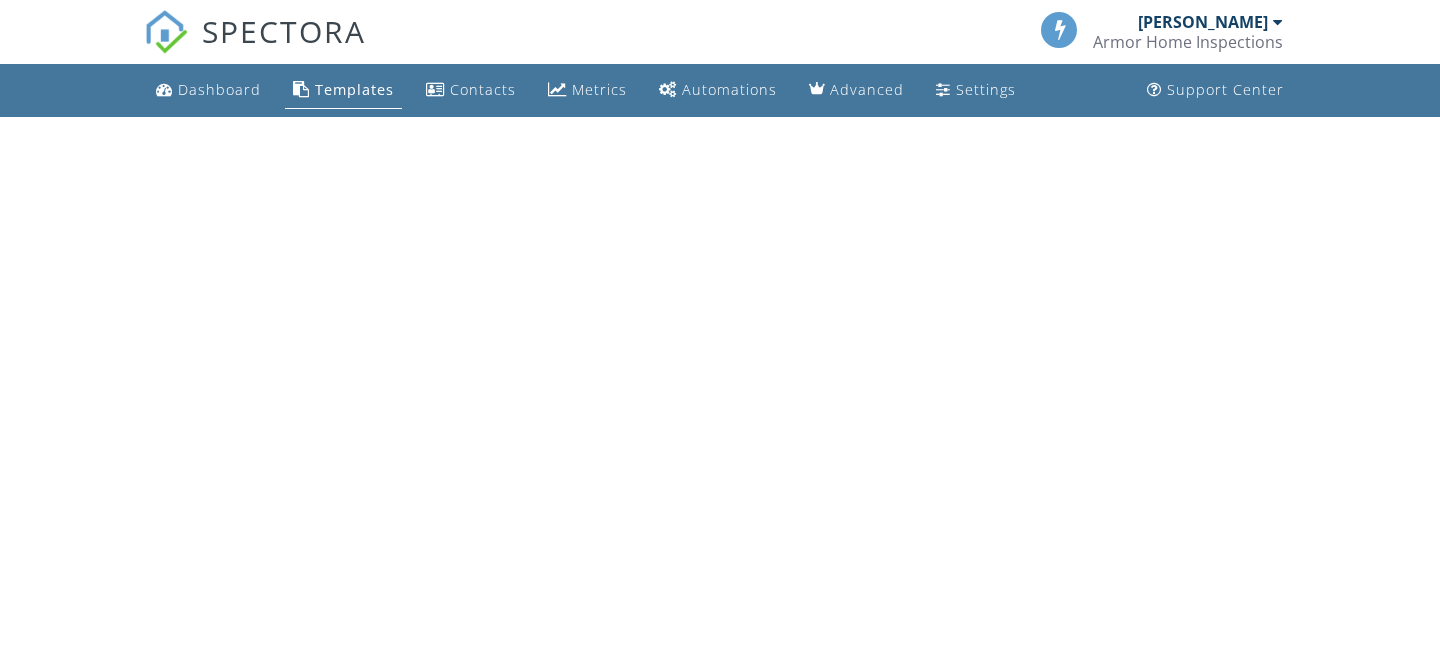scroll, scrollTop: 0, scrollLeft: 0, axis: both 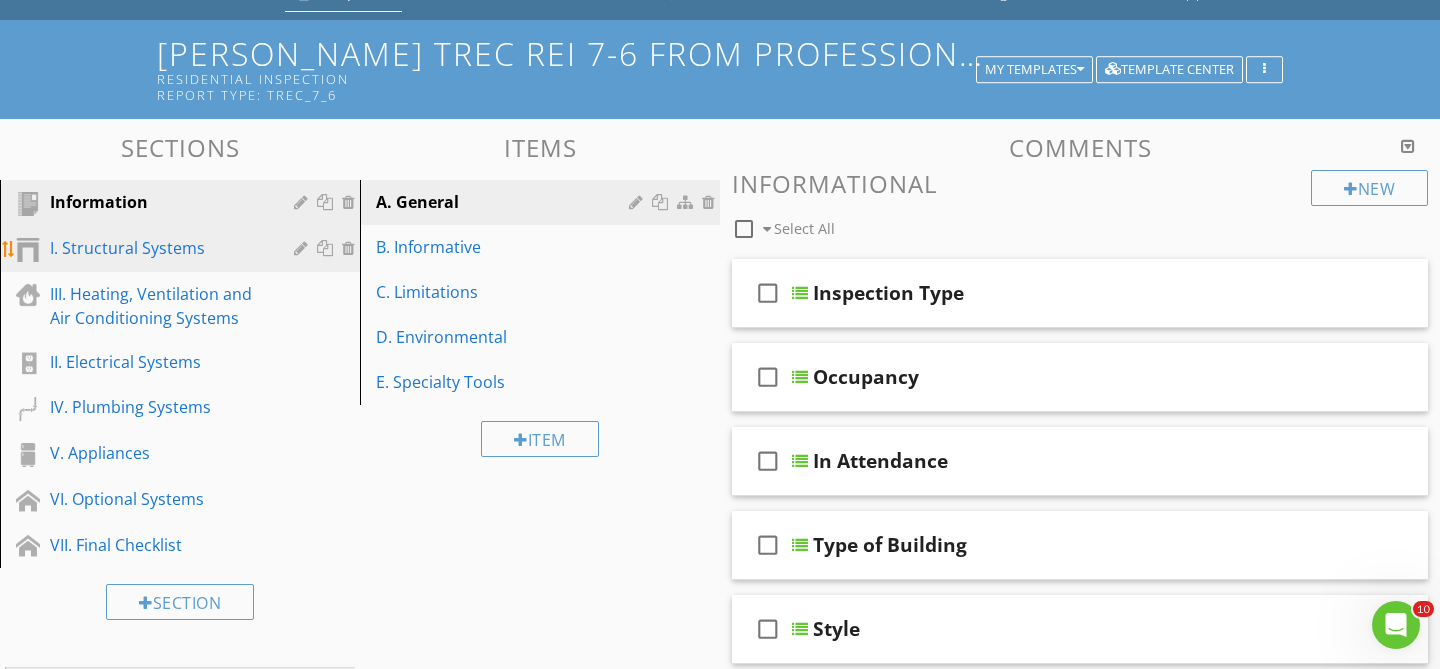 click on "I. Structural Systems" at bounding box center [157, 248] 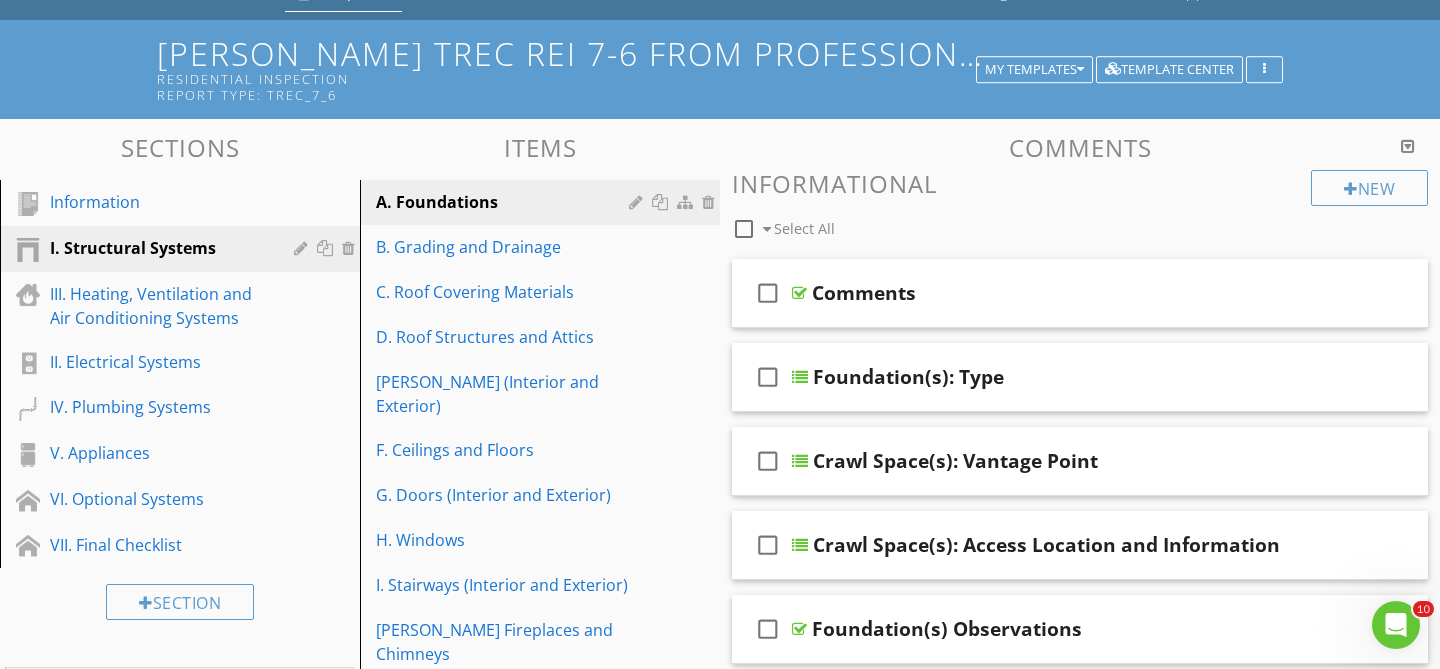click on "[PERSON_NAME] TREC REI 7-6 from Professional Home Inspections LLC
Residential Inspection
Report Type: TREC_7_6
My Templates
Template Center" at bounding box center [720, 69] 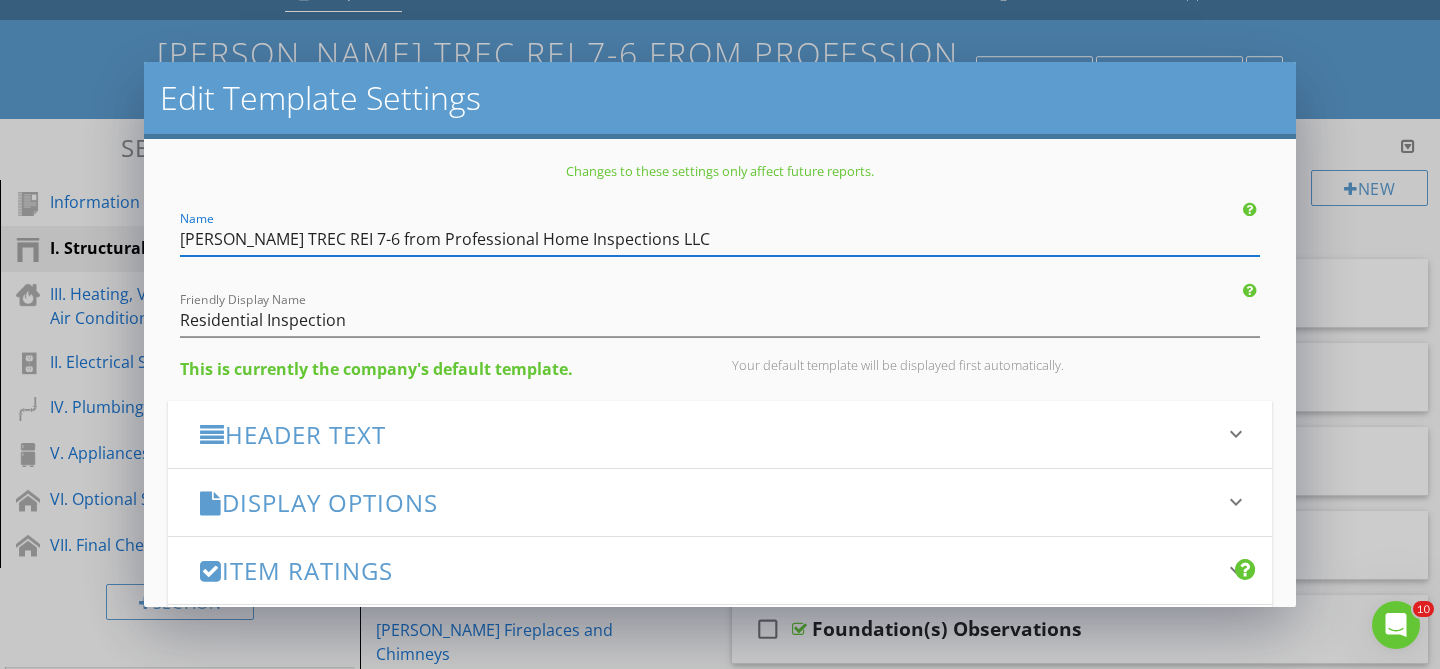 click on "KC Bartley TREC REI 7-6 from Professional Home Inspections LLC" at bounding box center (720, 239) 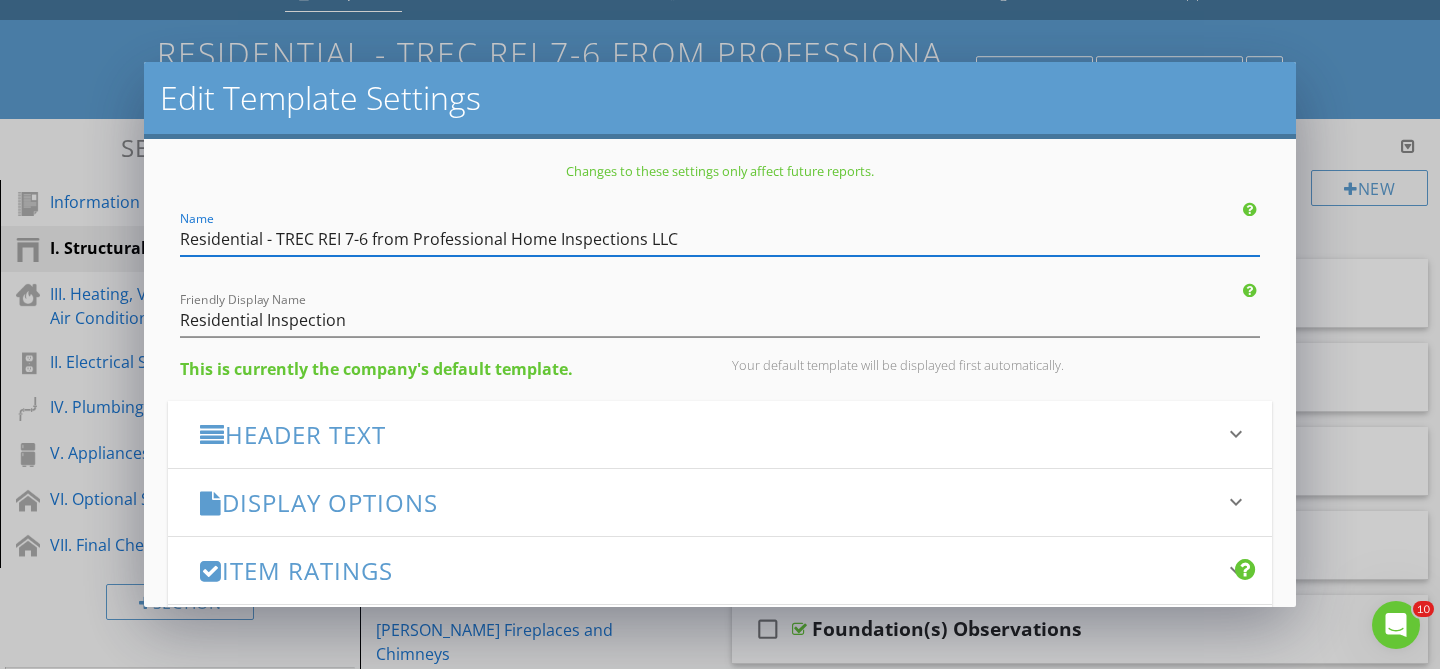 click on "Residential - TREC REI 7-6 from Professional Home Inspections LLC" at bounding box center [720, 239] 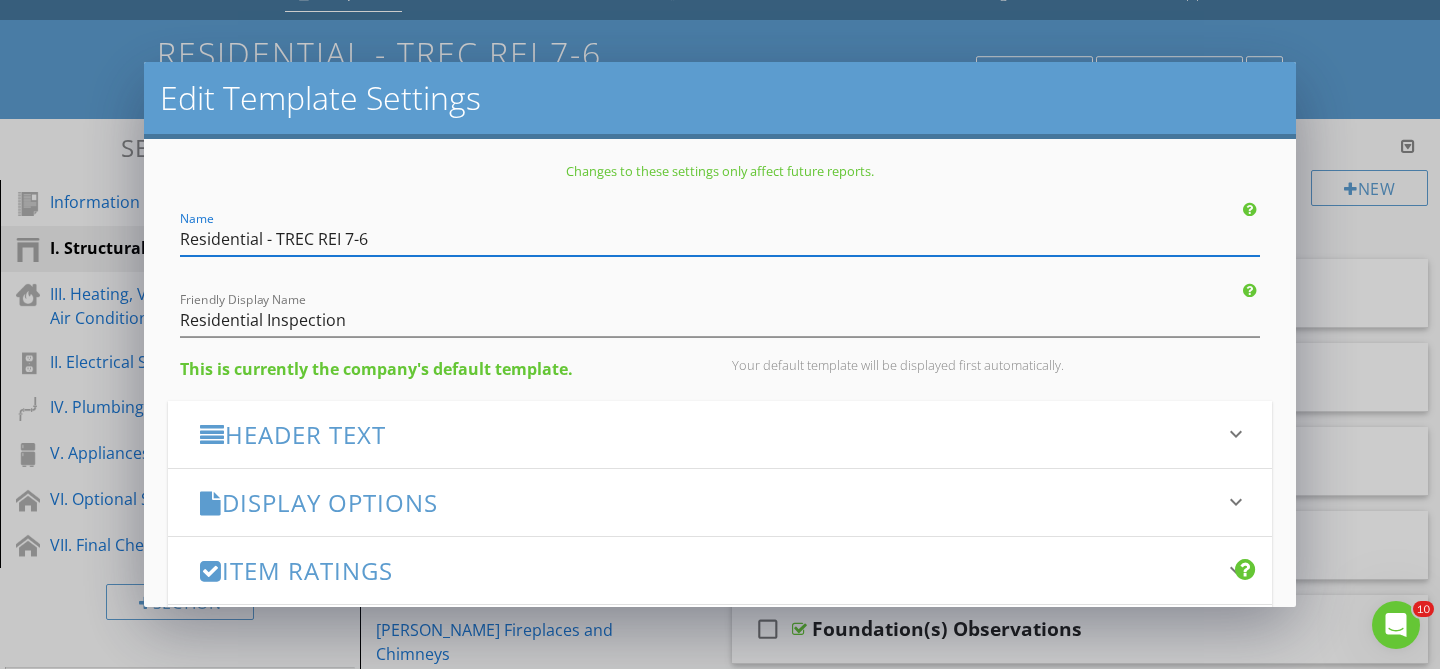 type on "Residential - TREC REI 7-6" 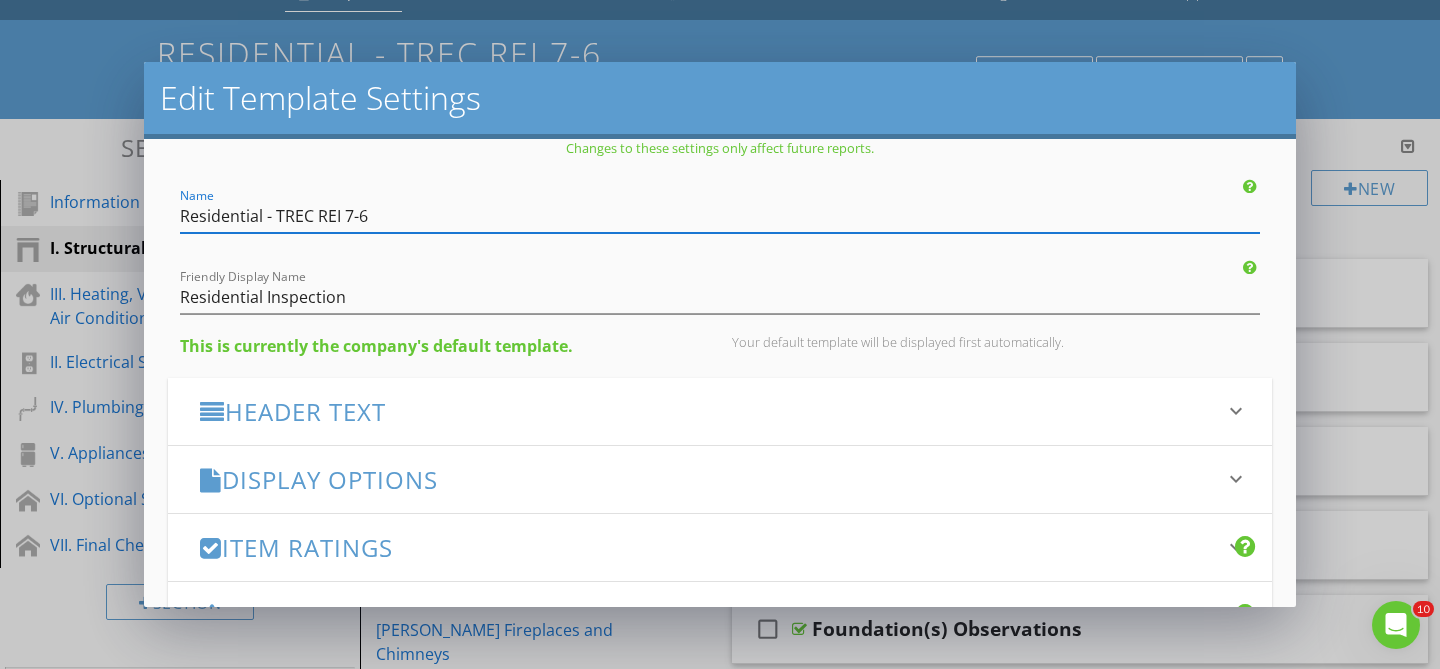 scroll, scrollTop: 308, scrollLeft: 0, axis: vertical 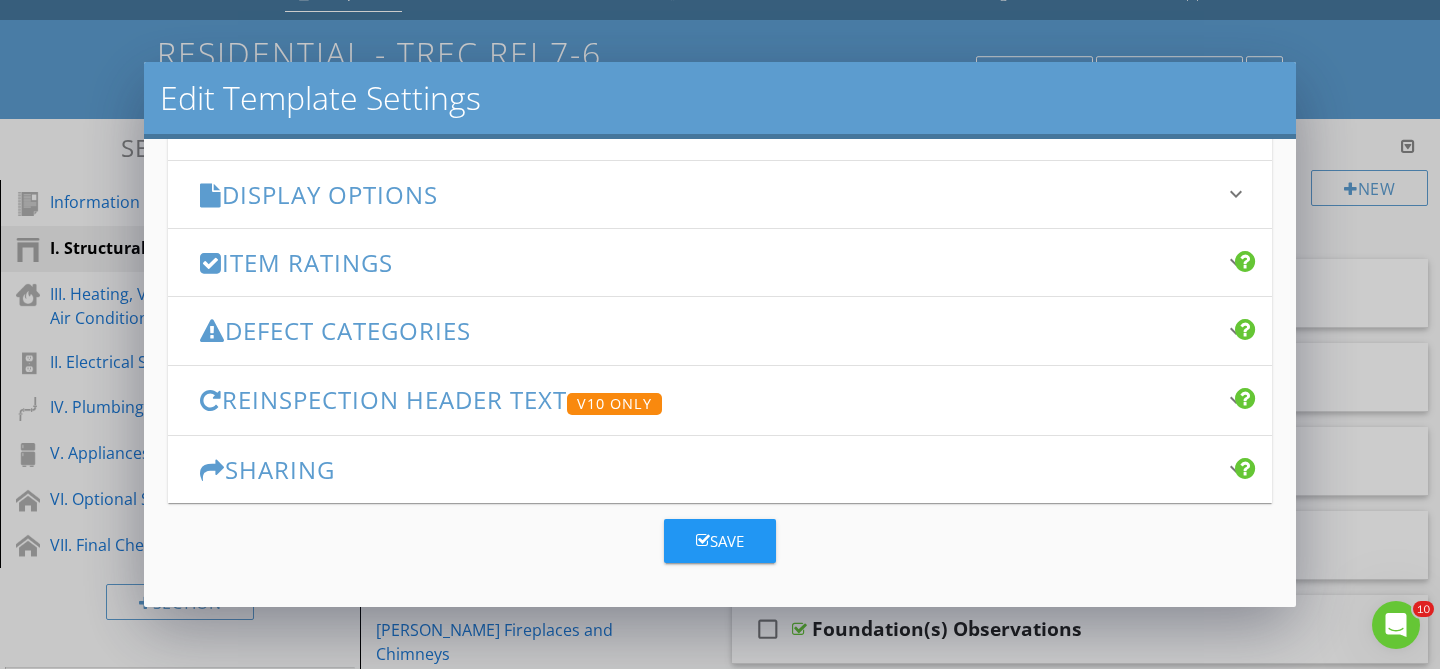 click on "Save" at bounding box center (720, 541) 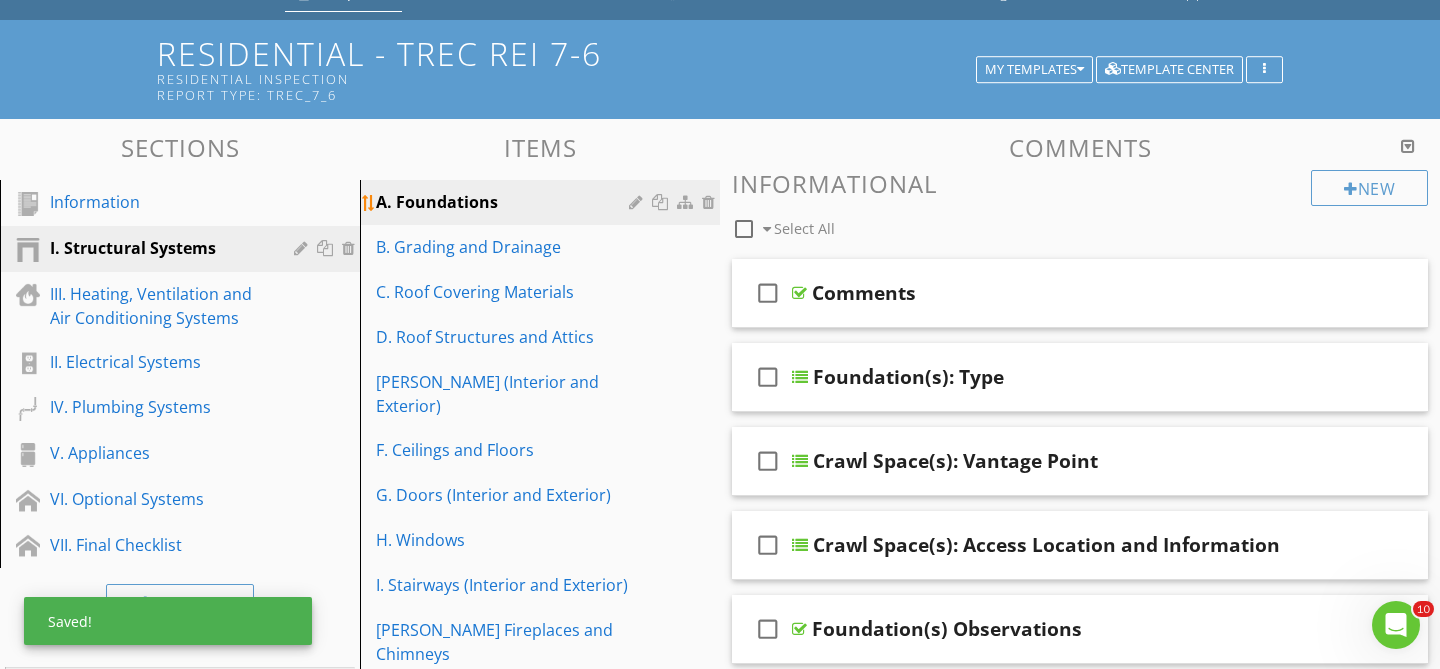 scroll, scrollTop: 0, scrollLeft: 0, axis: both 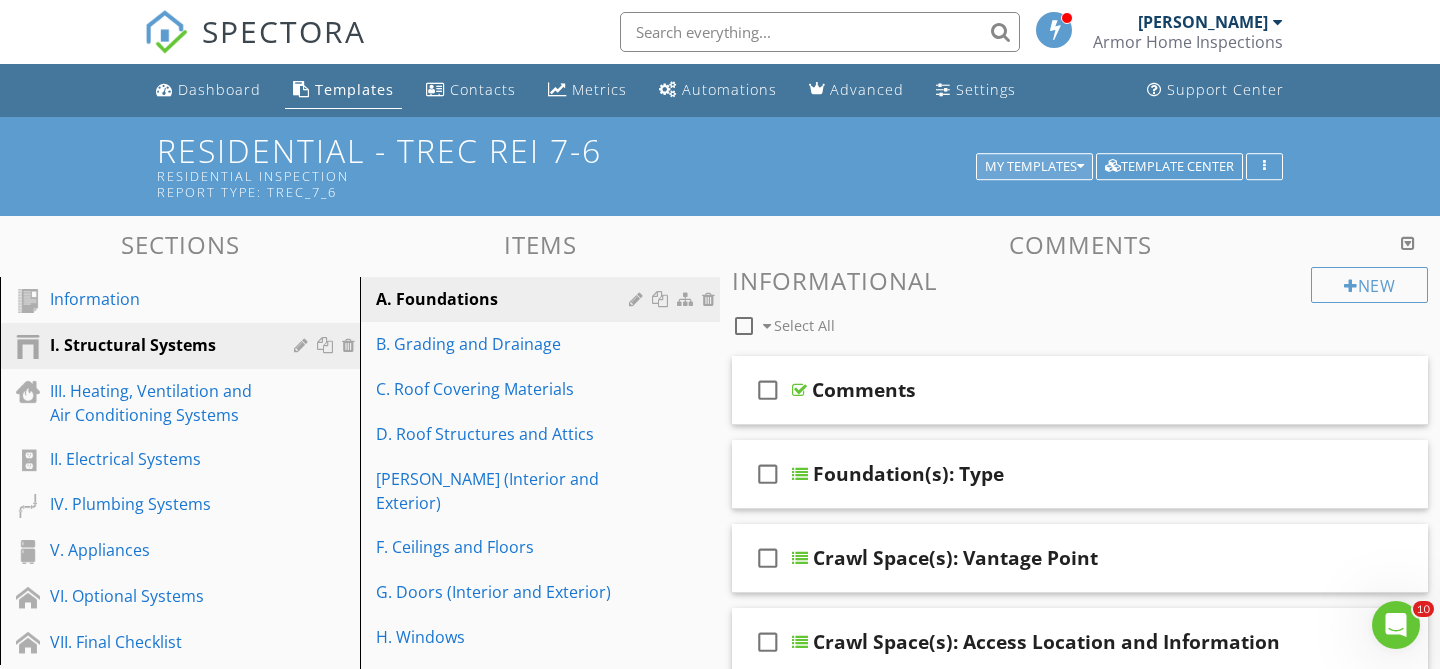 click on "My Templates" at bounding box center (1034, 167) 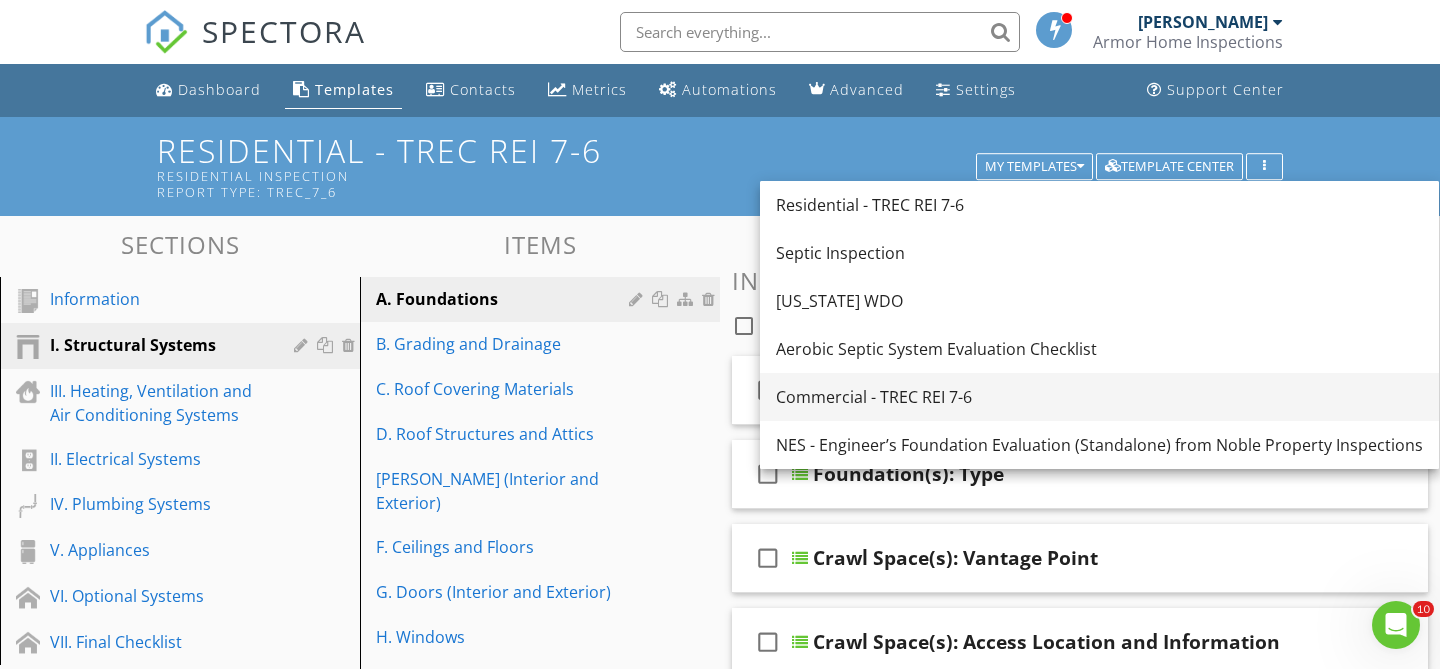 click on "Commercial - TREC REI 7-6" at bounding box center (1099, 397) 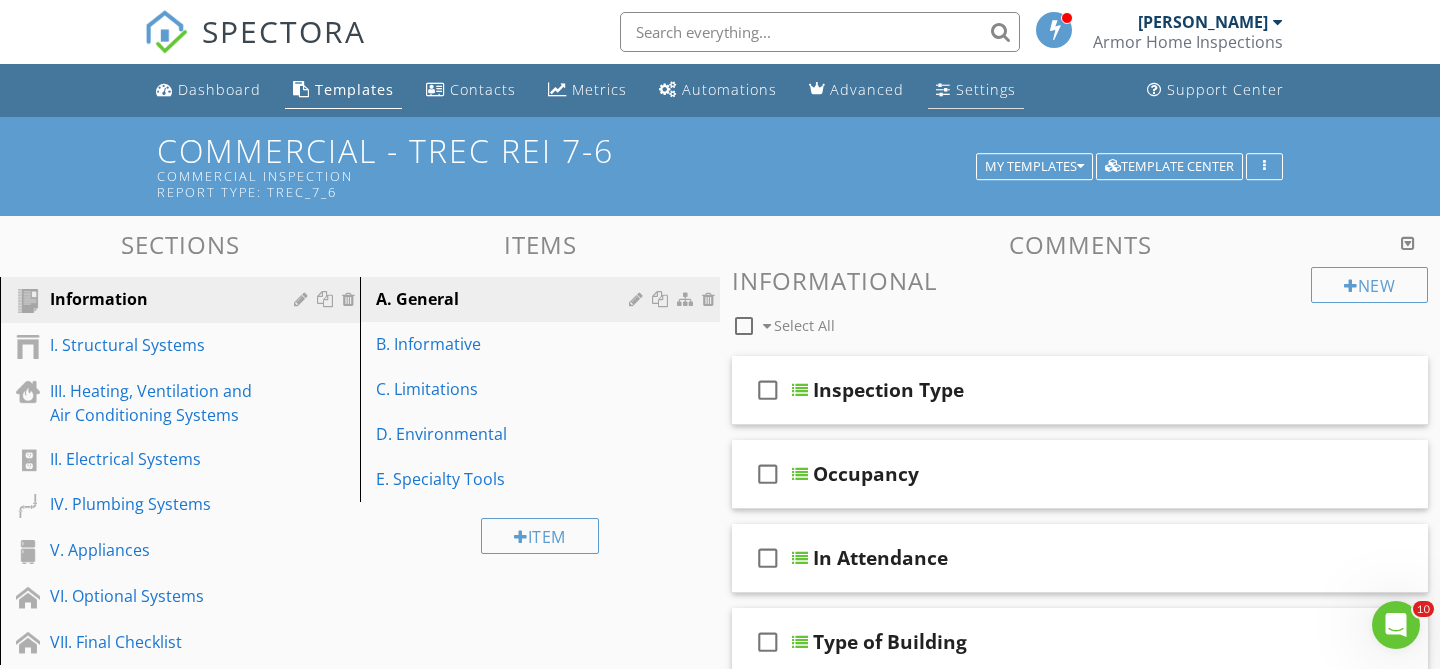 click on "Settings" at bounding box center [986, 89] 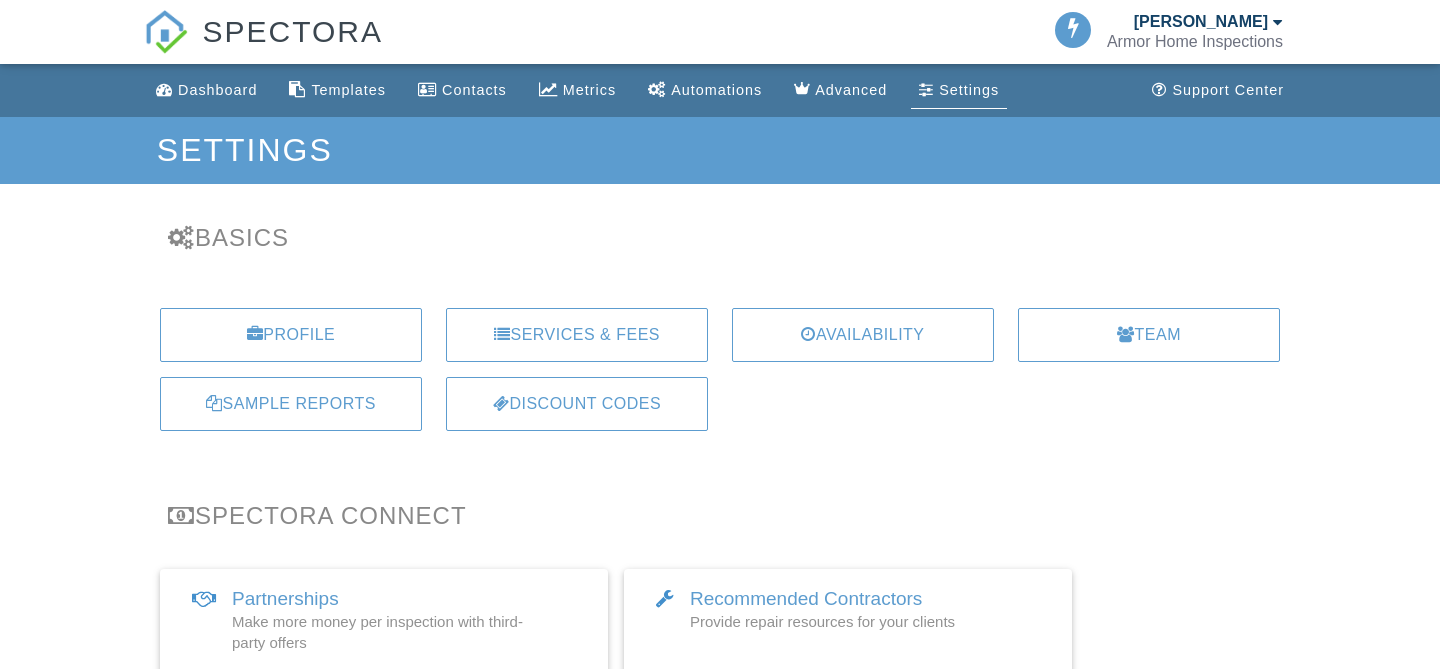 scroll, scrollTop: 0, scrollLeft: 0, axis: both 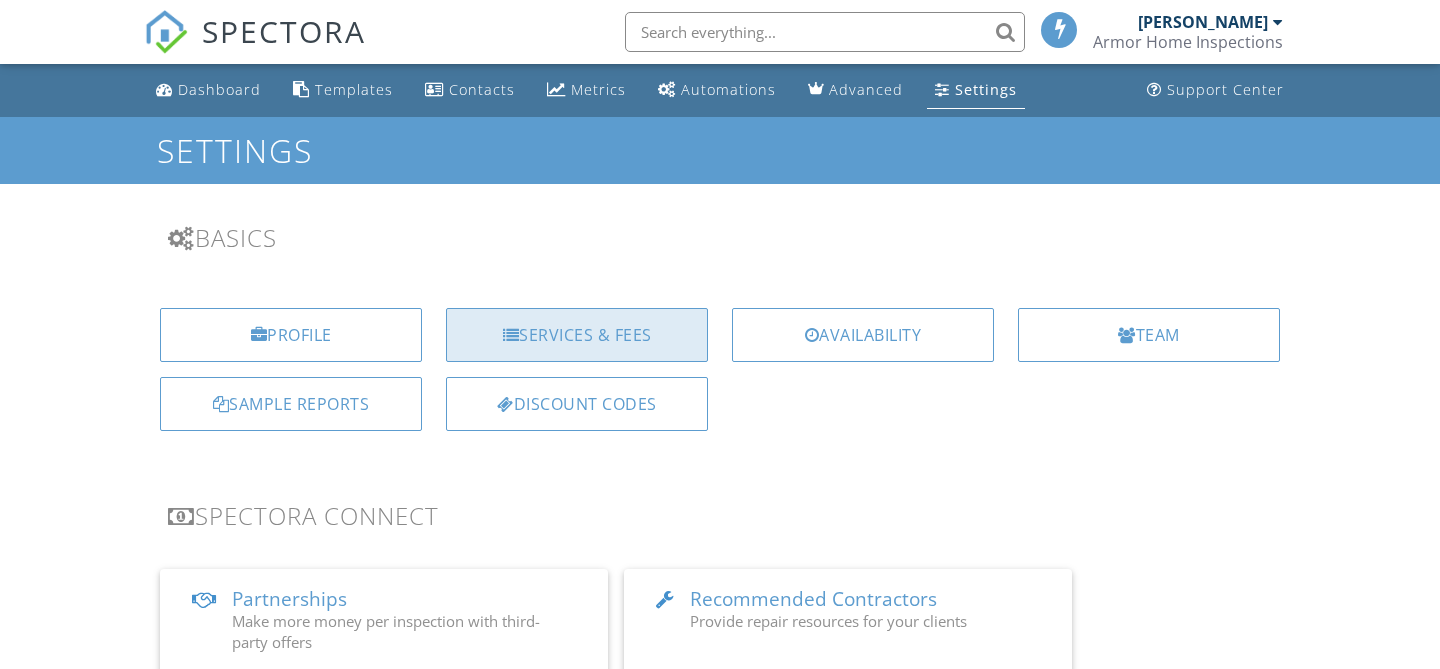 click on "Services & Fees" at bounding box center [577, 335] 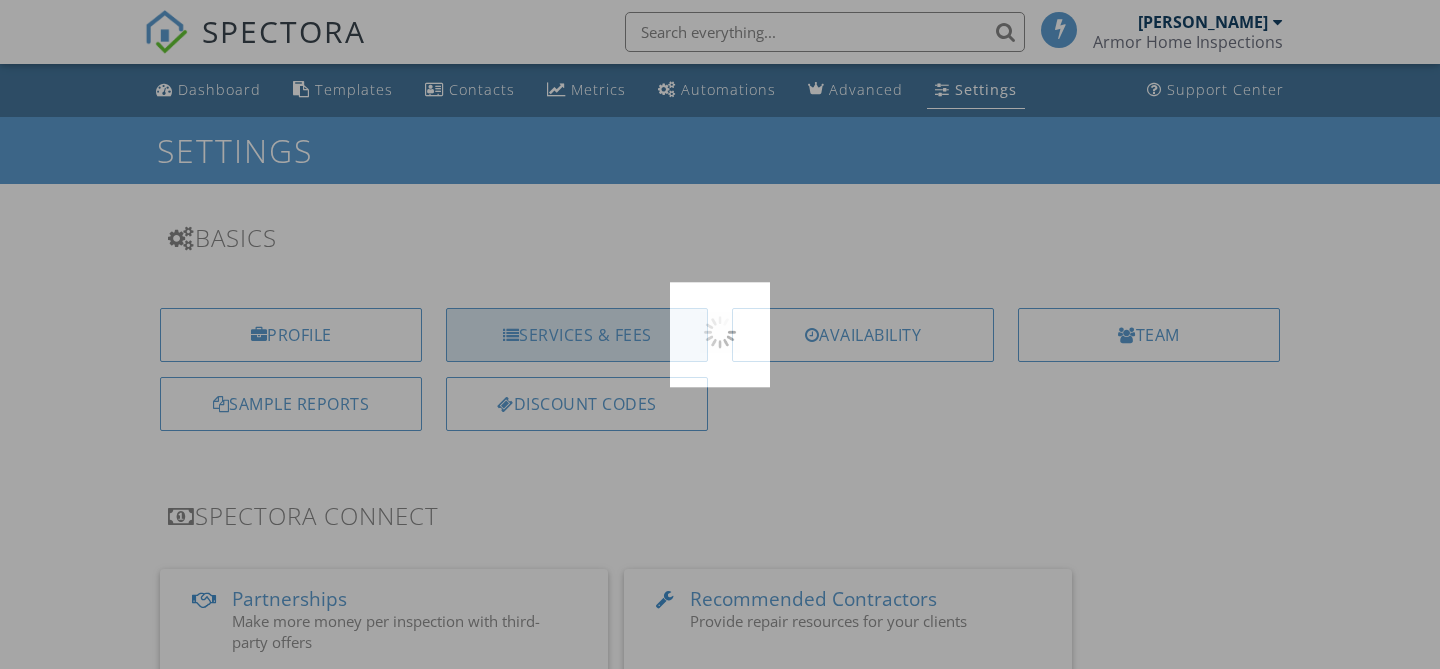 scroll, scrollTop: 0, scrollLeft: 0, axis: both 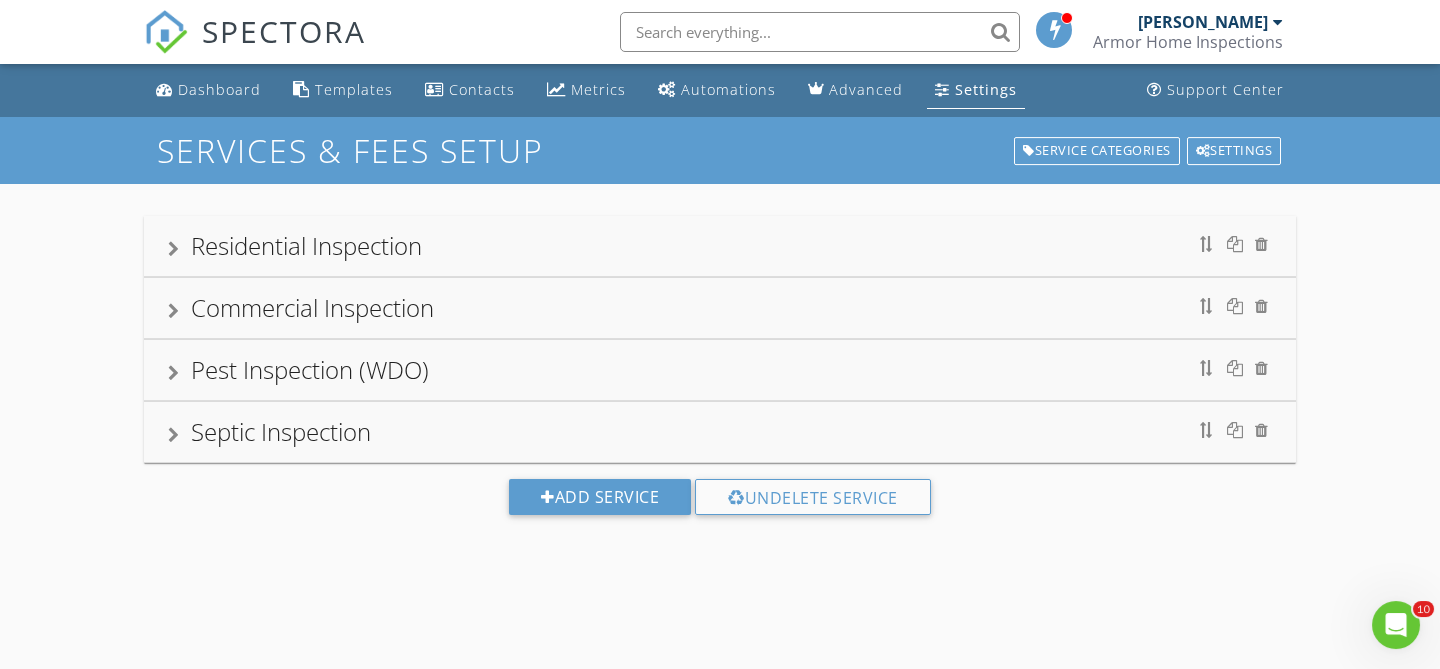 click on "Commercial Inspection" at bounding box center (312, 307) 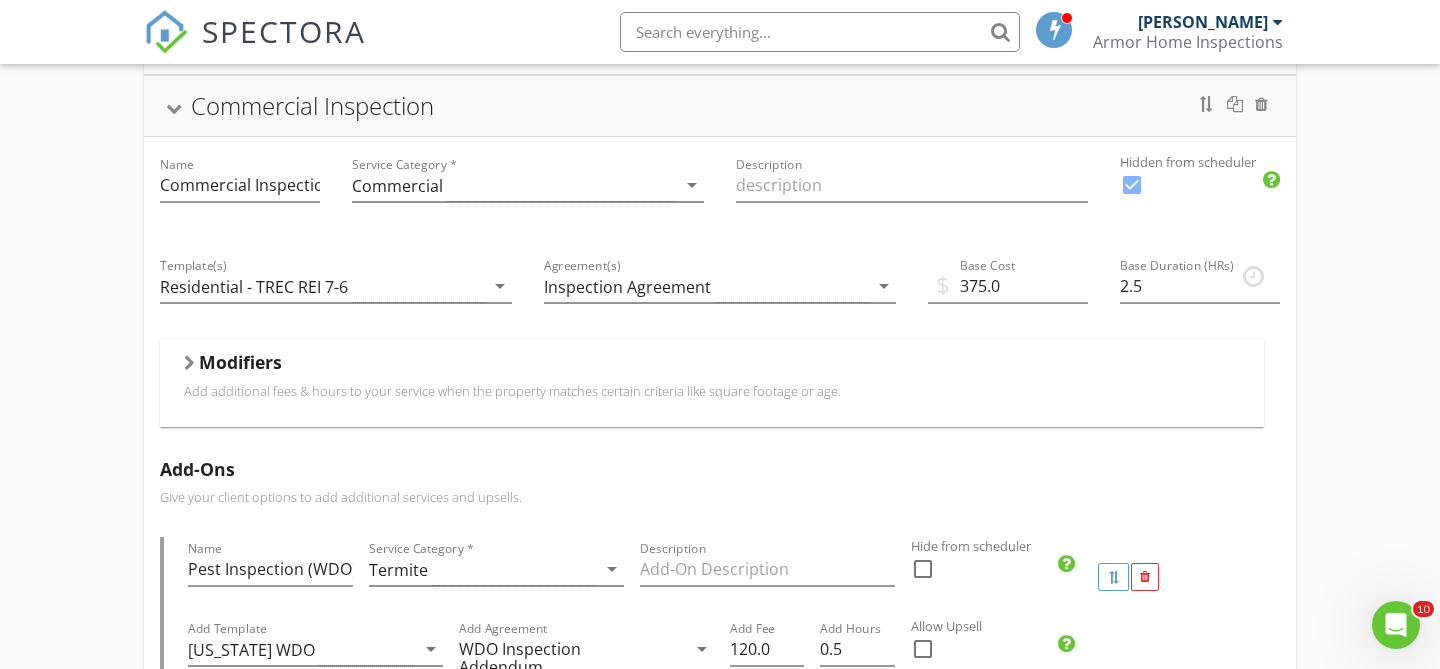 scroll, scrollTop: 203, scrollLeft: 0, axis: vertical 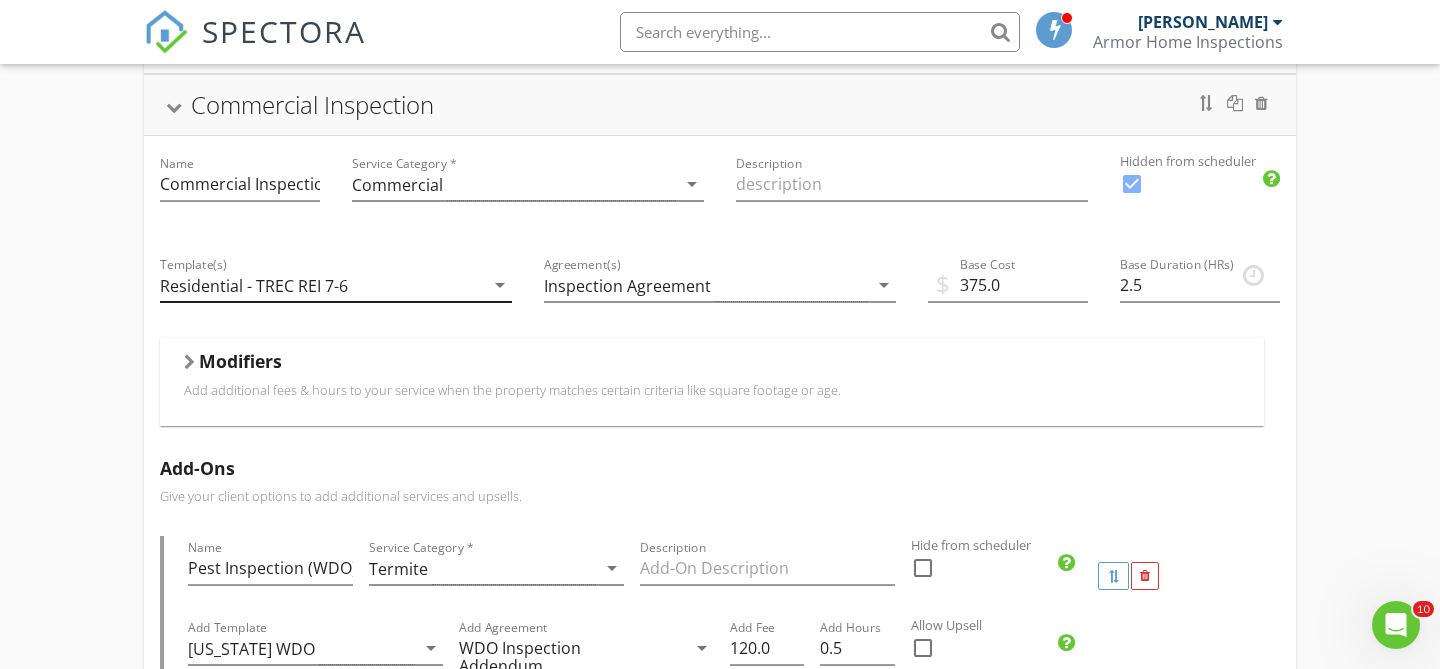 click on "Residential - TREC REI 7-6" at bounding box center (322, 285) 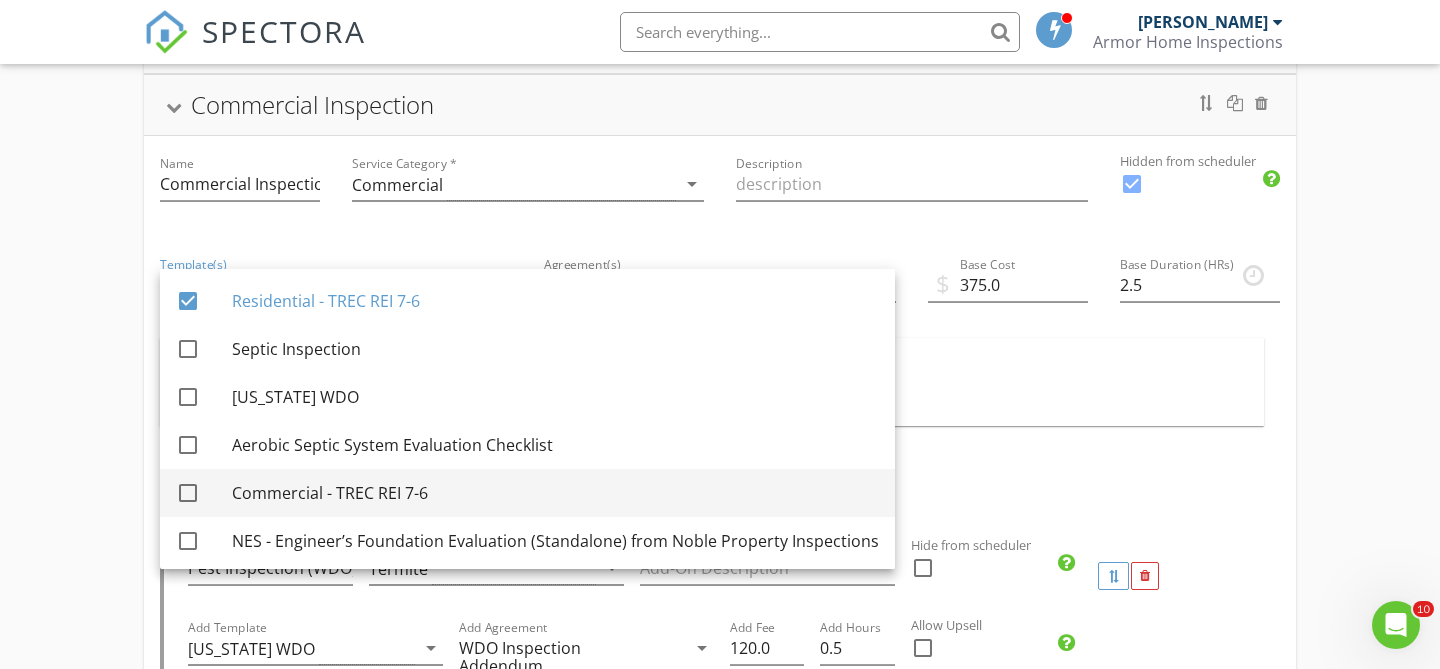 click on "Commercial - TREC REI 7-6" at bounding box center (555, 493) 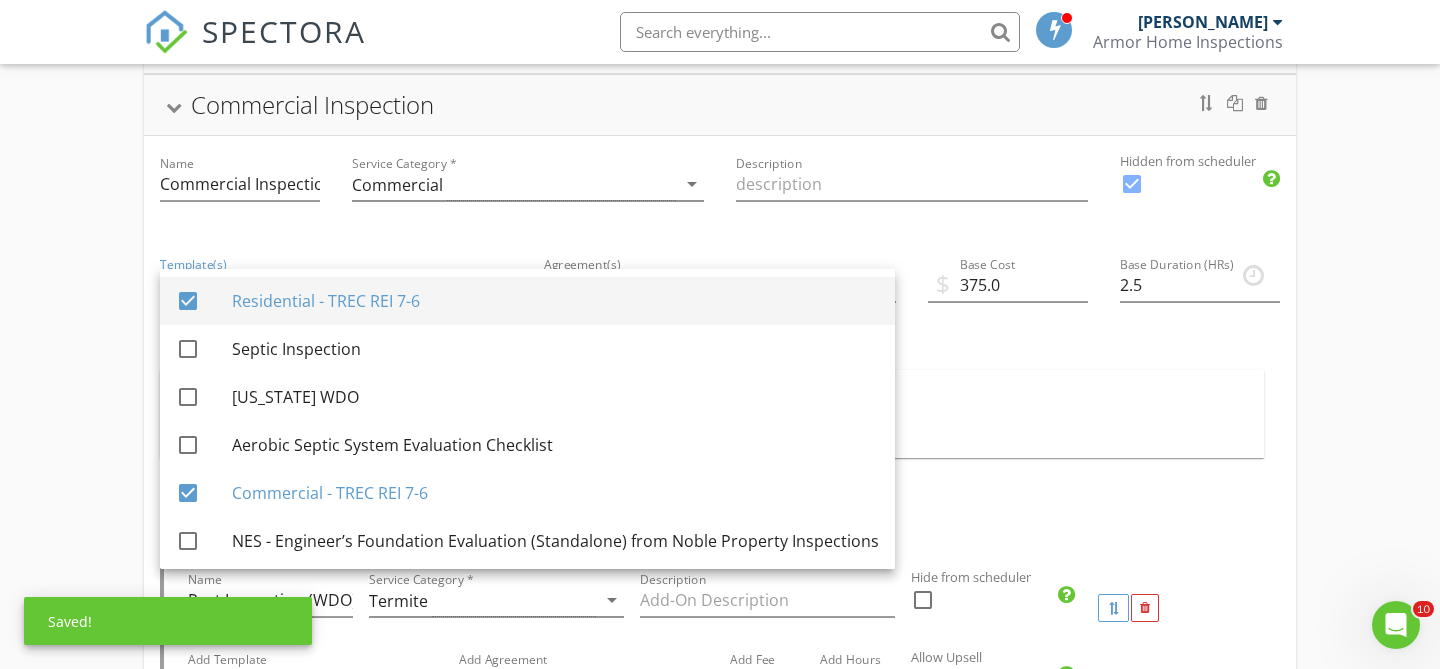 click at bounding box center [188, 301] 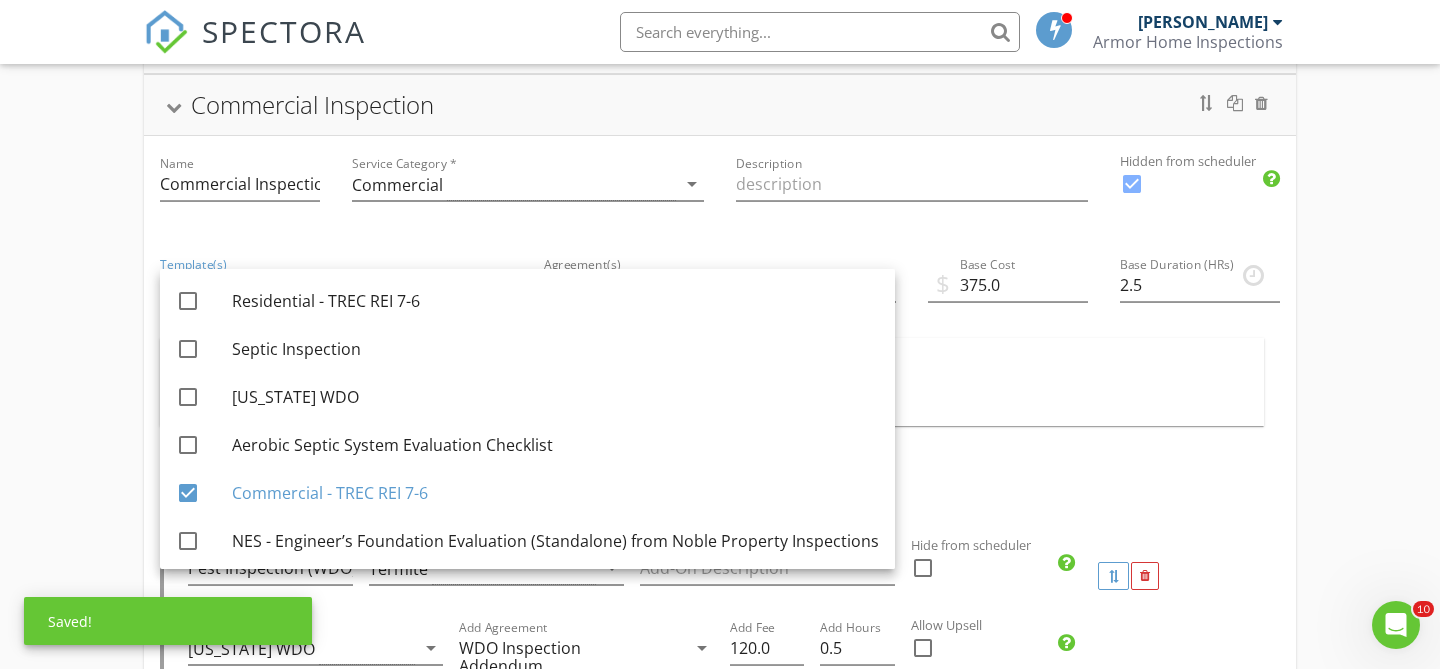 click on "Residential Inspection         Commercial Inspection   Name Commercial Inspection   Service Category * Commercial arrow_drop_down   Description   Hidden from scheduler   check_box     Template(s) Commercial - TREC REI 7-6 arrow_drop_down   Agreement(s) Inspection Agreement arrow_drop_down   $   Base Cost 375.0   Base Duration (HRs) 2.5               Modifiers
Add additional fees & hours to your service when the
property matches certain criteria like square footage or age.
When Foundation arrow_drop_down   Equals Crawlspace arrow_drop_down         Add Fee 50.0   Add Hours 0   When Sq. Ft. arrow_drop_down   Type Range arrow_drop_down   Greater than (>) 1499   Less than or Equal to (<=) 1999       Add Fee 25.0   Add Hours 0   When Sq. Ft. arrow_drop_down   Type Range arrow_drop_down   Greater than (>) 1999   Less than or Equal to (<=) 2499       Add Fee 50.0   Add Hours 0.5   When Sq. Ft. arrow_drop_down   Type Range arrow_drop_down   Greater than (>)" at bounding box center (720, 841) 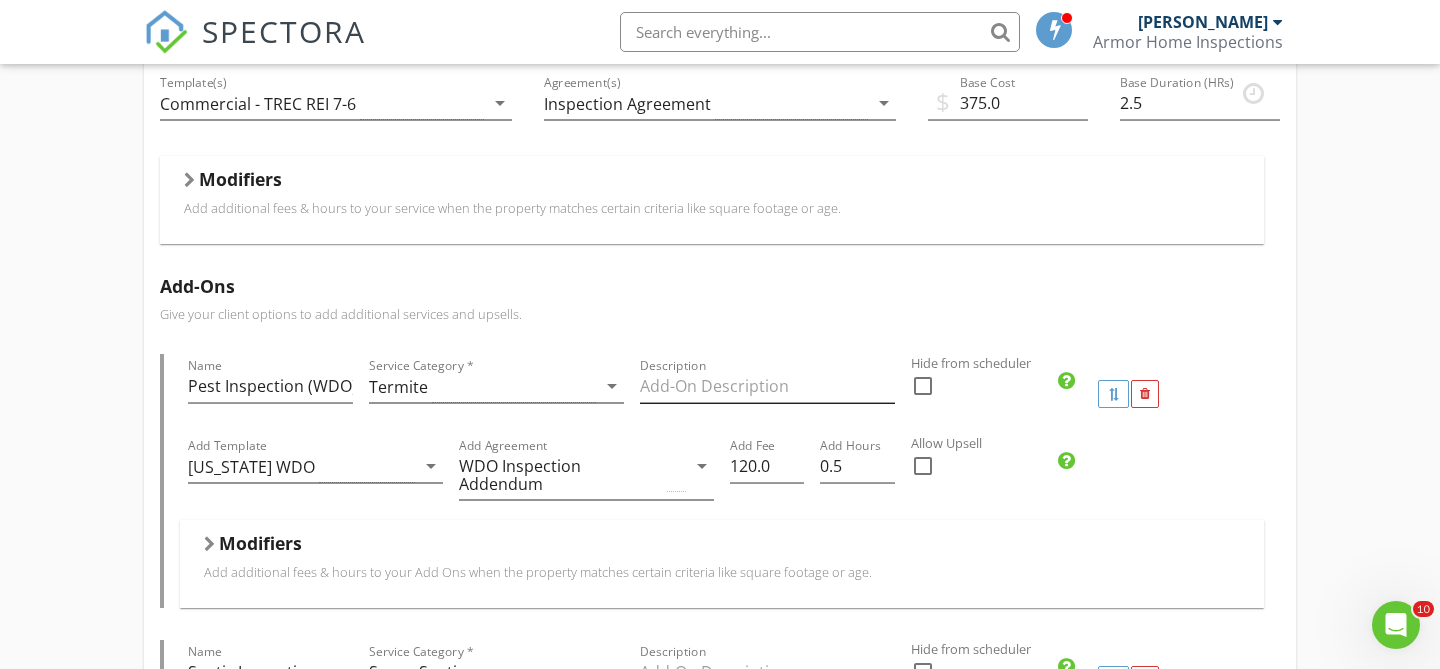 scroll, scrollTop: 0, scrollLeft: 0, axis: both 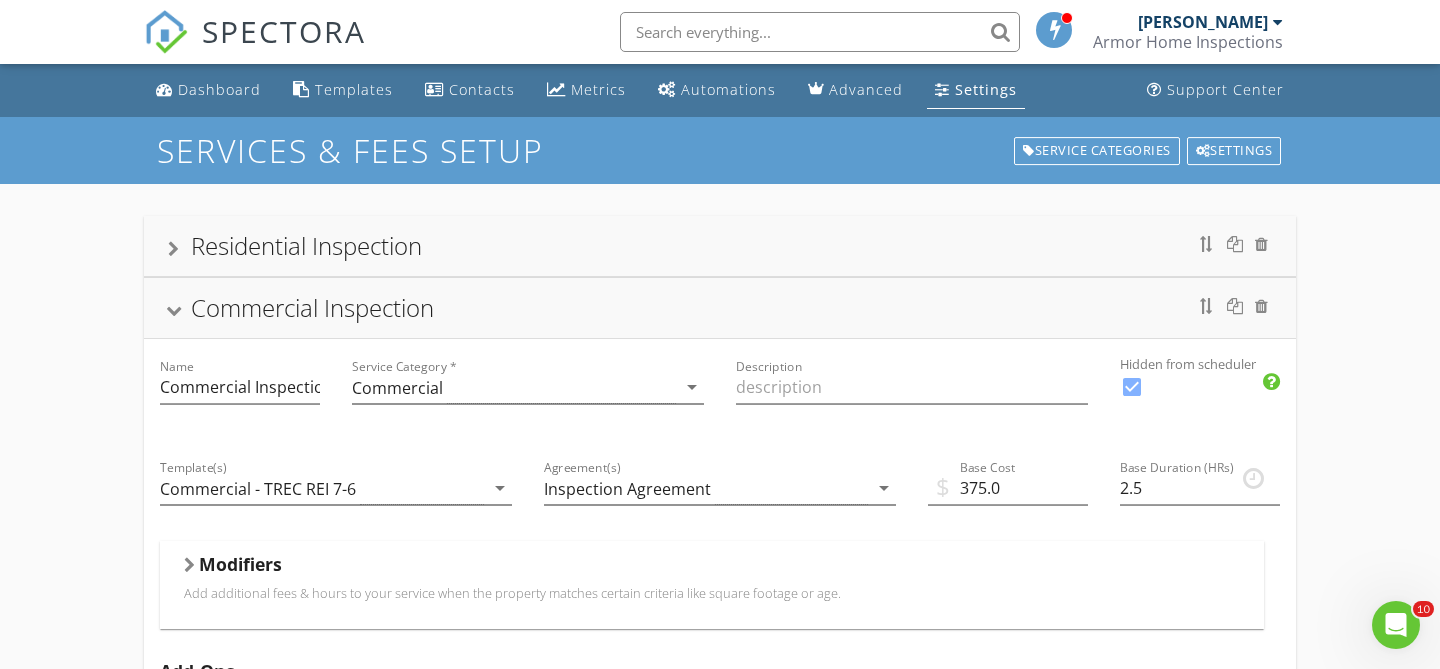 click on "Settings" at bounding box center [986, 89] 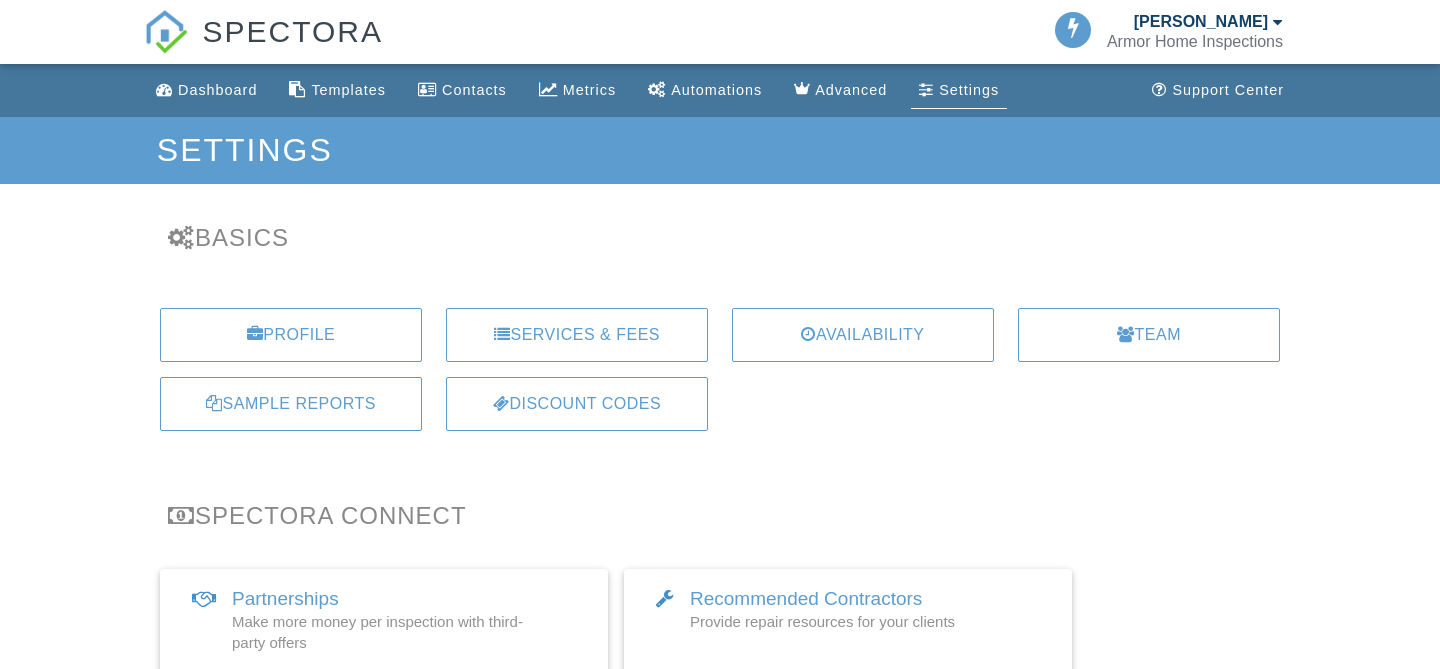 scroll, scrollTop: 242, scrollLeft: 0, axis: vertical 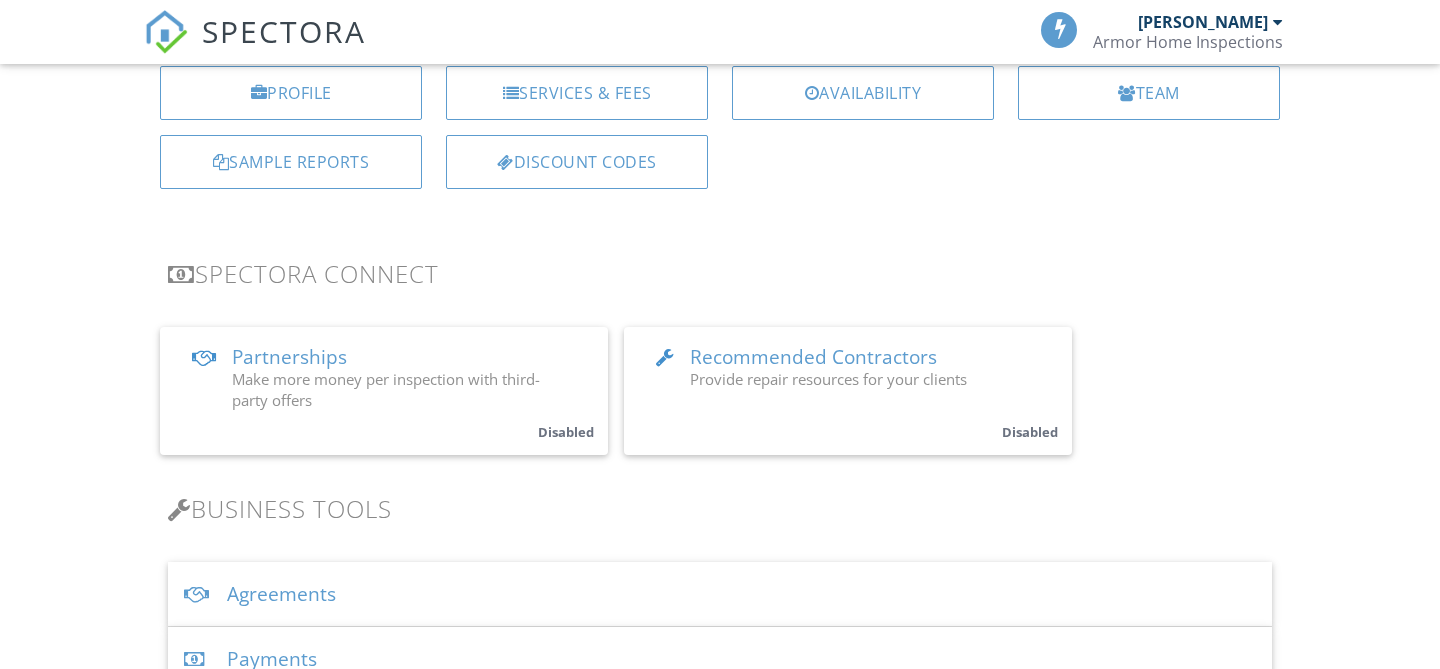 click on "Agreements" at bounding box center (720, 594) 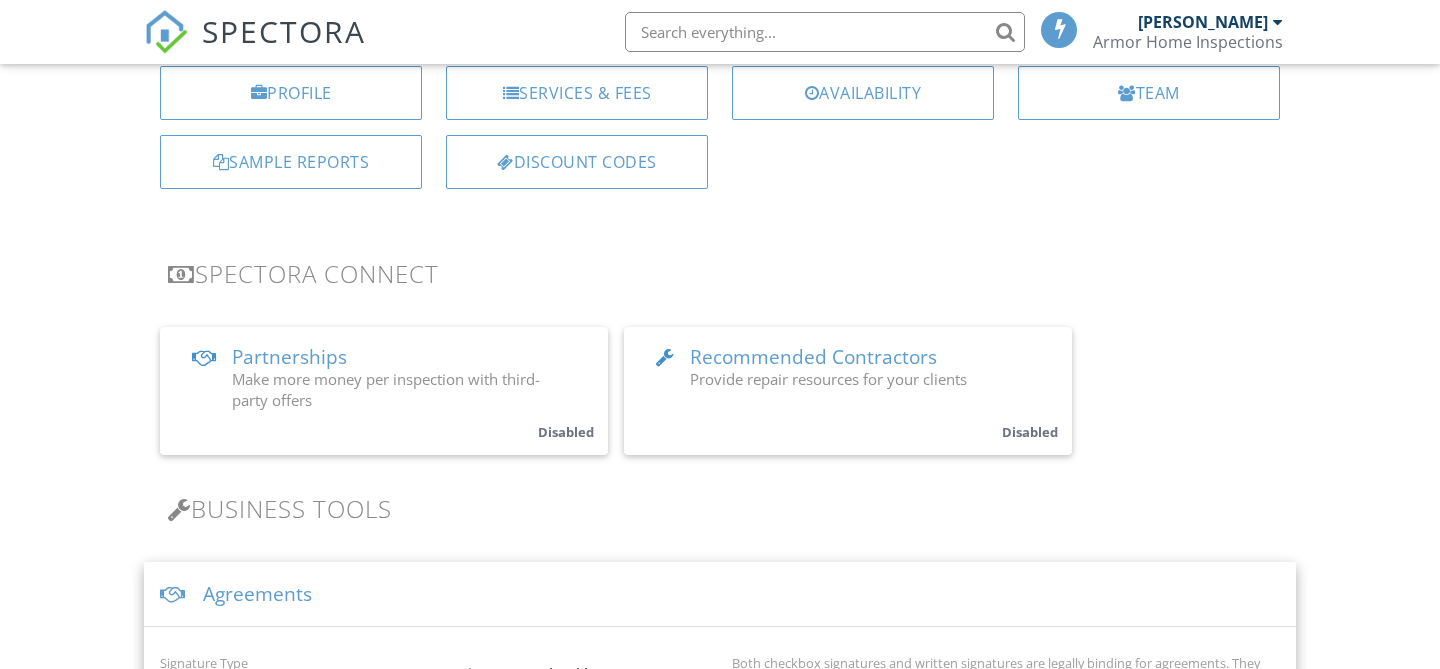 scroll, scrollTop: 449, scrollLeft: 0, axis: vertical 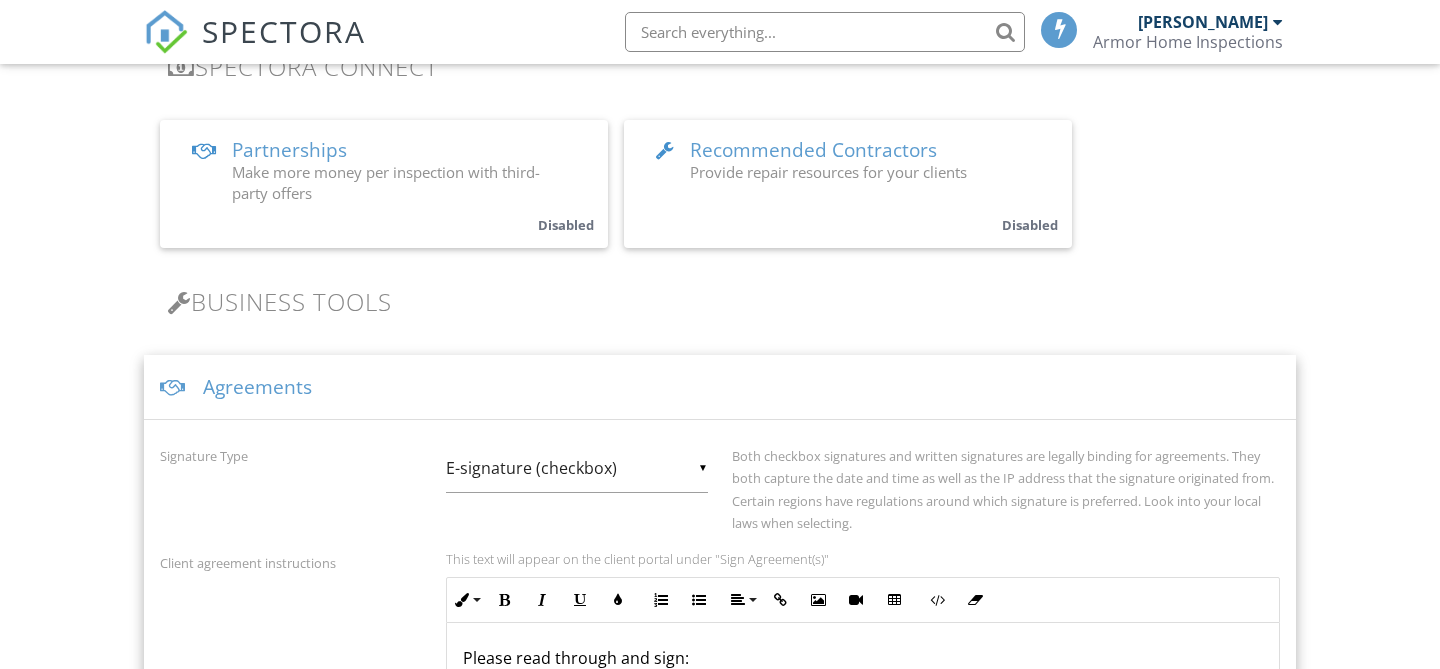 click on "Agreements" at bounding box center (720, 387) 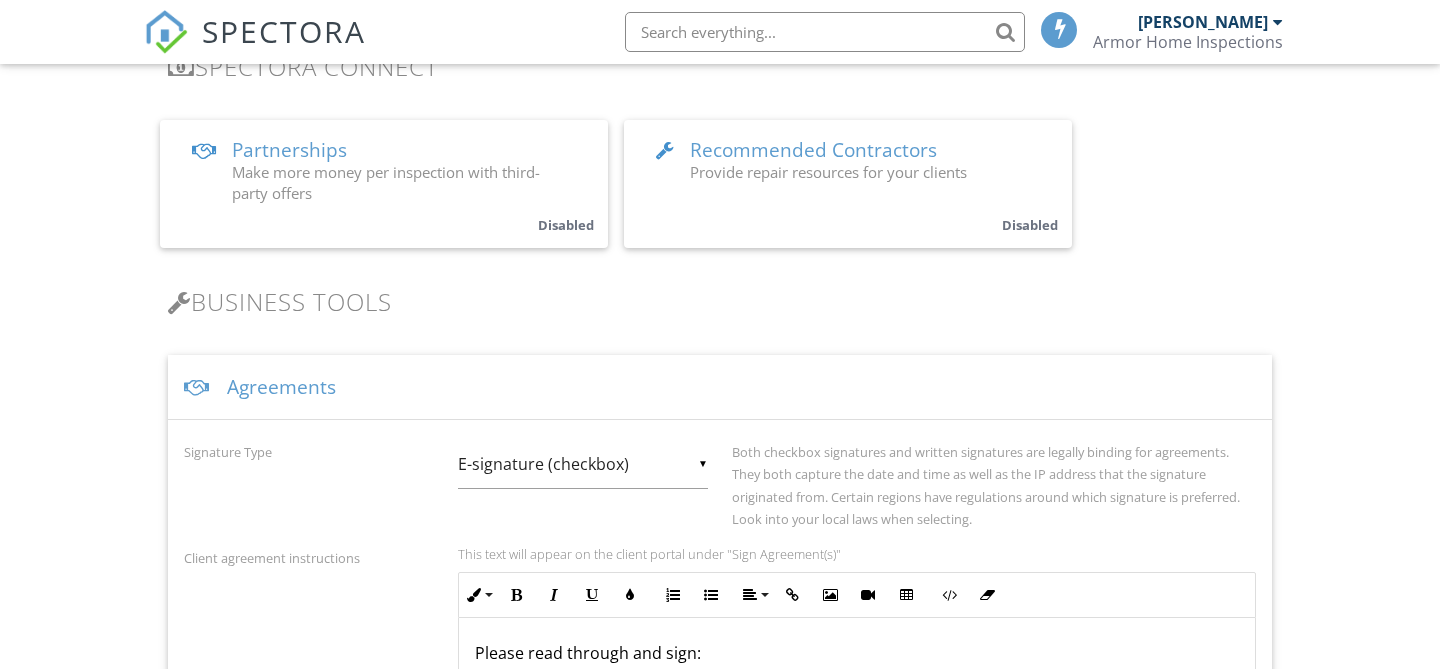 scroll, scrollTop: 0, scrollLeft: 0, axis: both 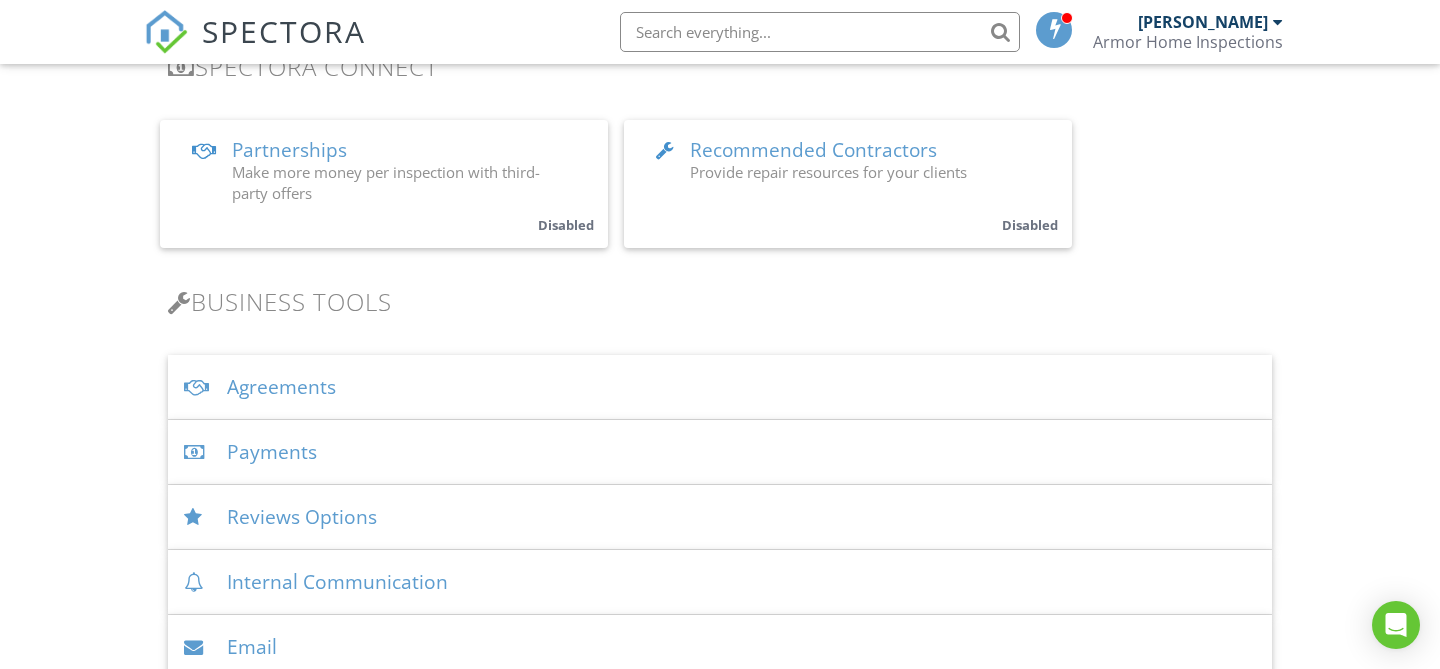 click on "Agreements" at bounding box center [720, 387] 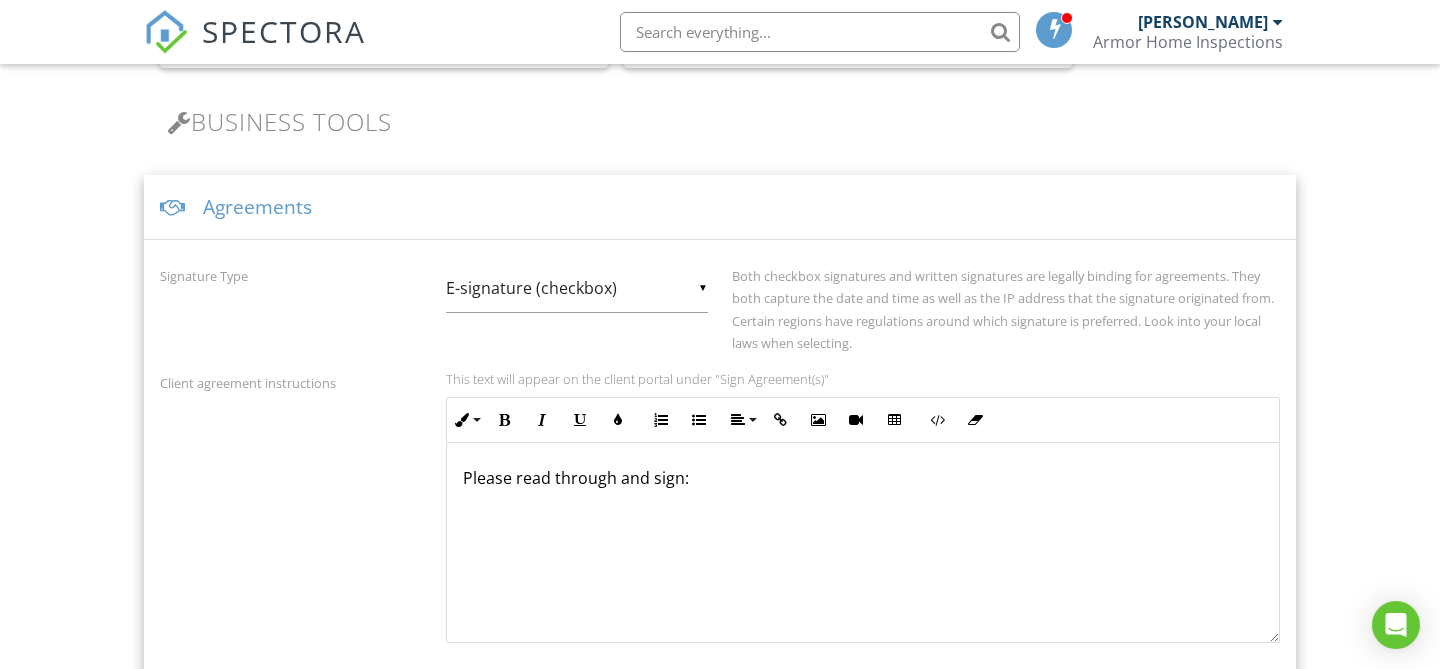 scroll, scrollTop: 632, scrollLeft: 0, axis: vertical 